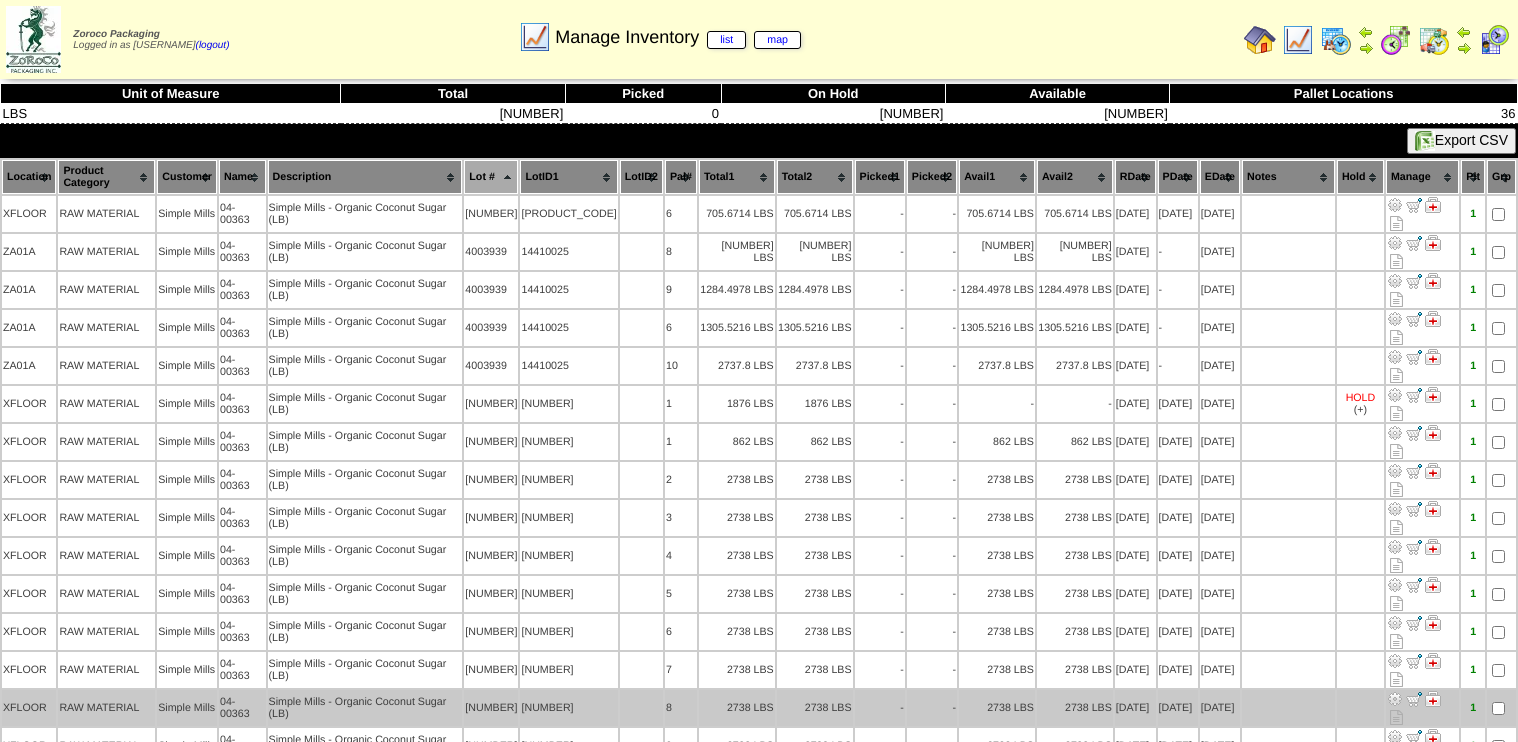 scroll, scrollTop: 281, scrollLeft: 0, axis: vertical 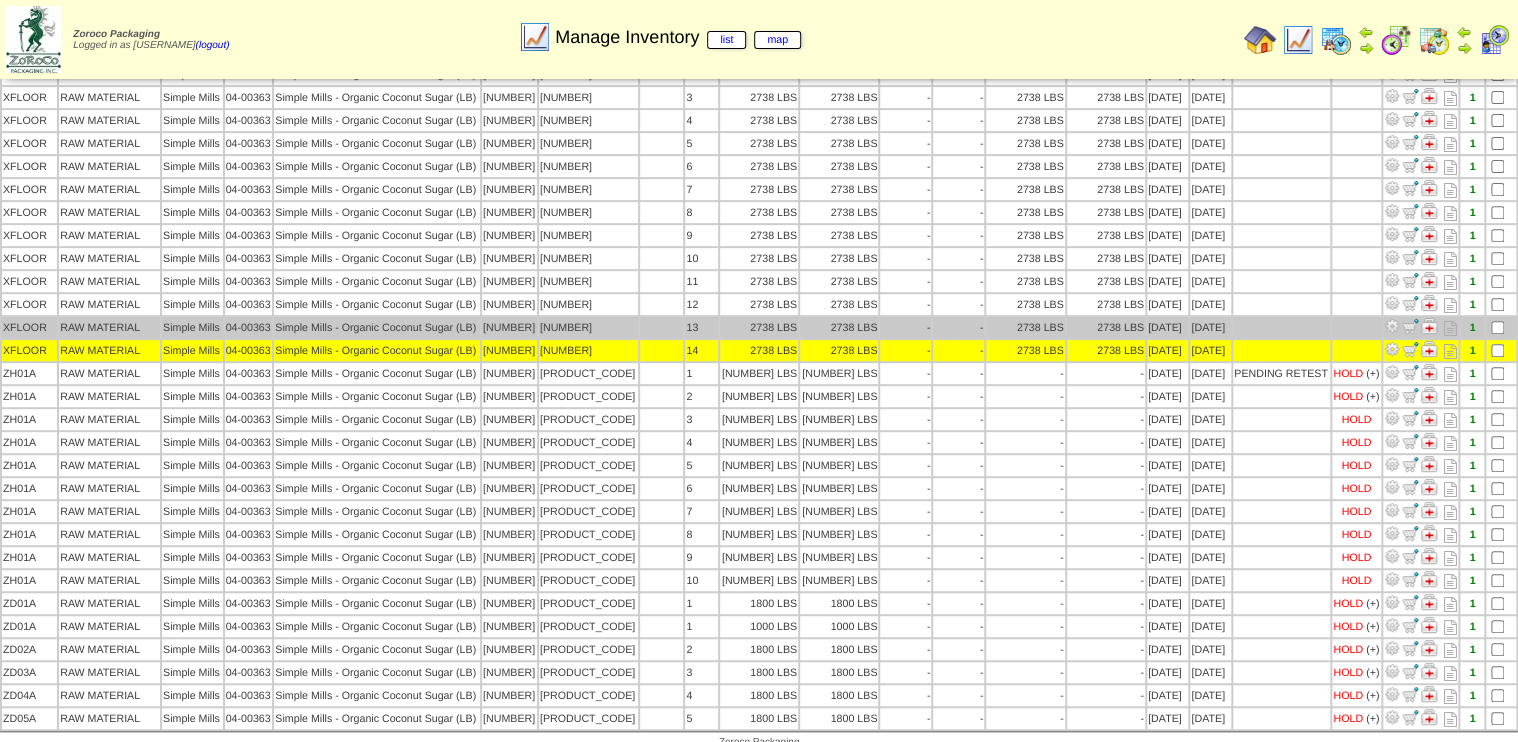 click at bounding box center [1501, 327] 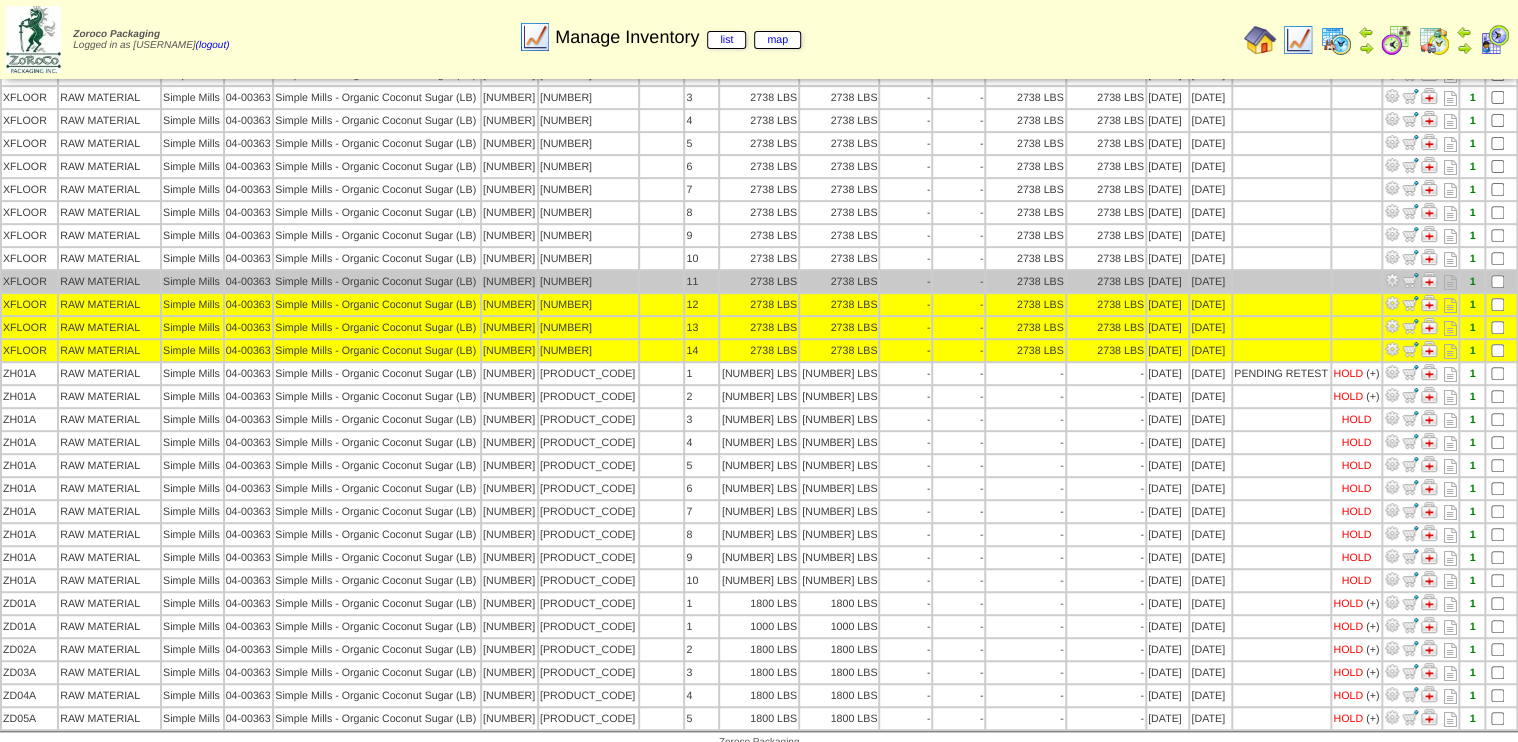 click at bounding box center (1501, 281) 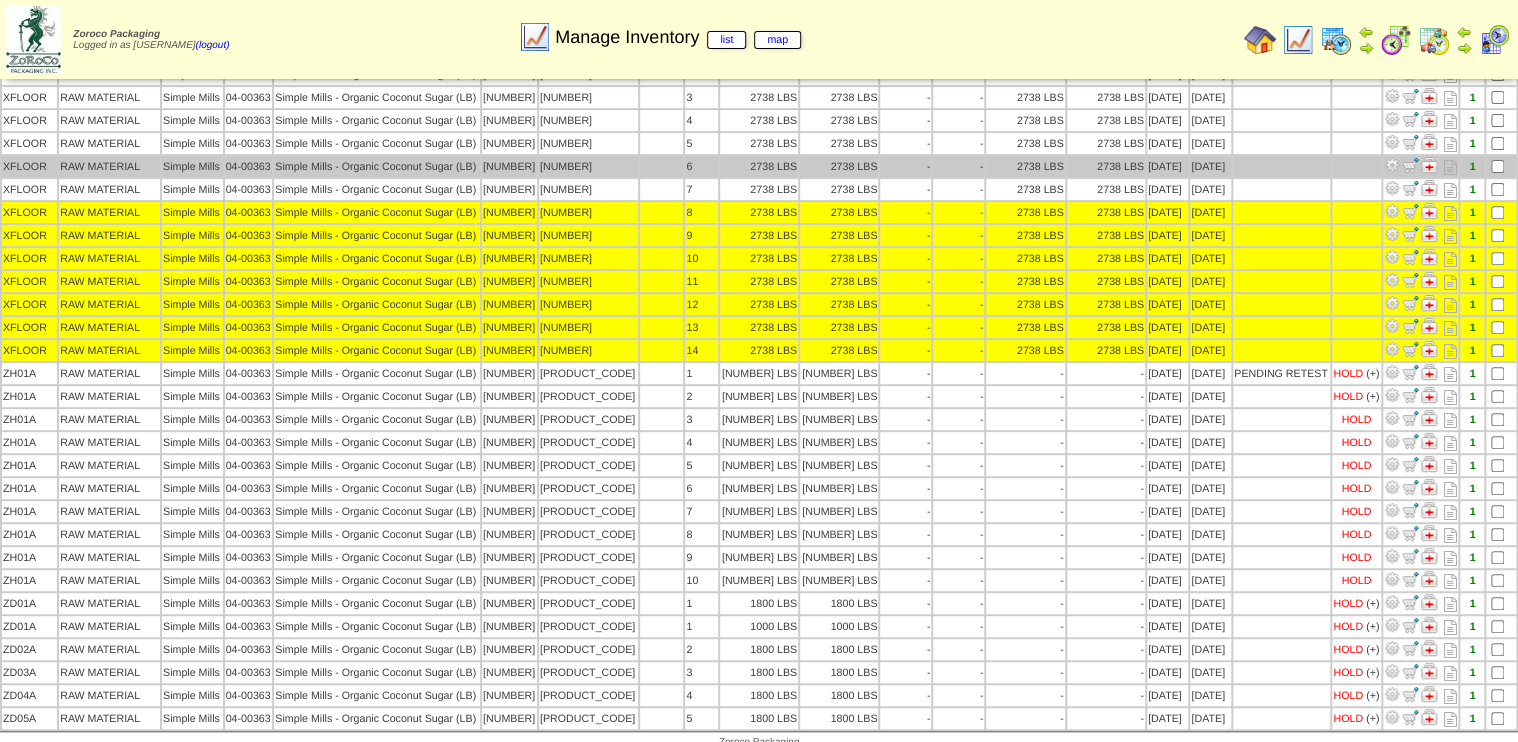 click at bounding box center [1501, 166] 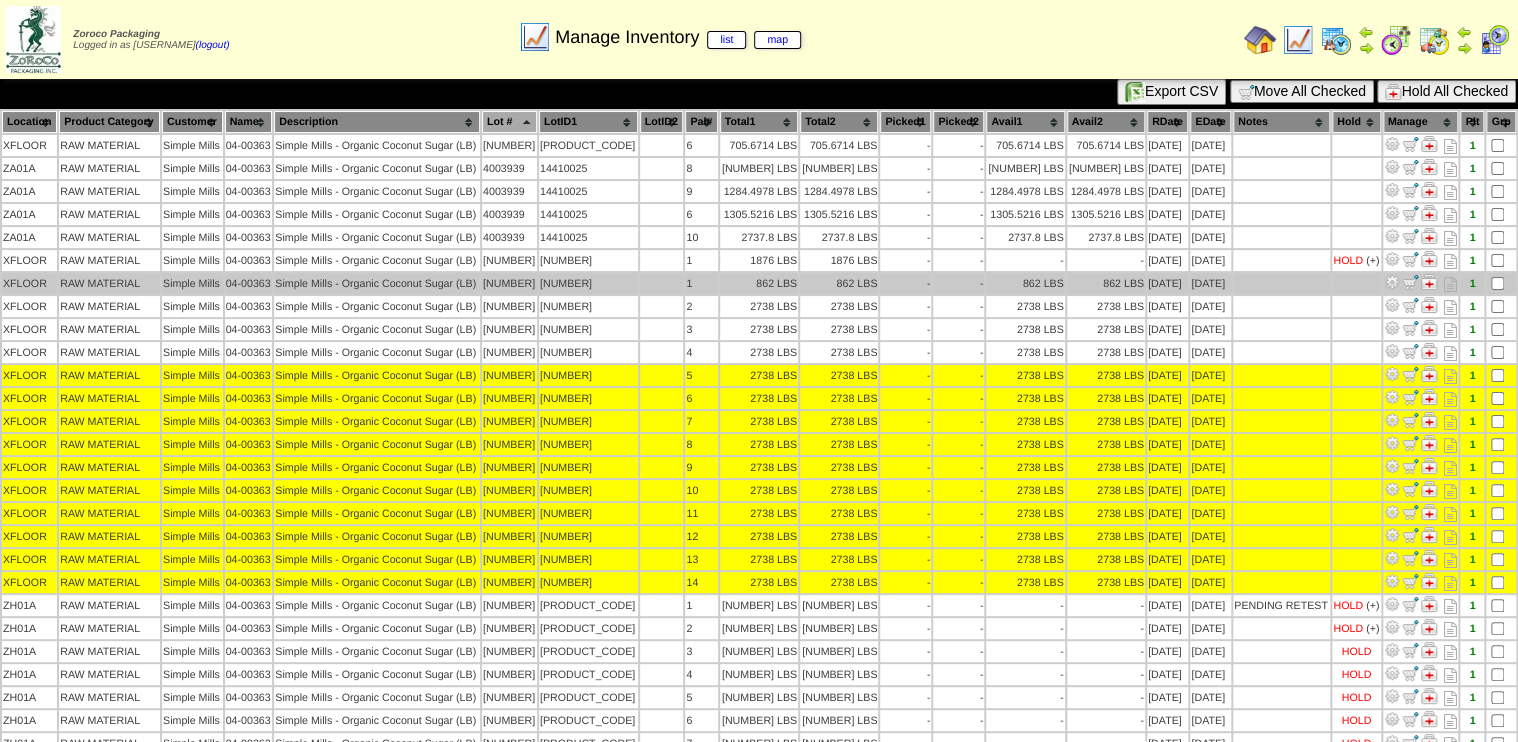 scroll, scrollTop: 41, scrollLeft: 0, axis: vertical 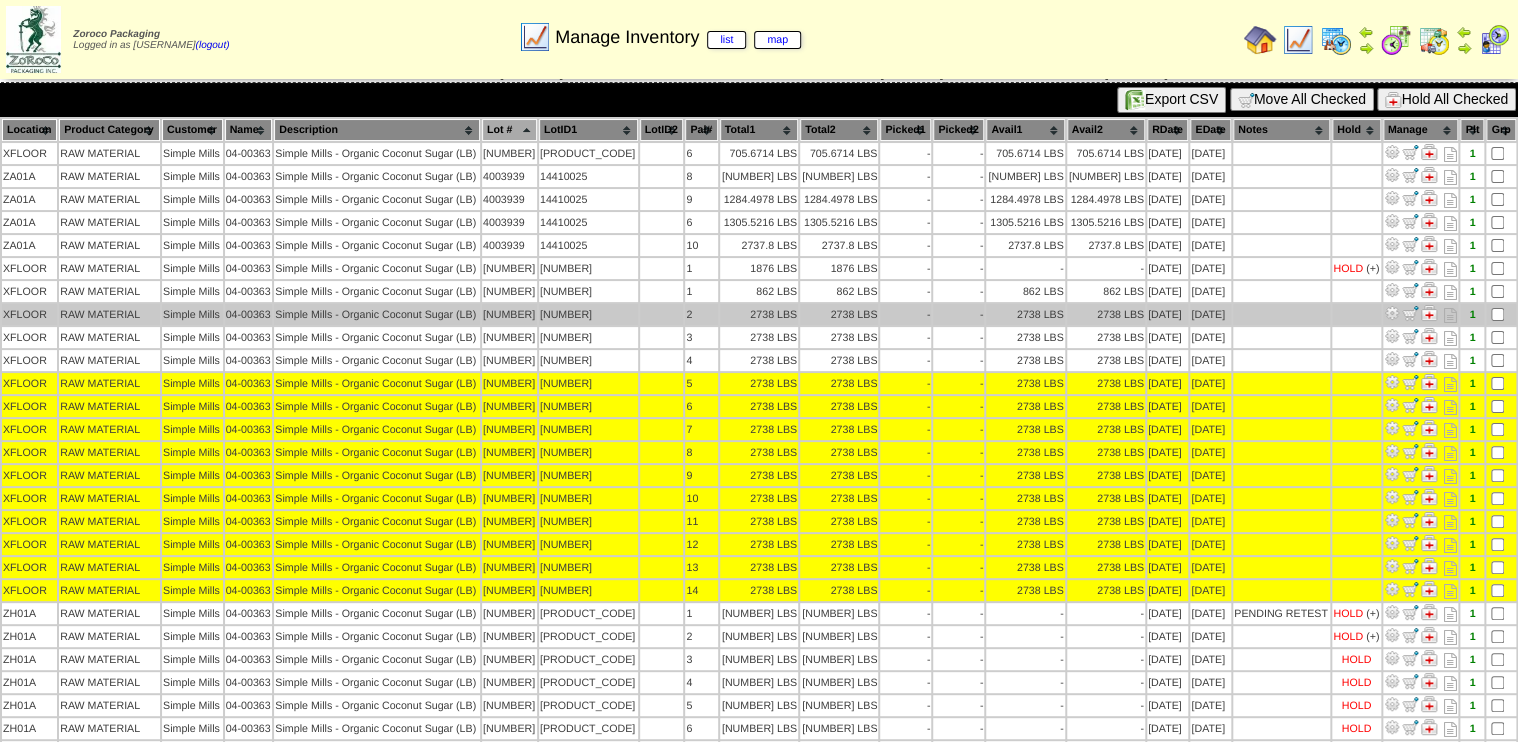 click at bounding box center [1501, 314] 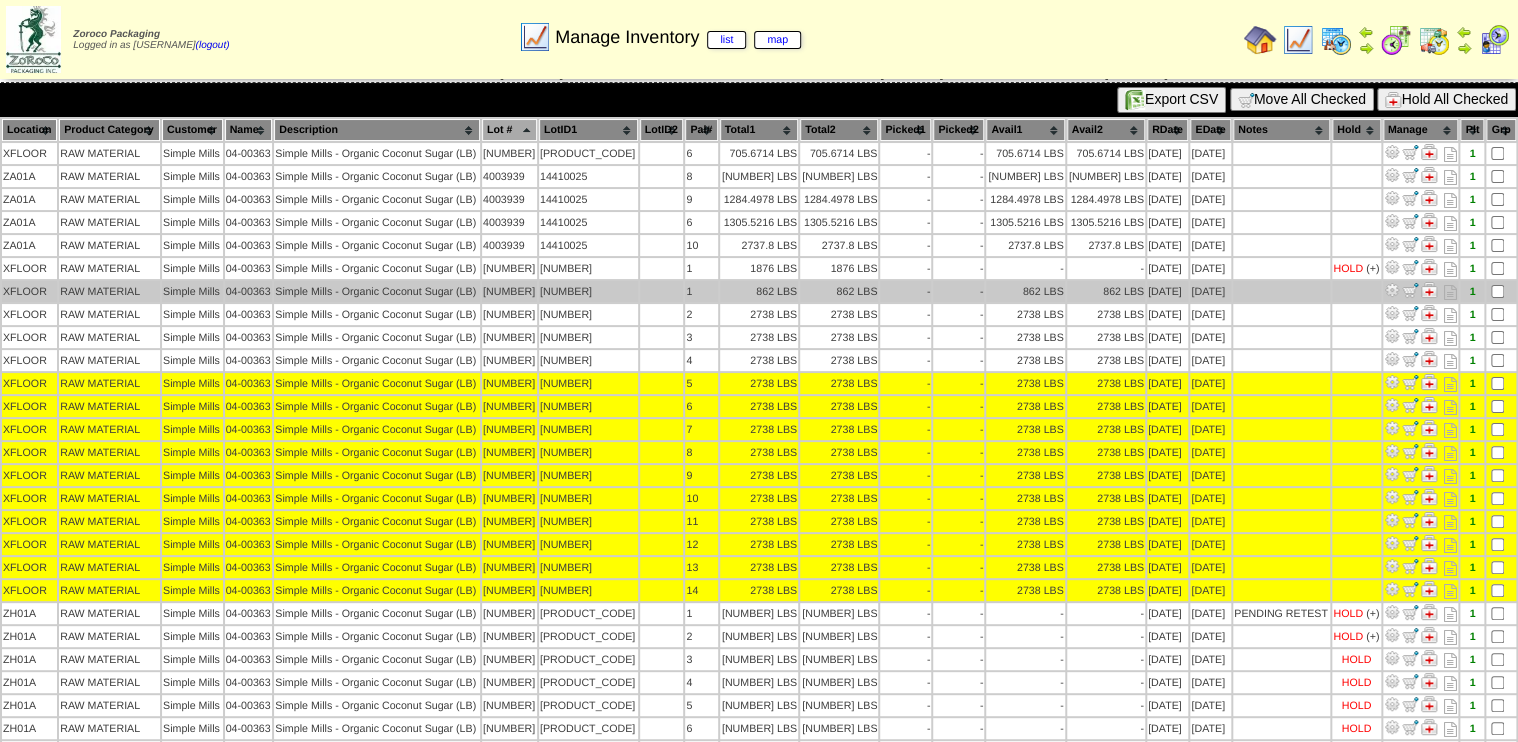 click on "1" at bounding box center [1472, 291] 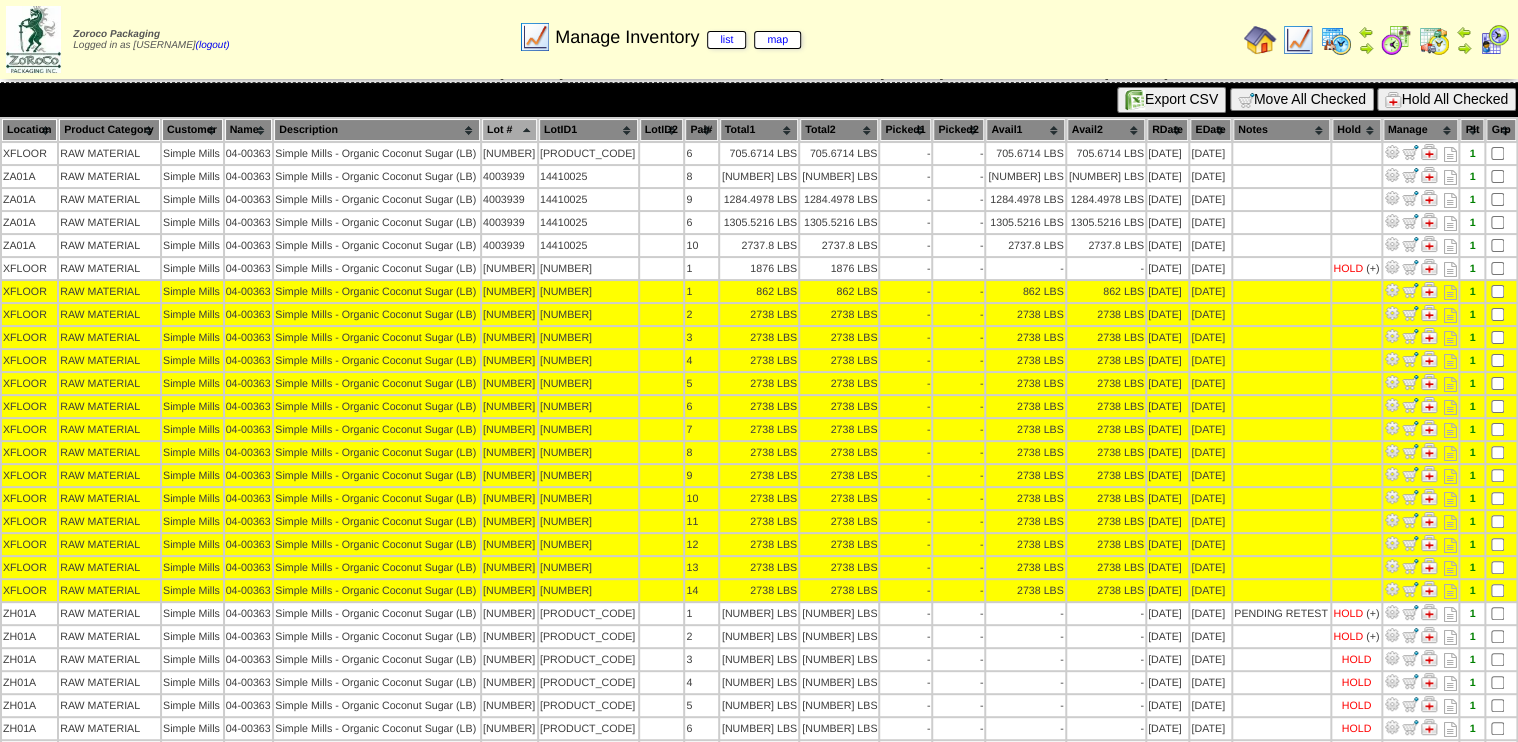 click on "Move All Checked" at bounding box center (1302, 99) 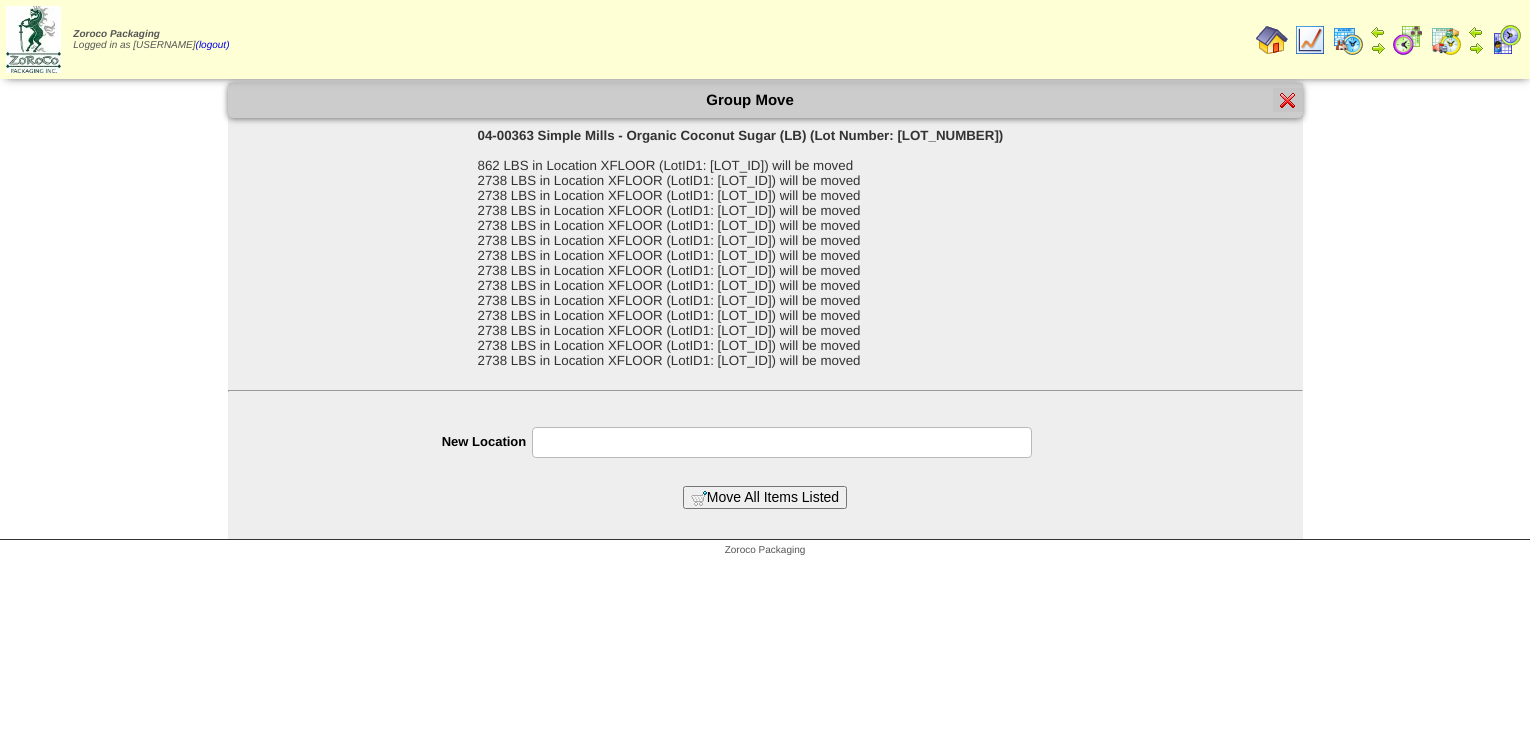 scroll, scrollTop: 0, scrollLeft: 0, axis: both 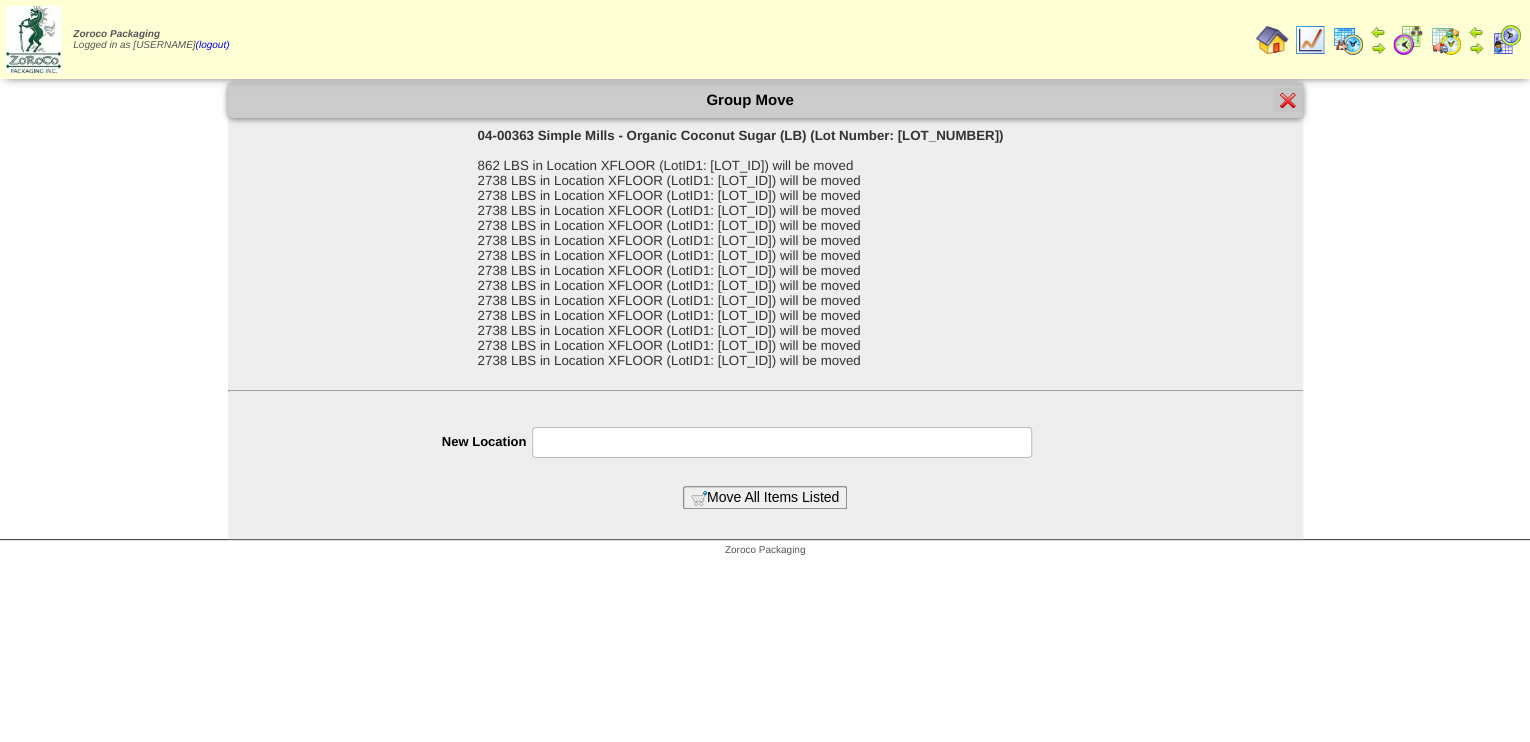 click at bounding box center [782, 442] 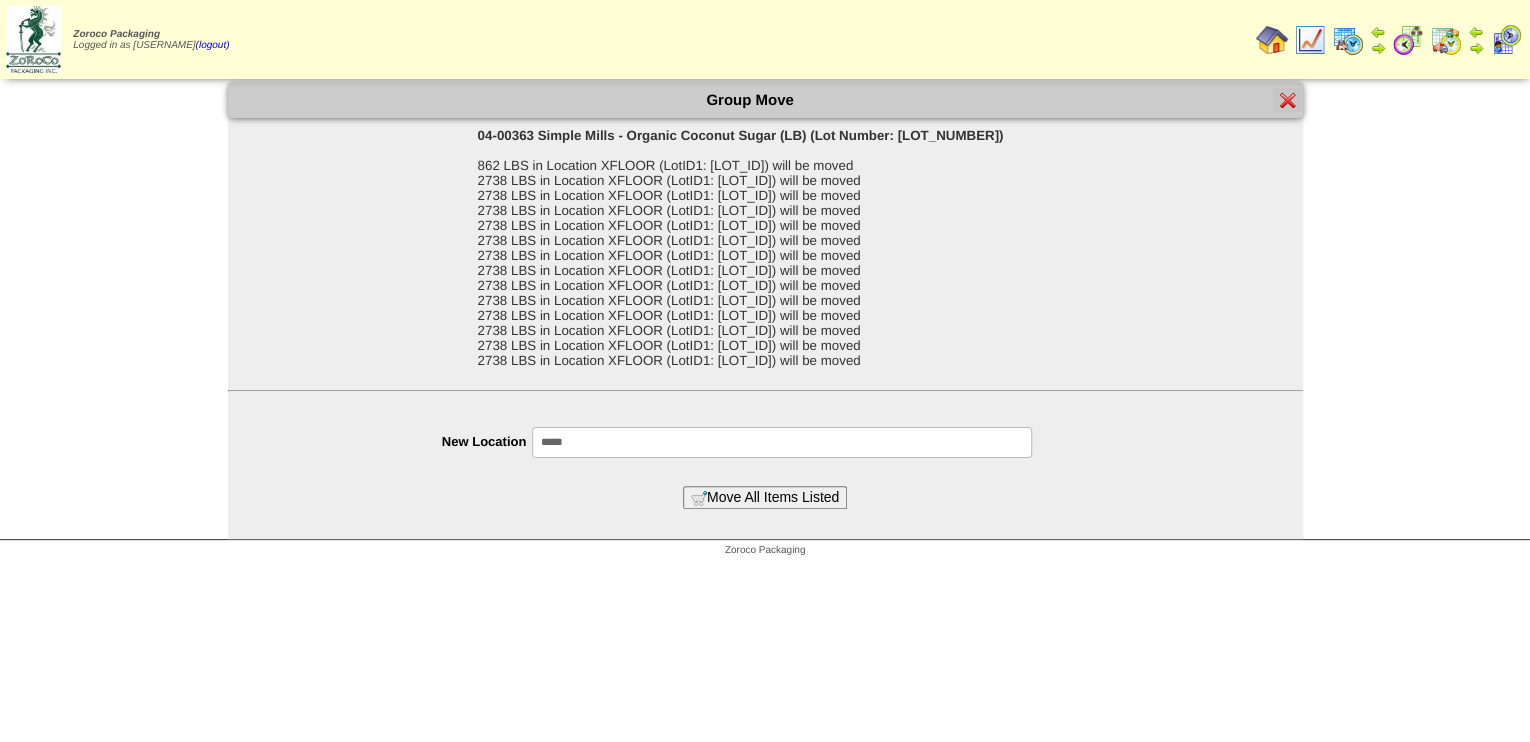 click on "Move All Items Listed" at bounding box center [765, 497] 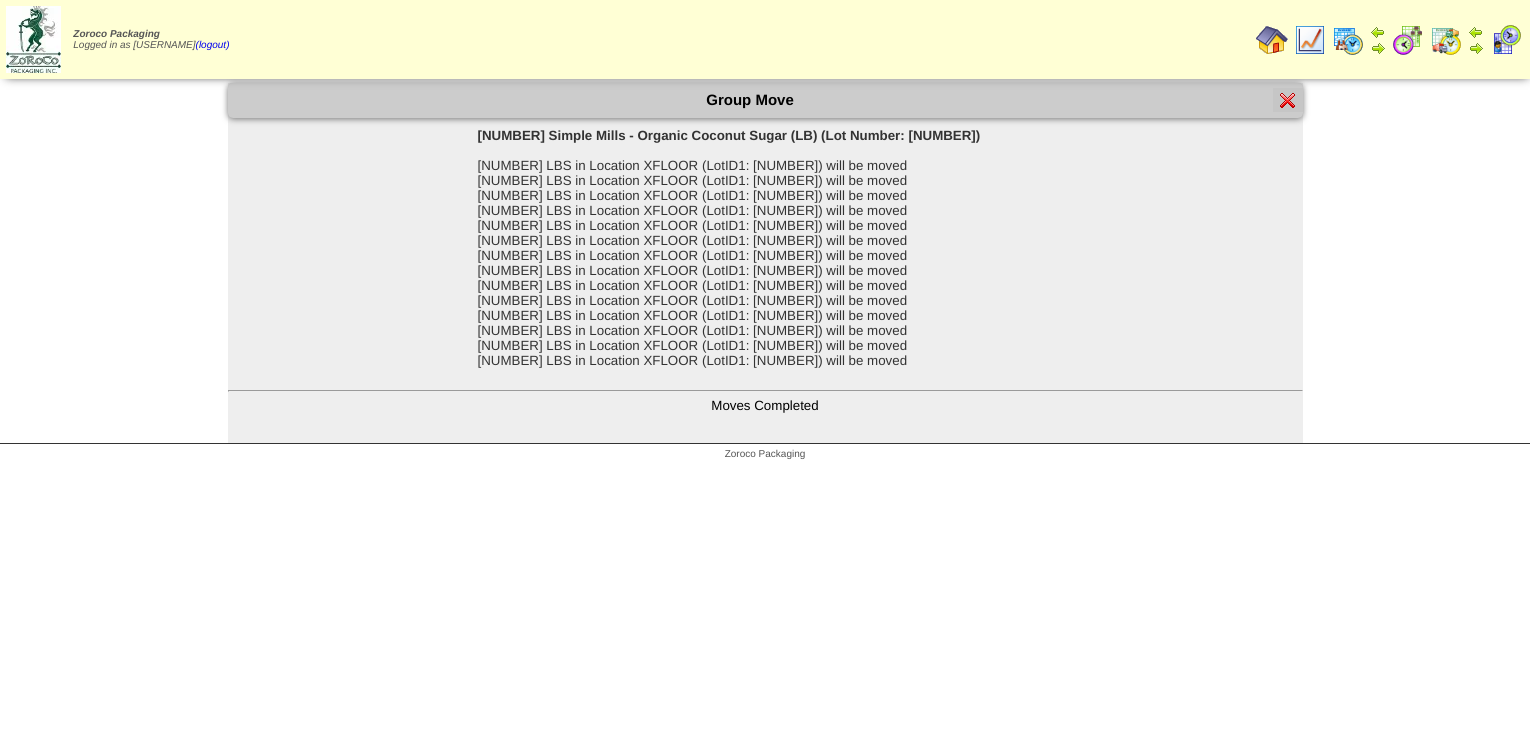 scroll, scrollTop: 0, scrollLeft: 0, axis: both 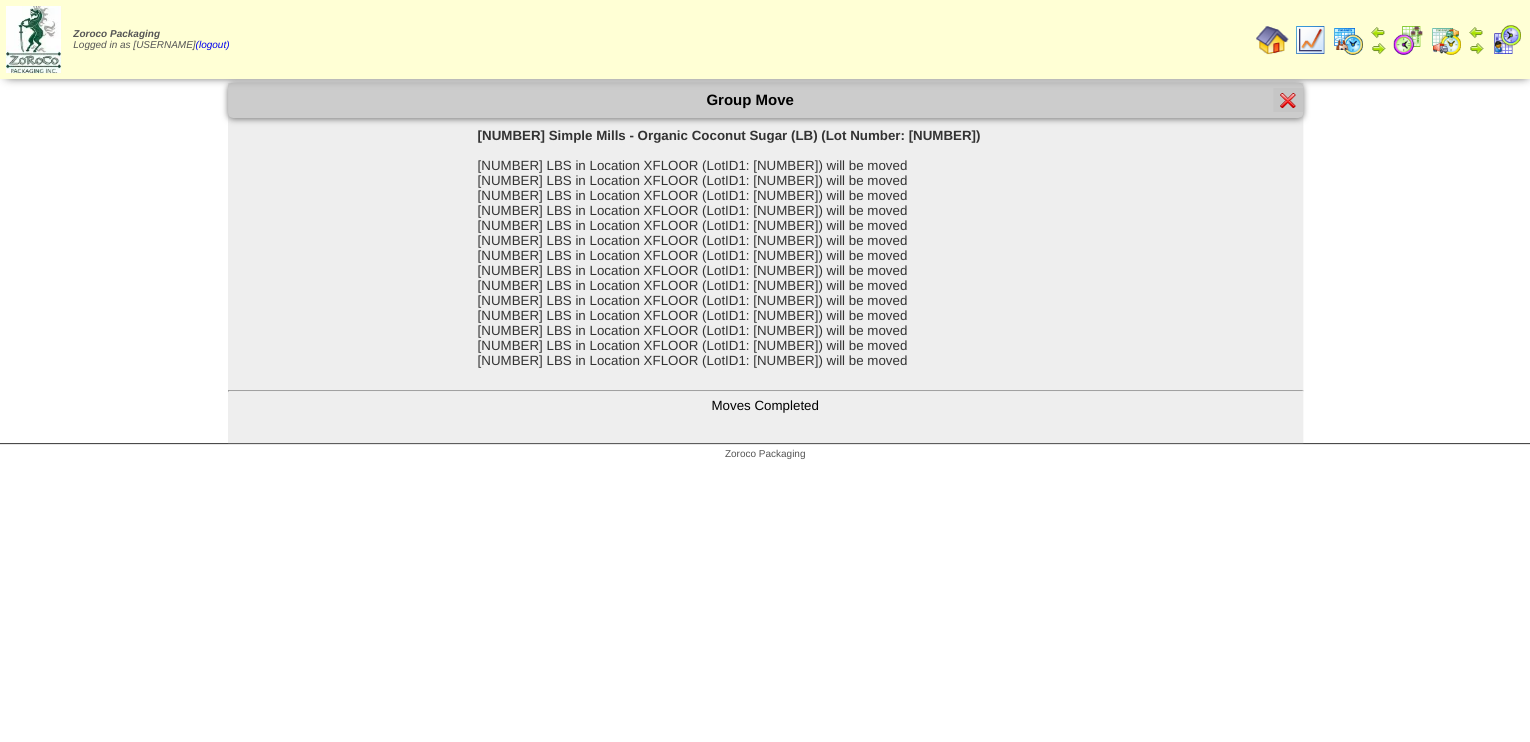 drag, startPoint x: 0, startPoint y: 0, endPoint x: 1285, endPoint y: 102, distance: 1289.0419 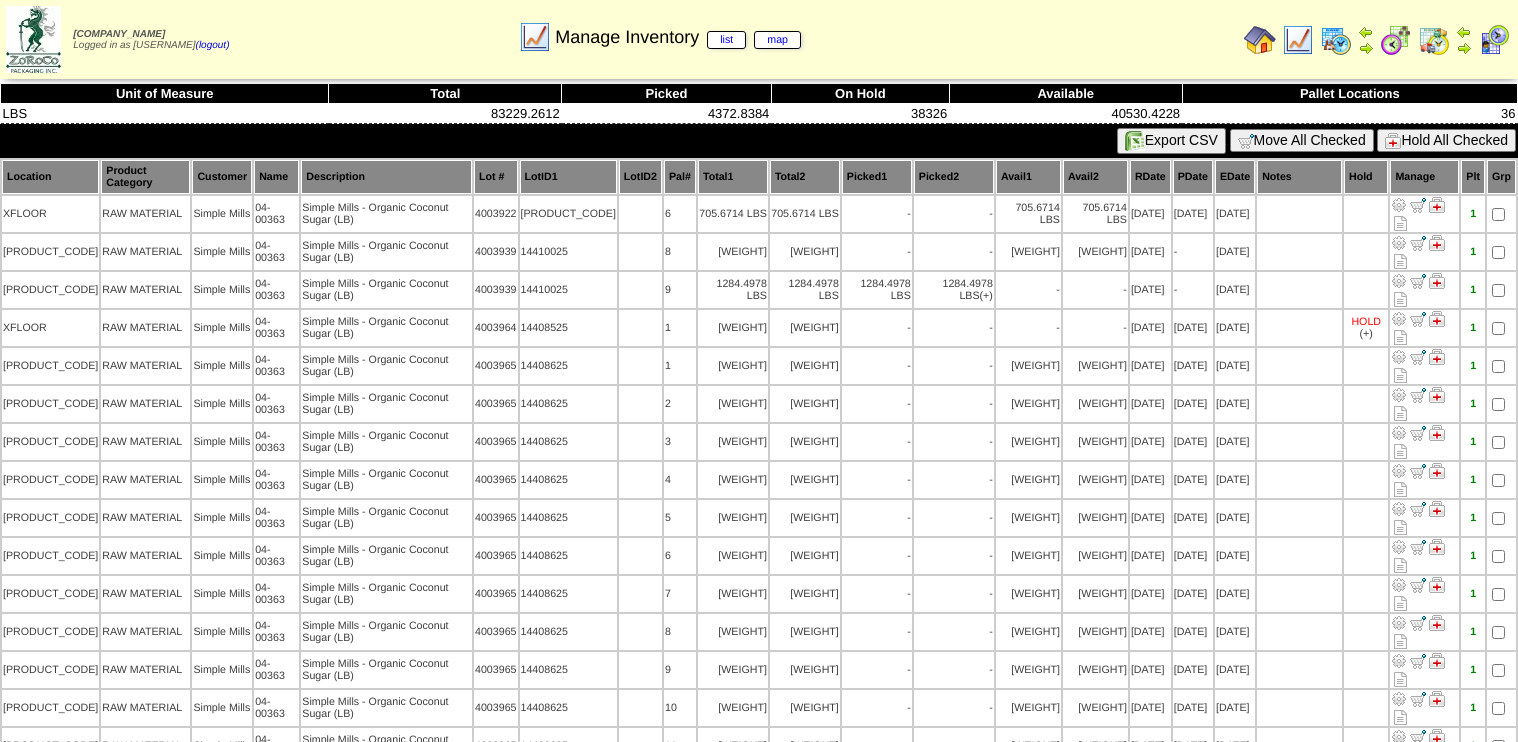 scroll, scrollTop: 0, scrollLeft: 0, axis: both 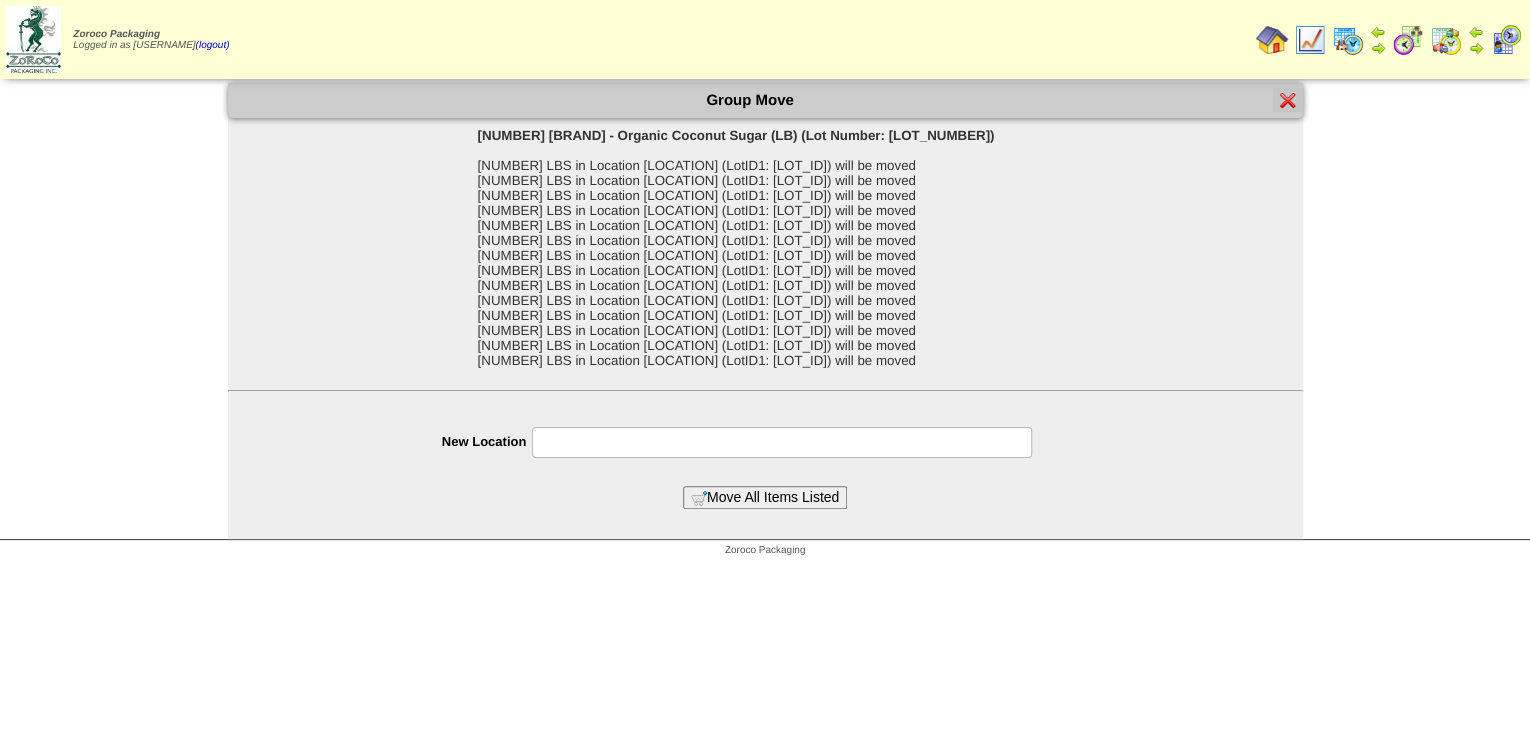 click at bounding box center (1310, 40) 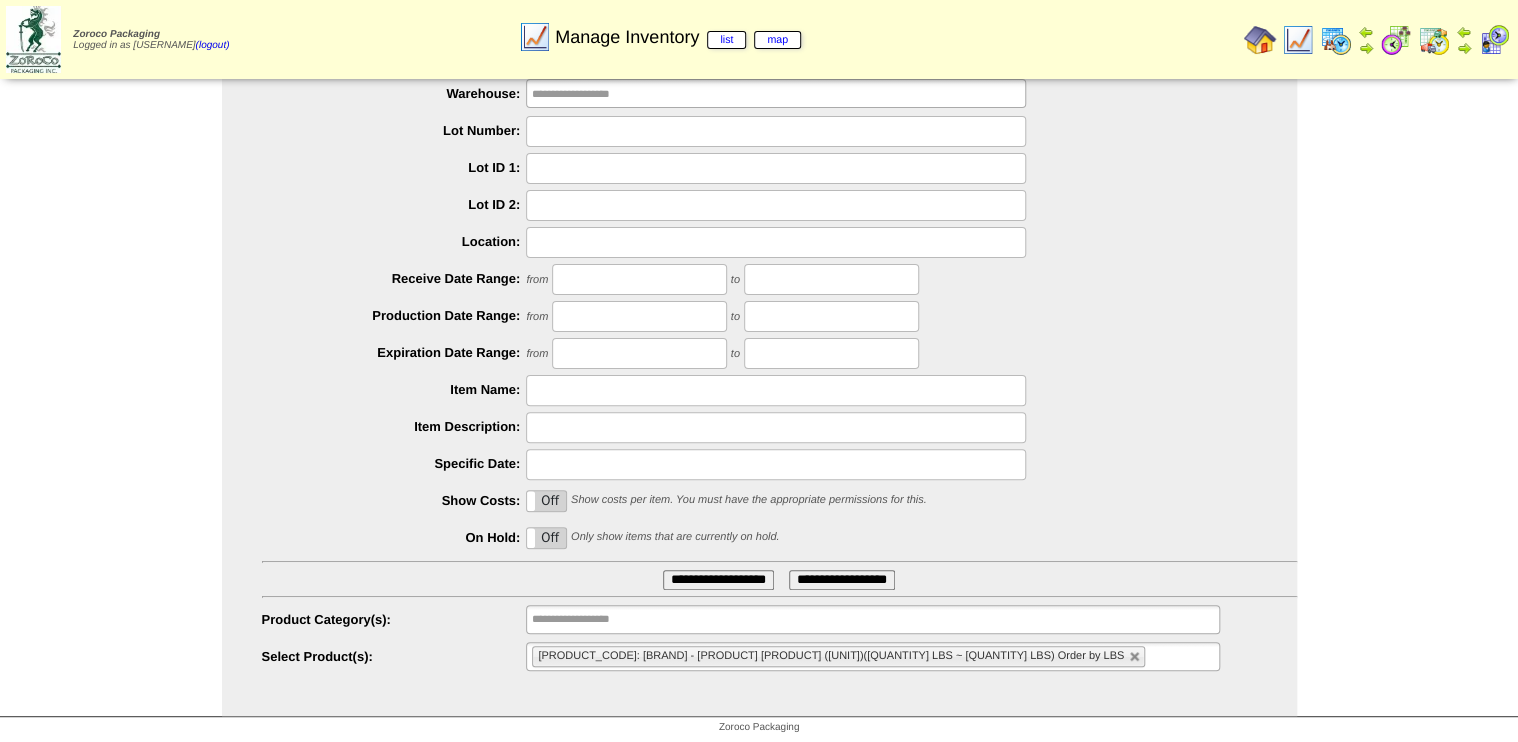 scroll, scrollTop: 91, scrollLeft: 0, axis: vertical 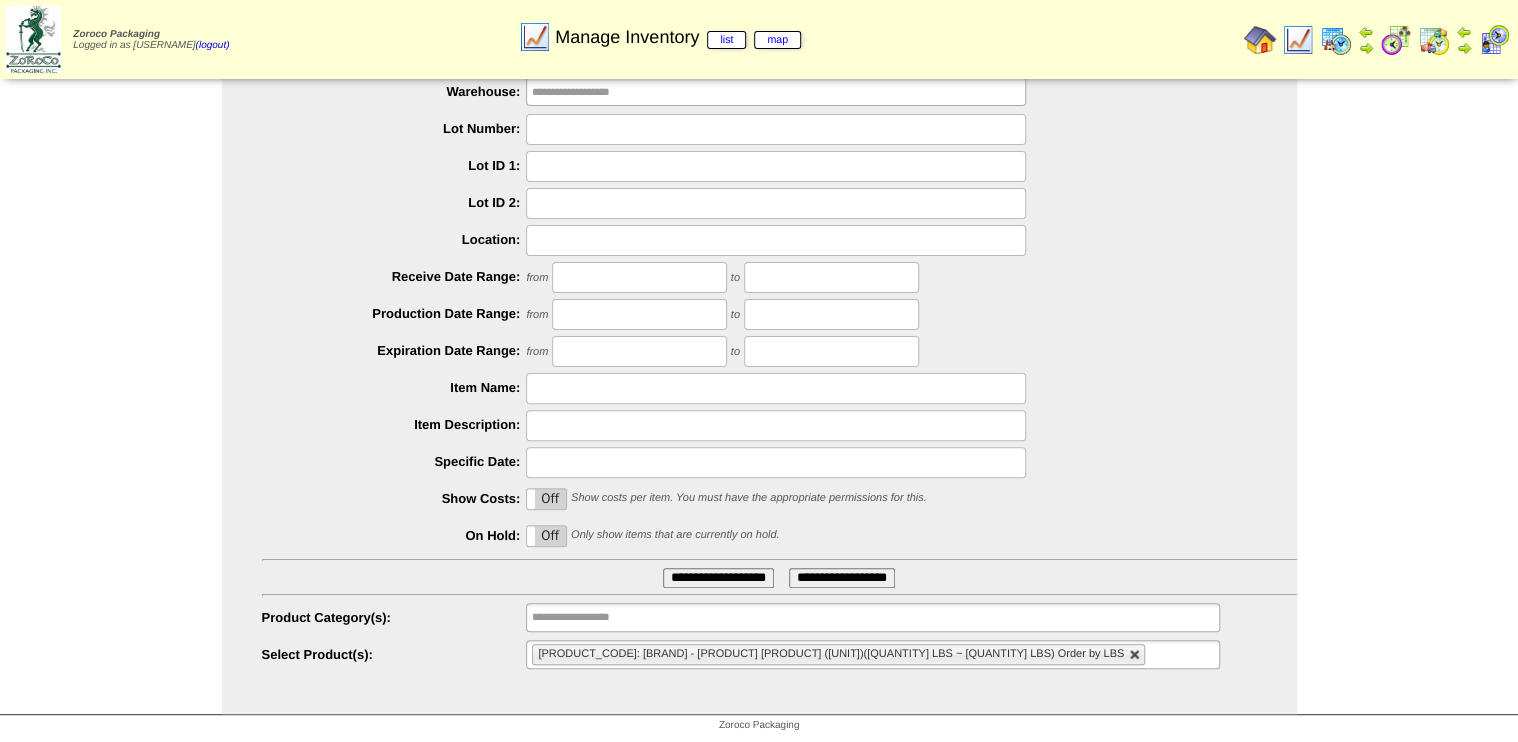 click at bounding box center [1135, 655] 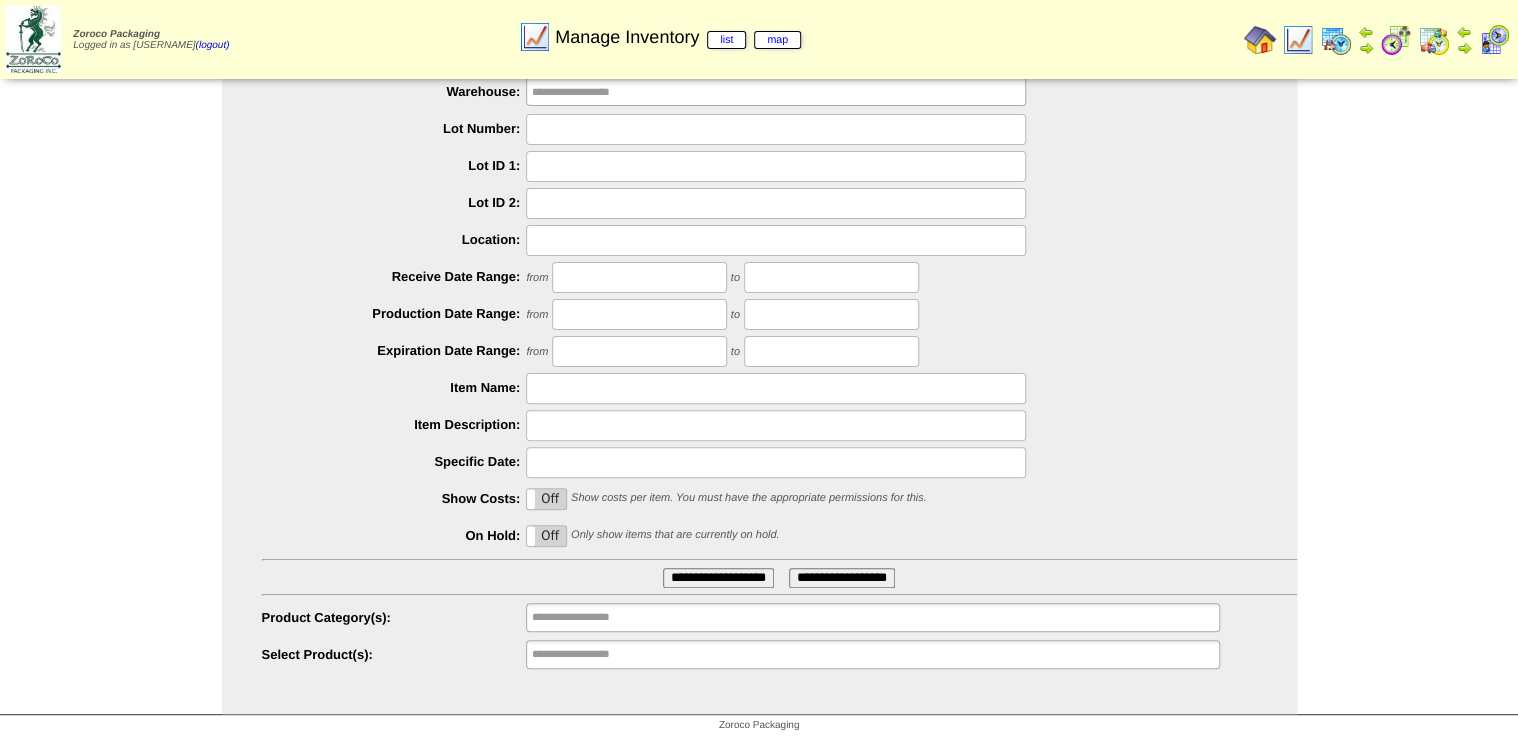 click on "**********" at bounding box center [872, 654] 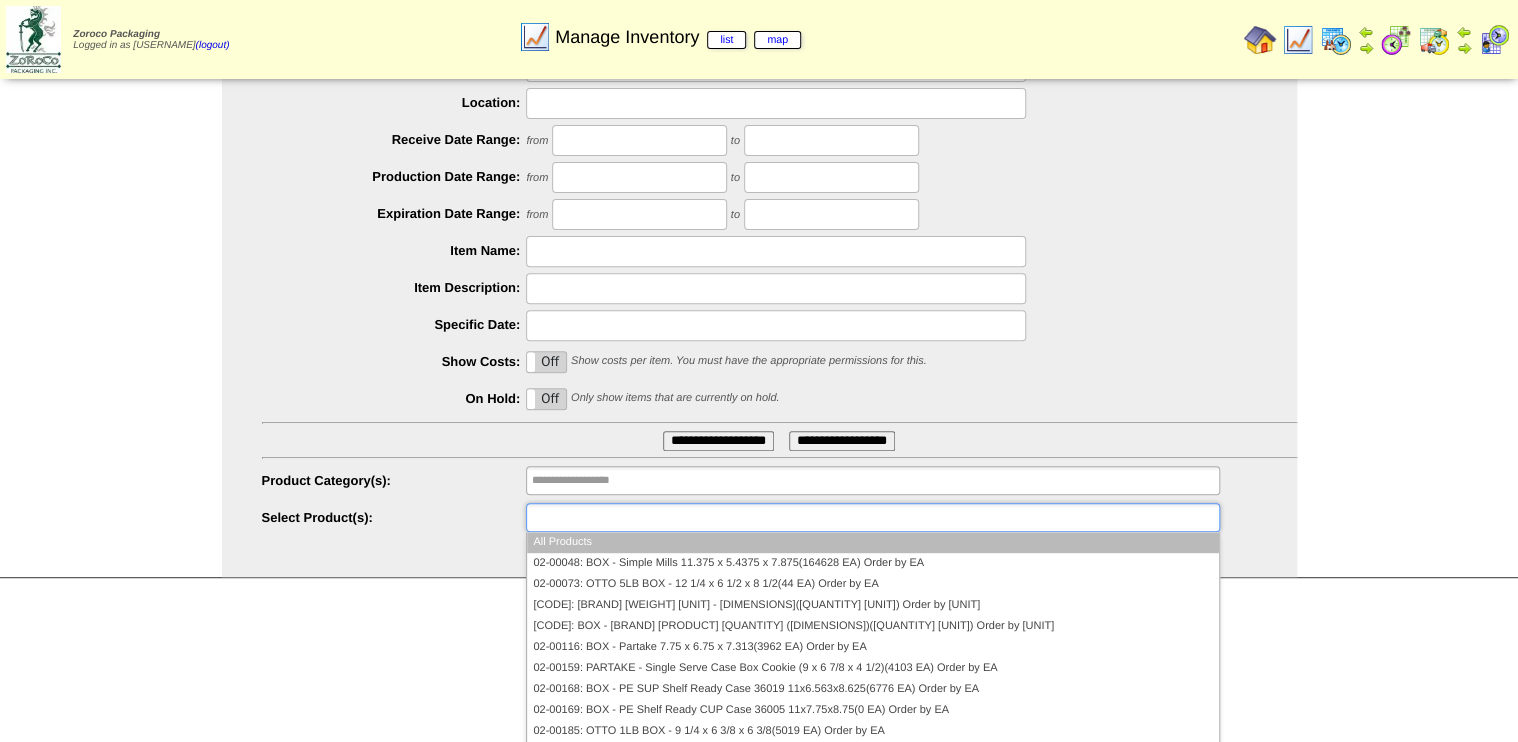 scroll, scrollTop: 251, scrollLeft: 0, axis: vertical 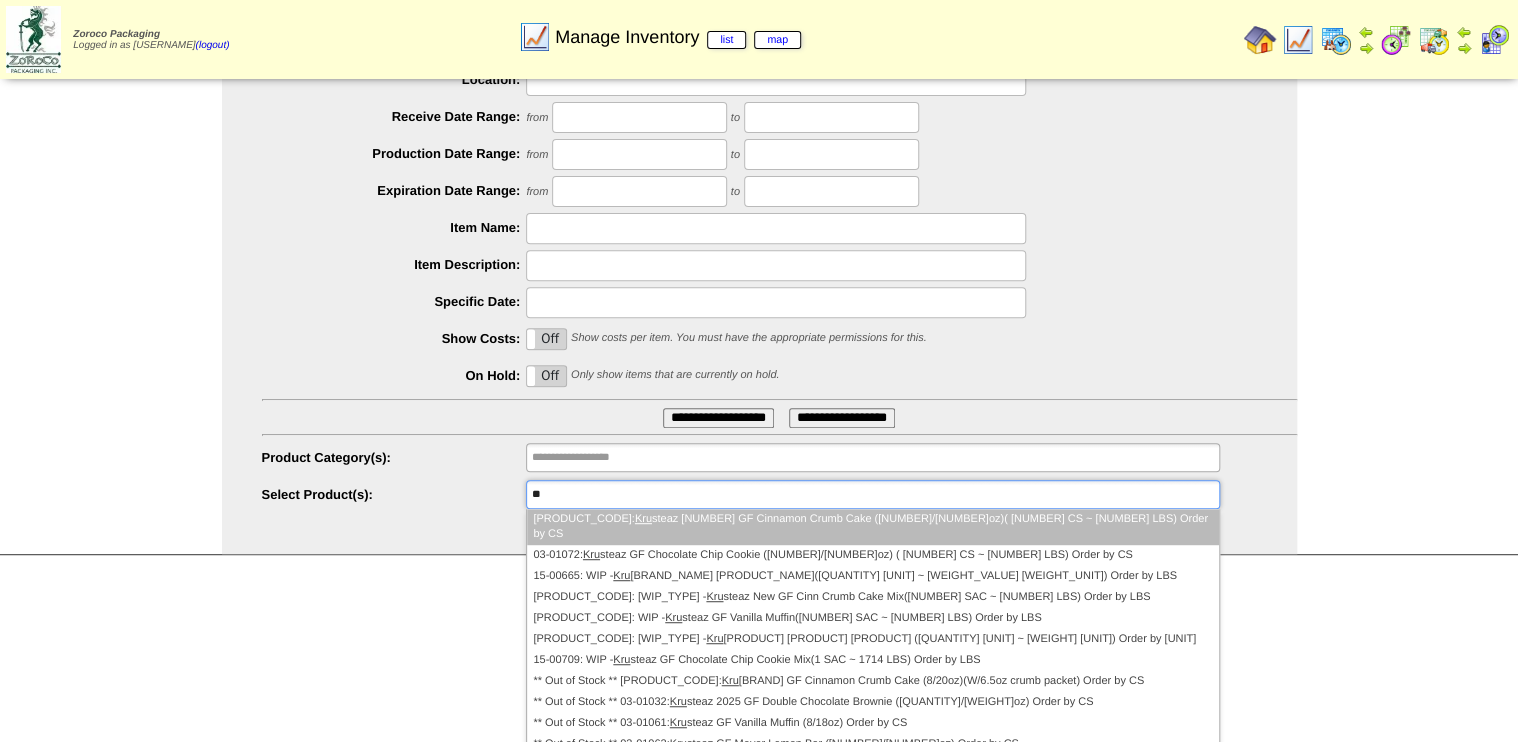 type on "*" 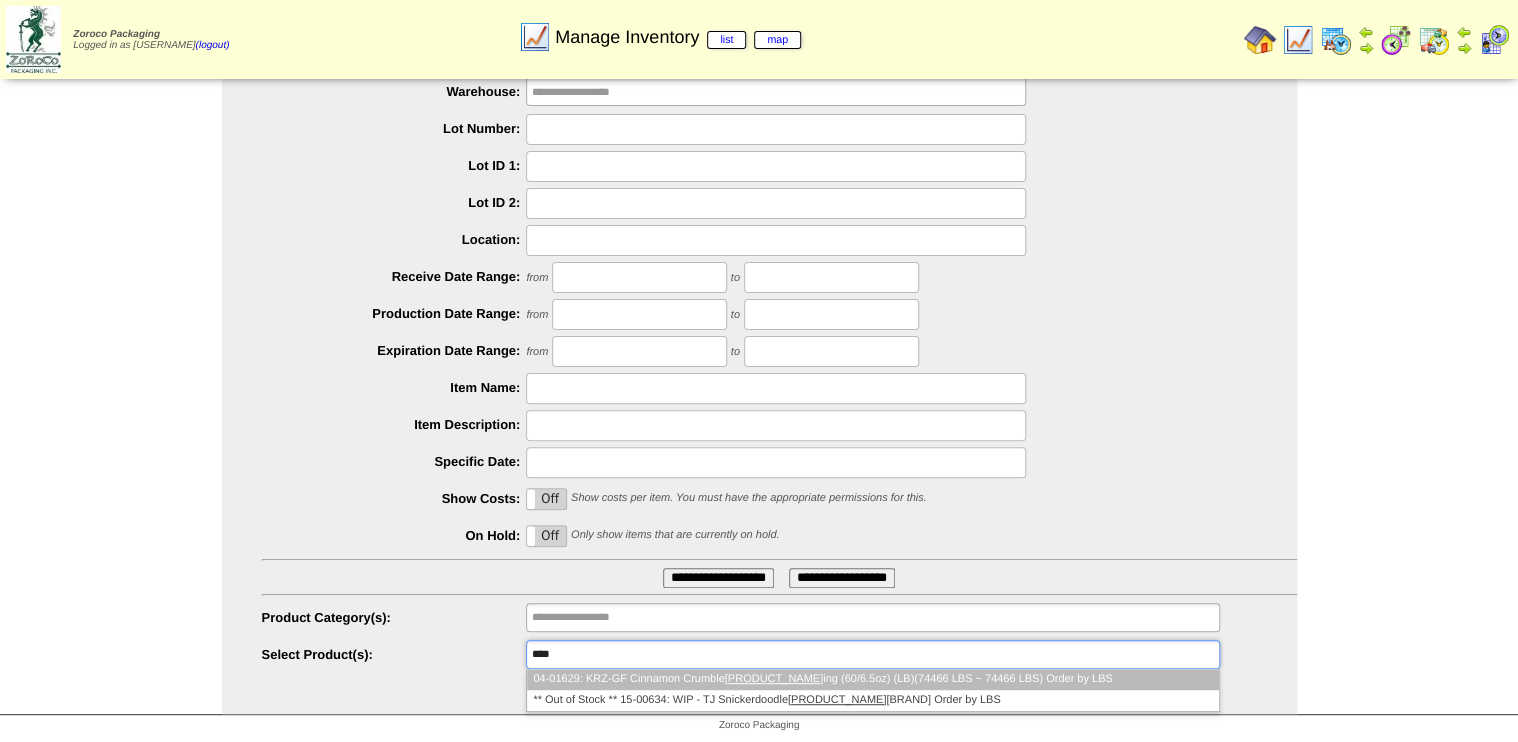 scroll, scrollTop: 91, scrollLeft: 0, axis: vertical 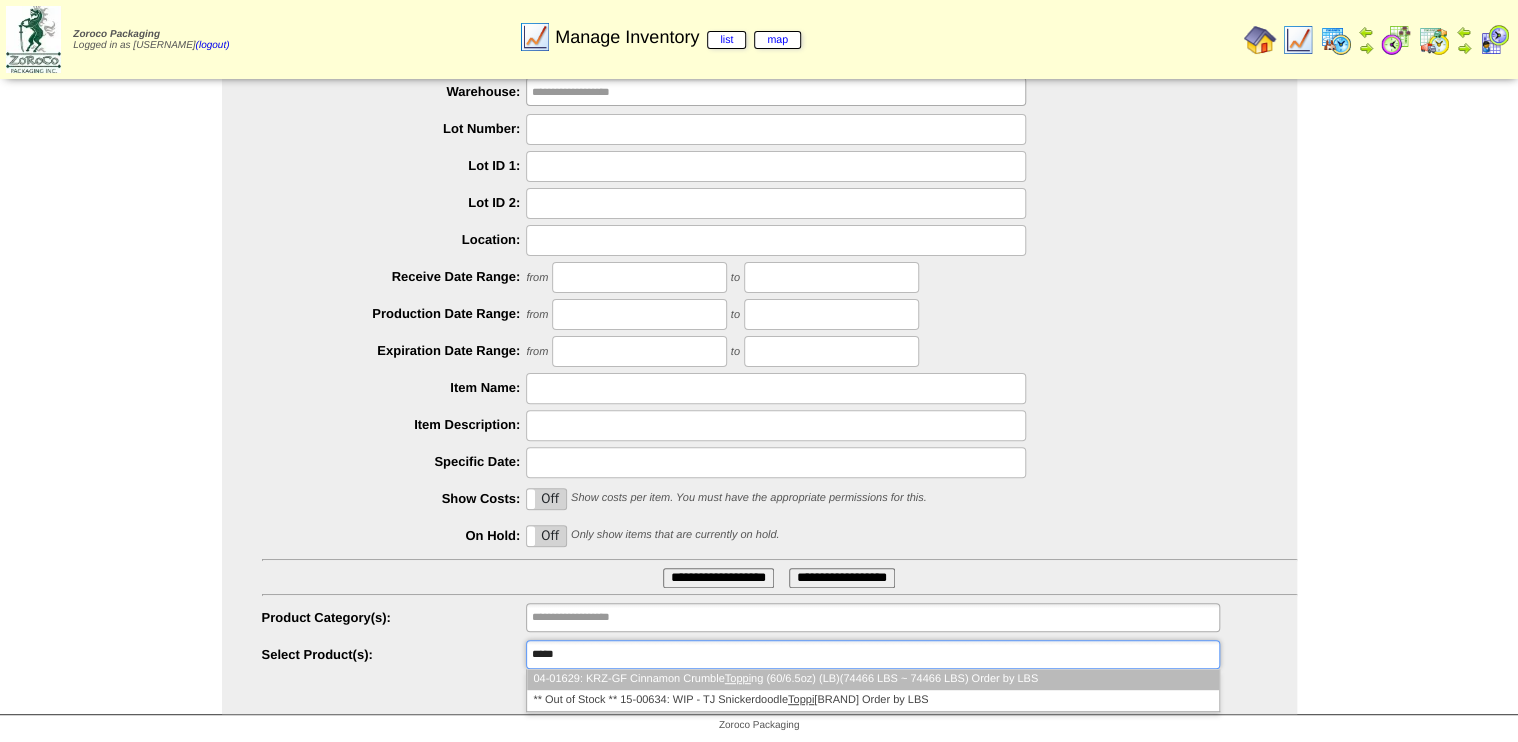 type 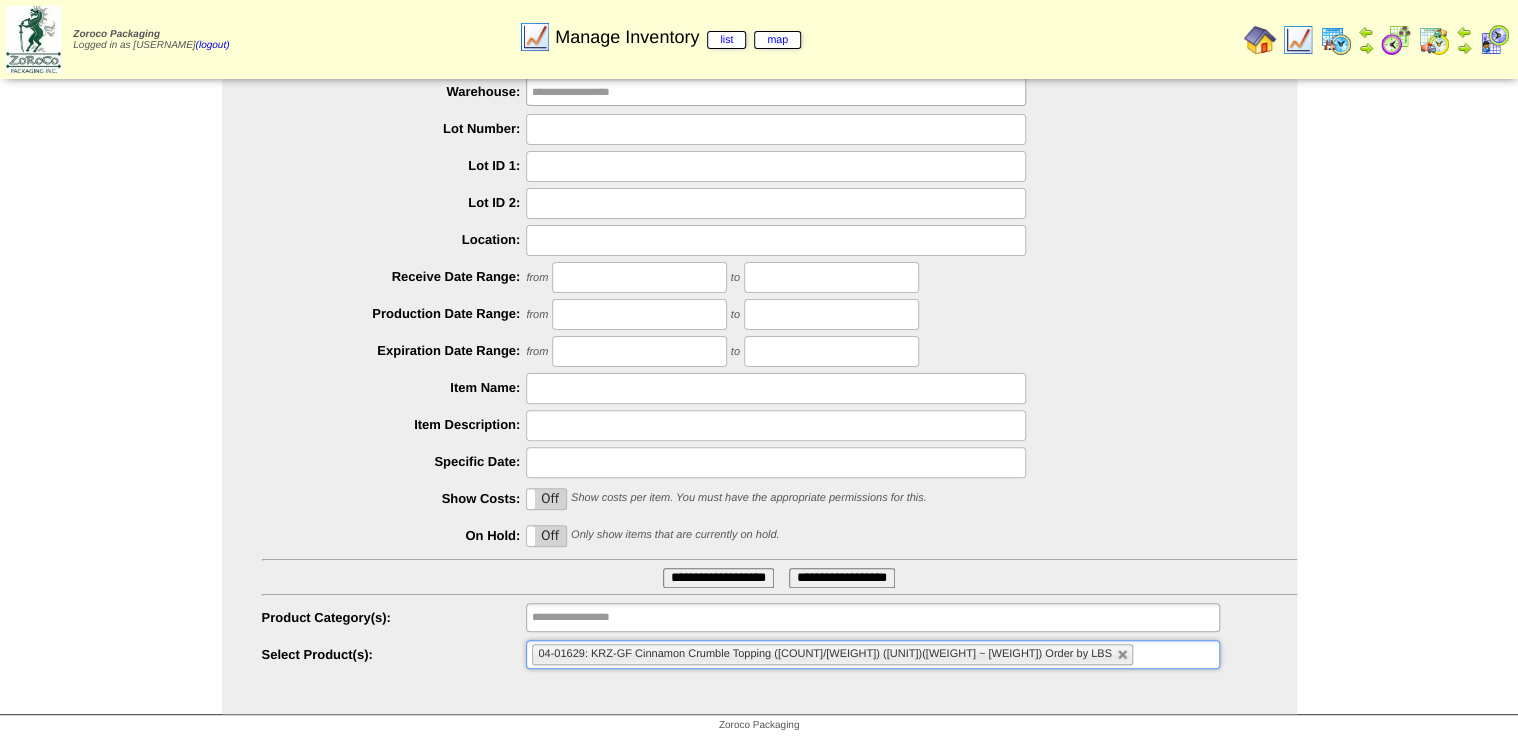 click on "**********" at bounding box center [718, 578] 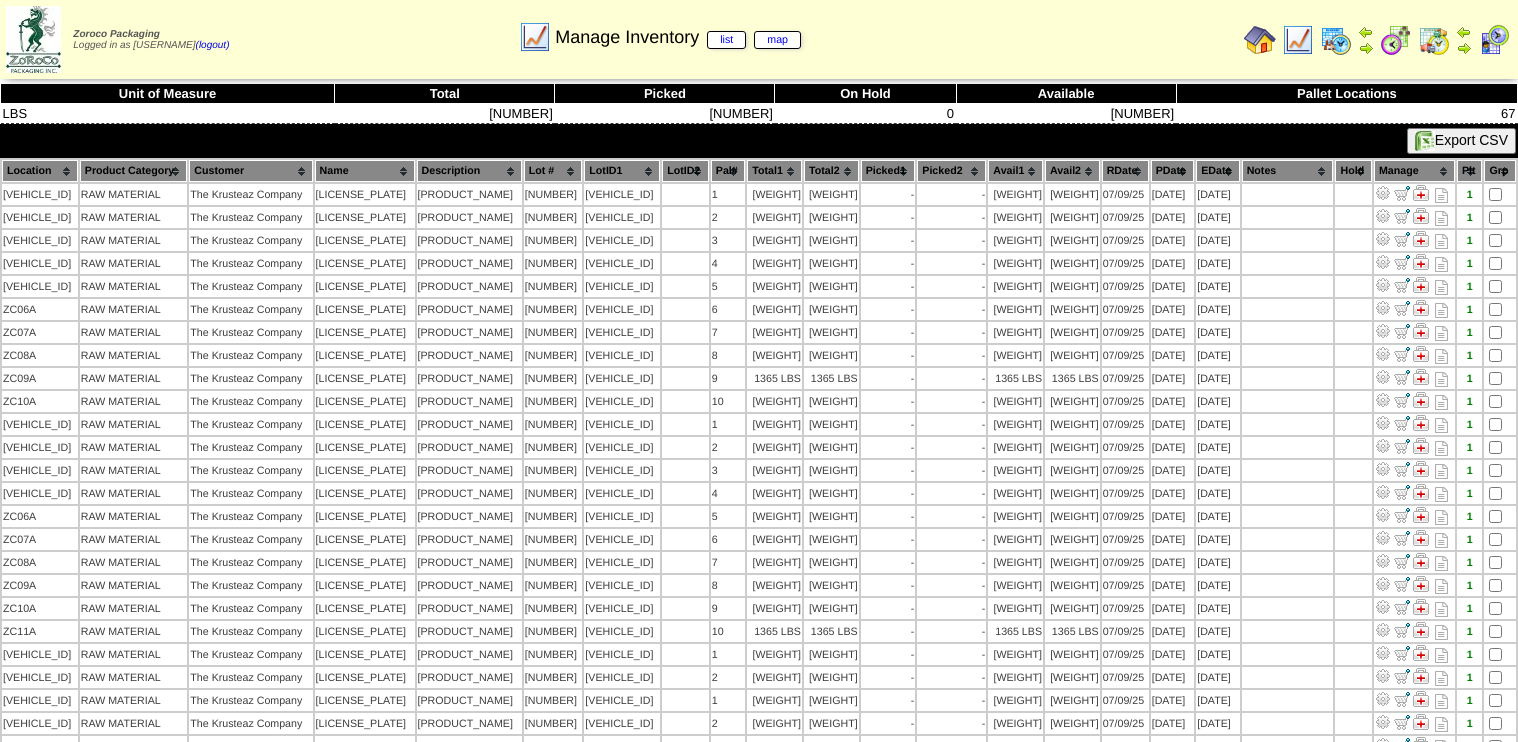 scroll, scrollTop: 0, scrollLeft: 0, axis: both 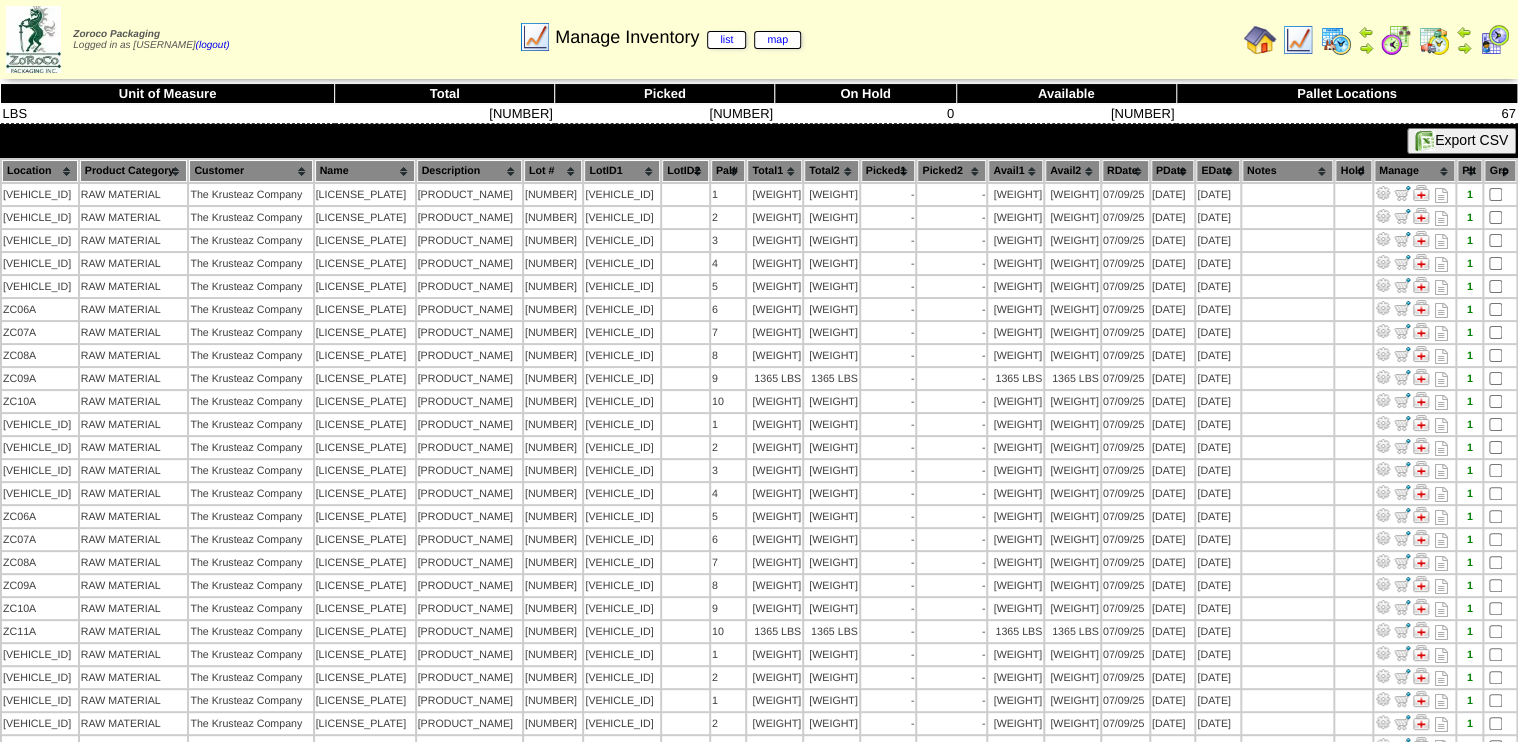 click on "Lot #" at bounding box center [553, 171] 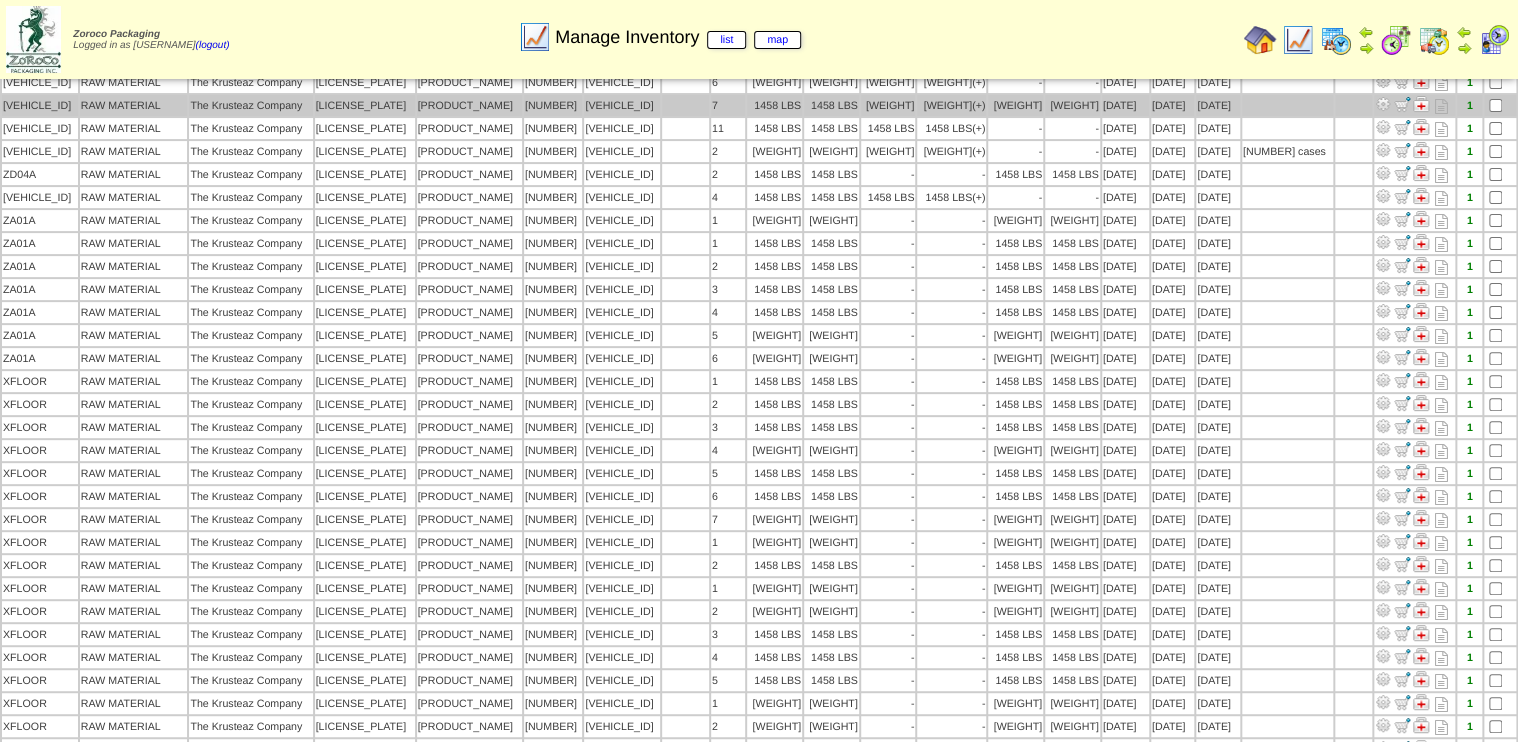 scroll, scrollTop: 0, scrollLeft: 0, axis: both 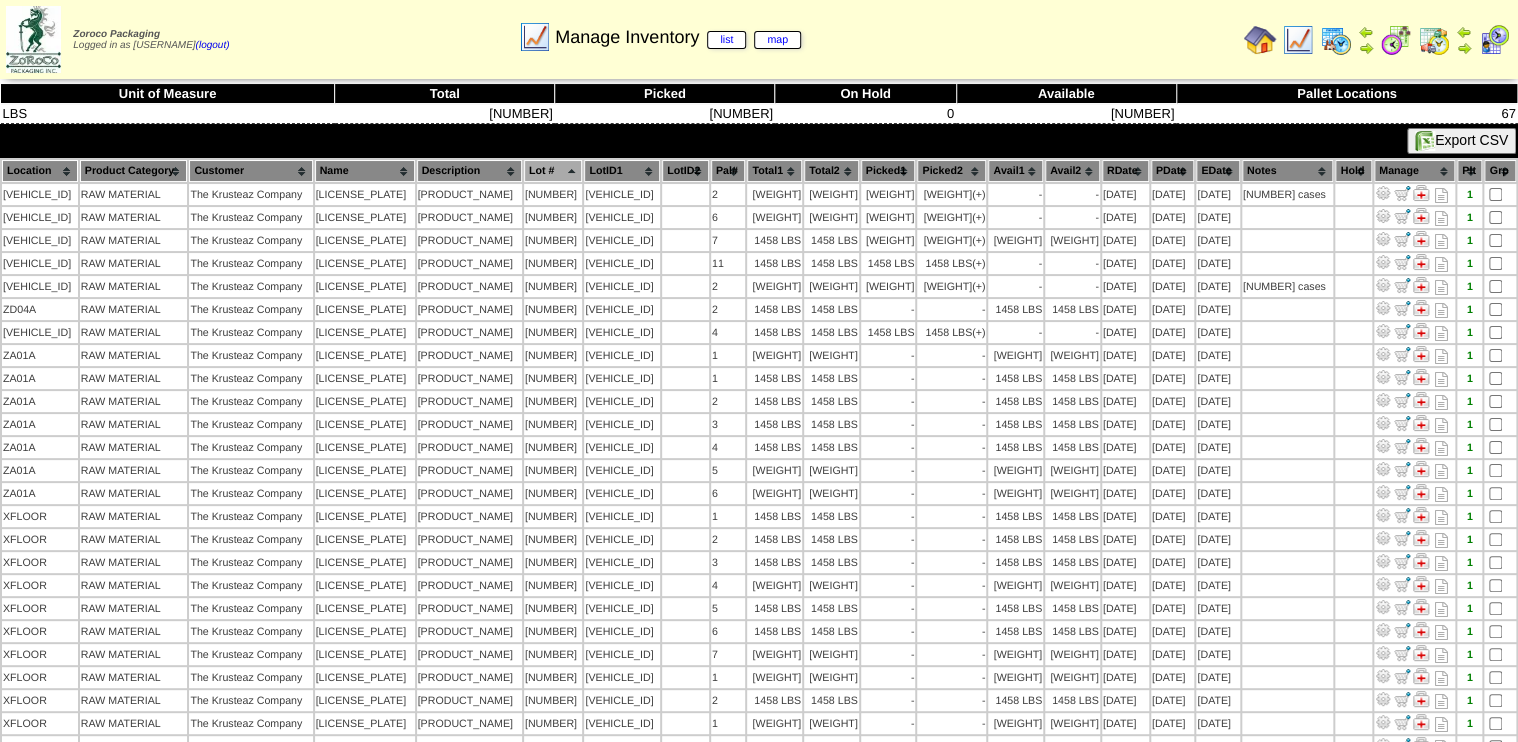 click at bounding box center (1425, 141) 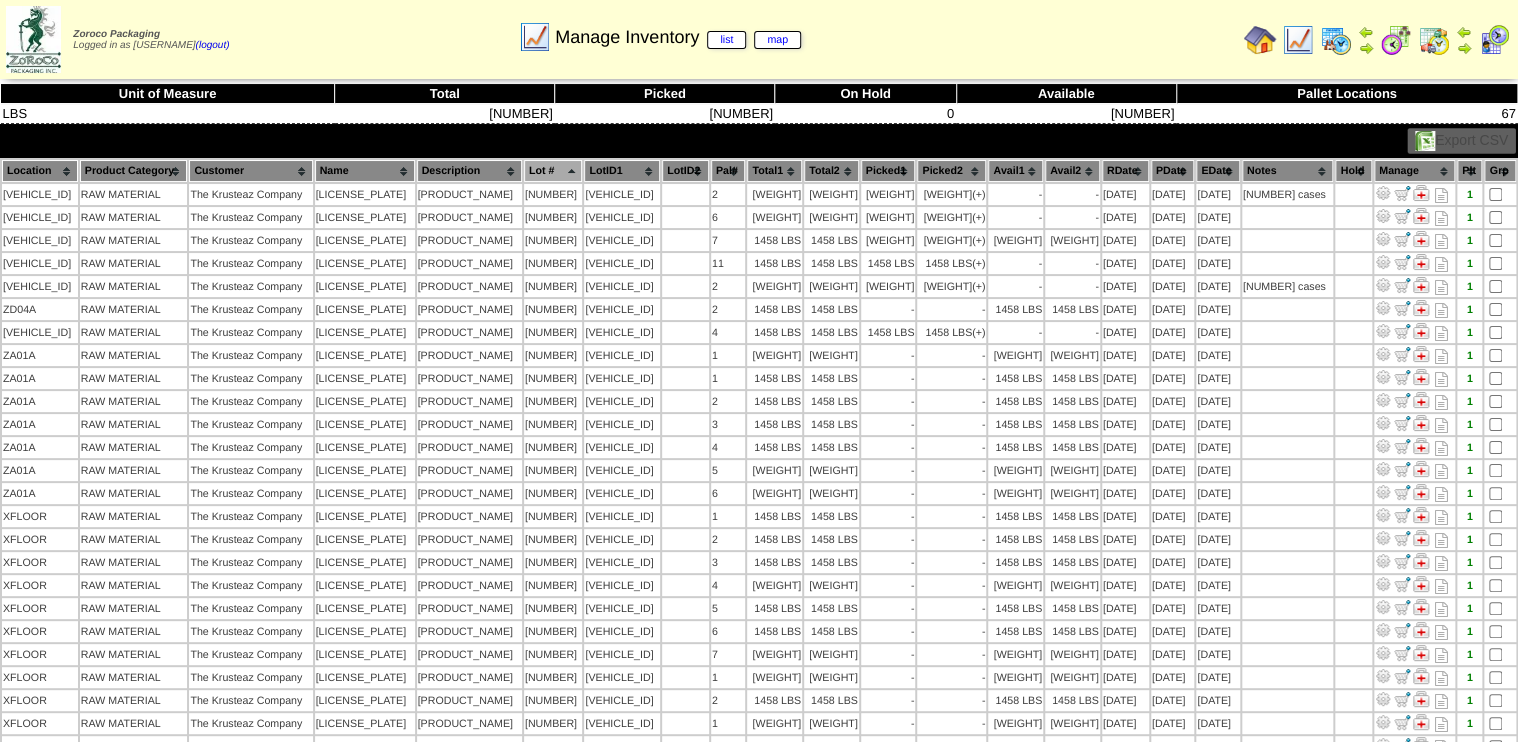 click on "Manage Inventory list map" at bounding box center [660, 30] 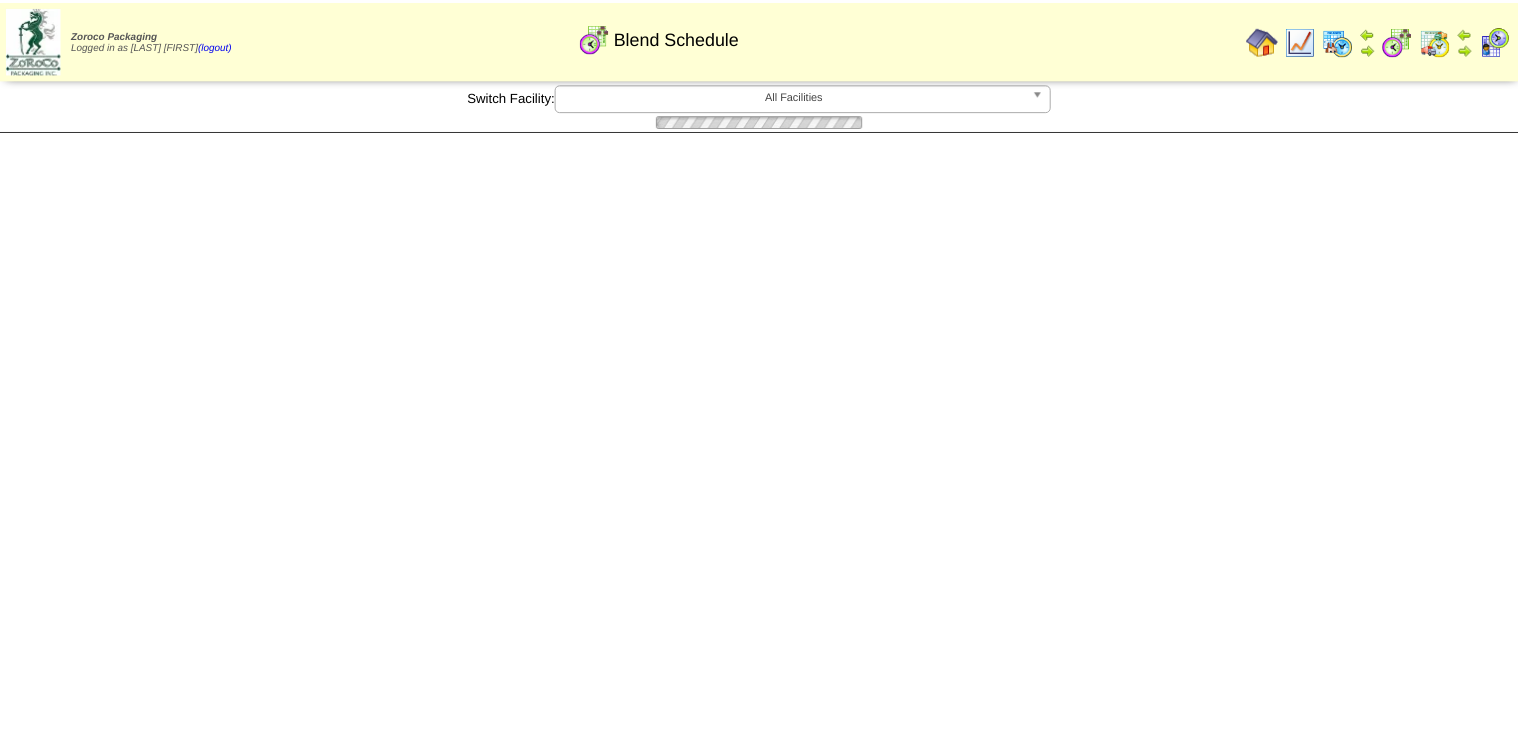 scroll, scrollTop: 0, scrollLeft: 0, axis: both 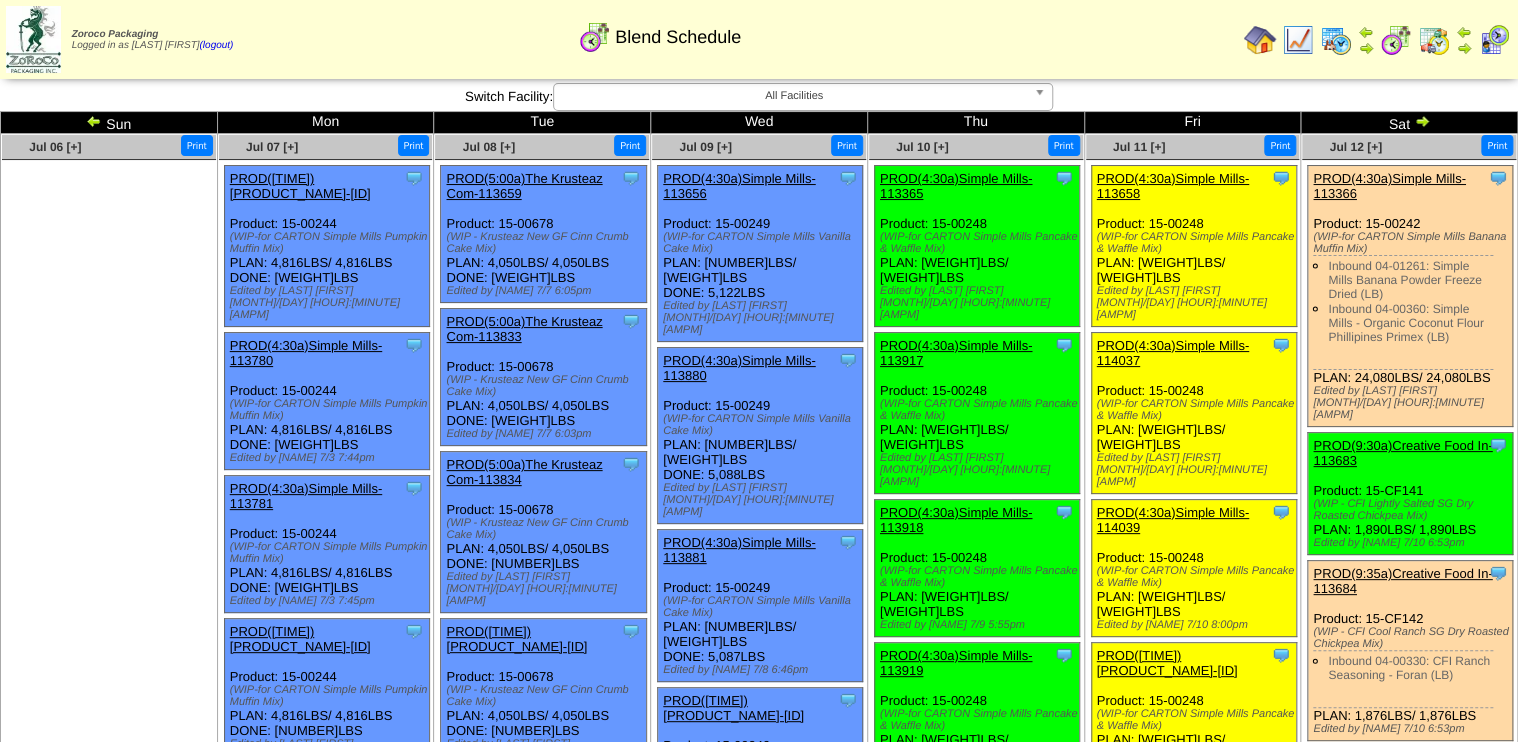 click at bounding box center [1298, 40] 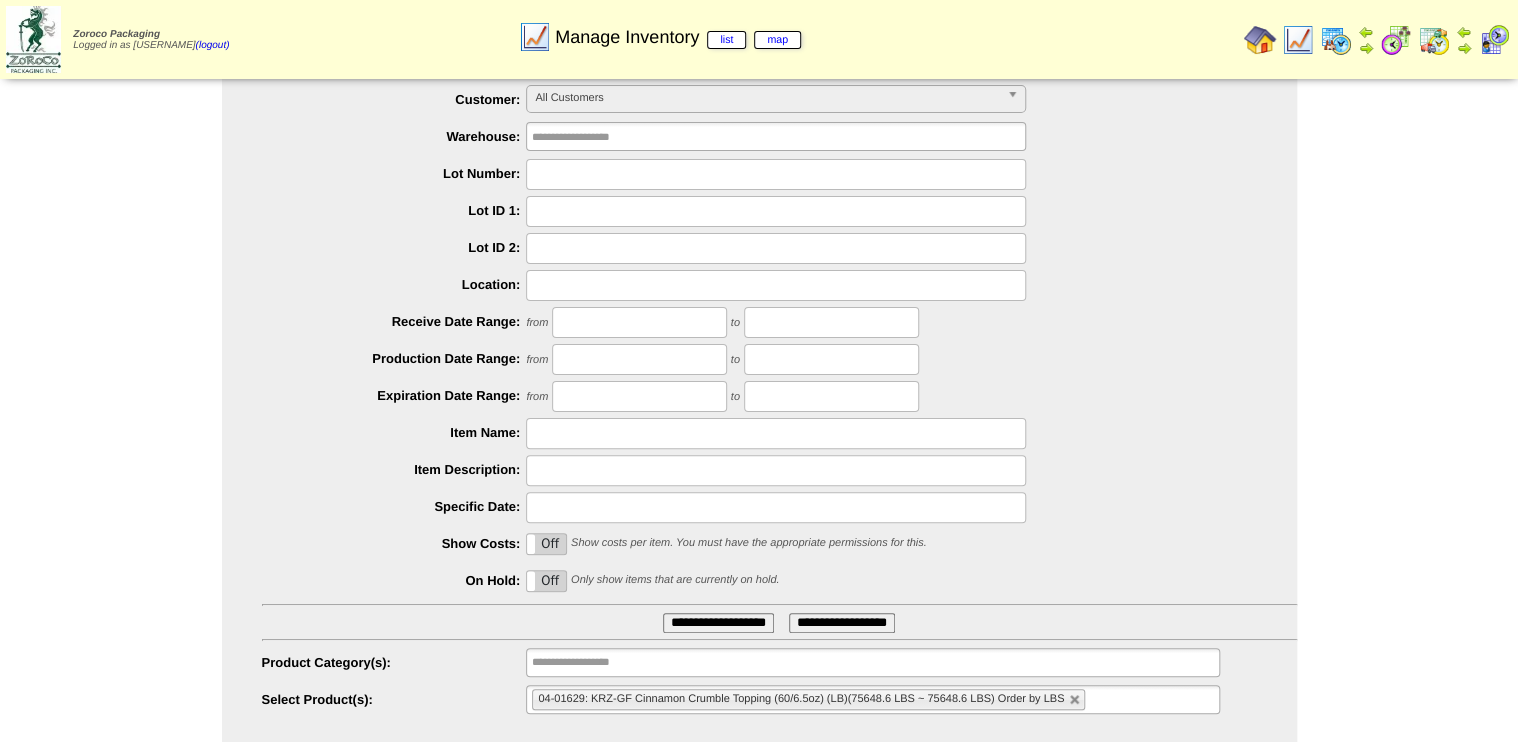 scroll, scrollTop: 91, scrollLeft: 0, axis: vertical 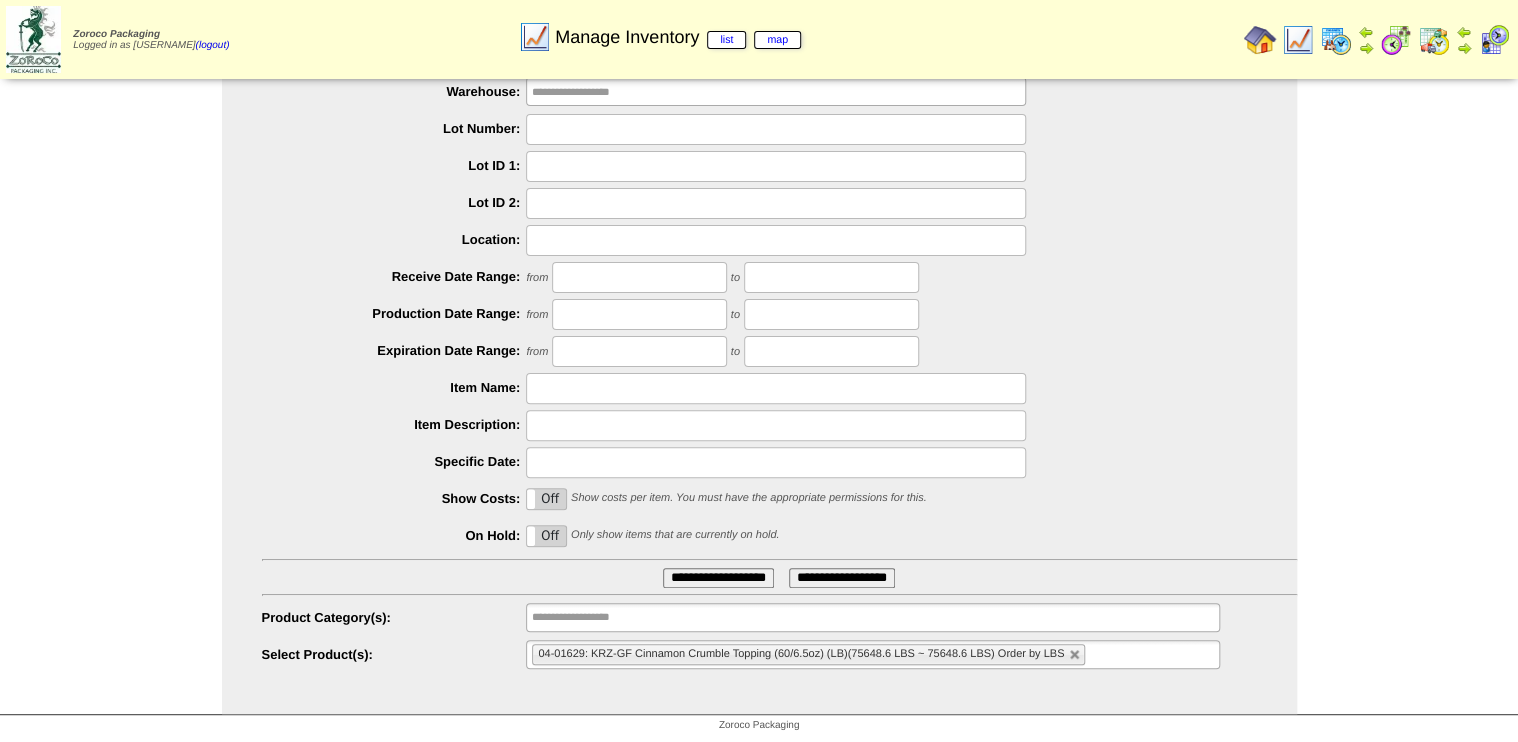 click on "**********" at bounding box center (718, 578) 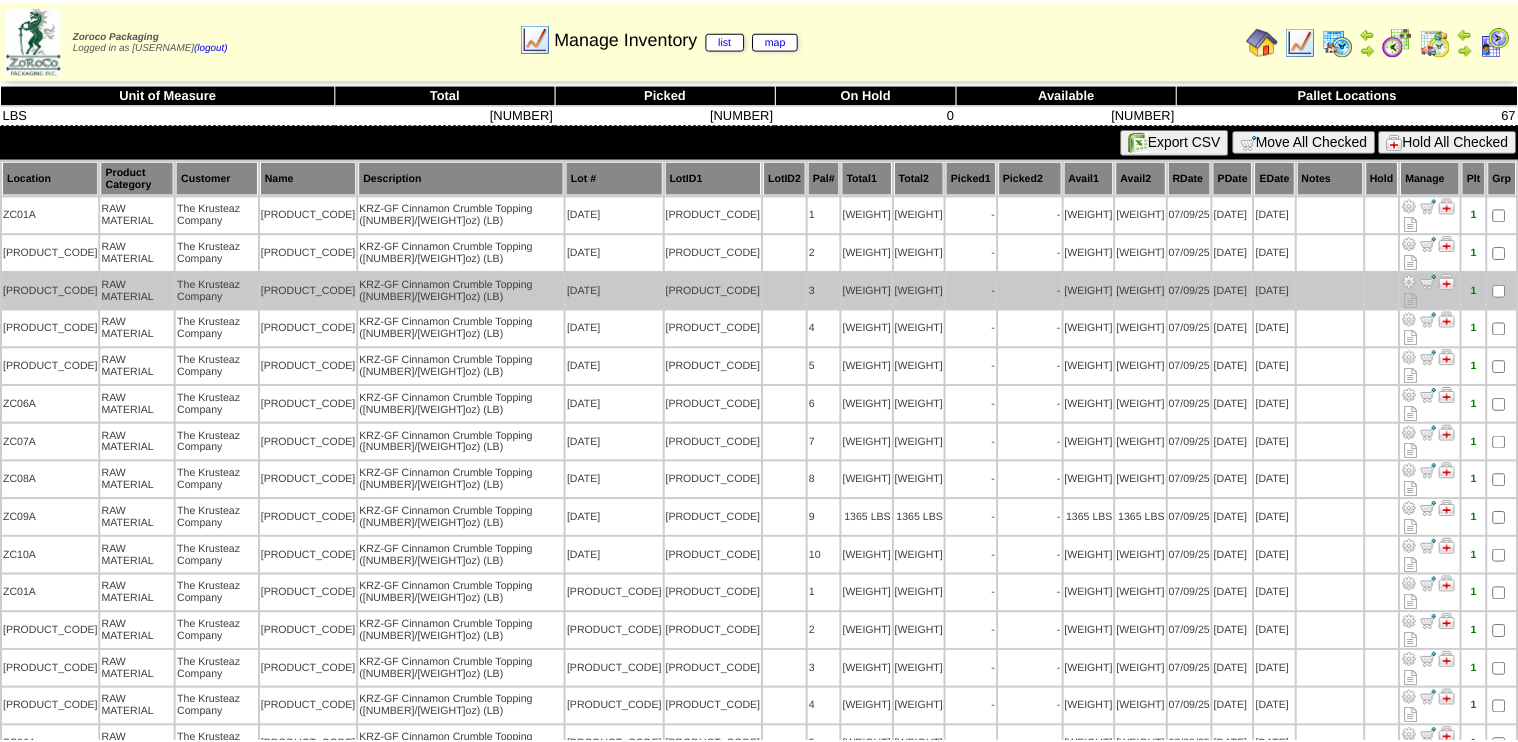 scroll, scrollTop: 0, scrollLeft: 0, axis: both 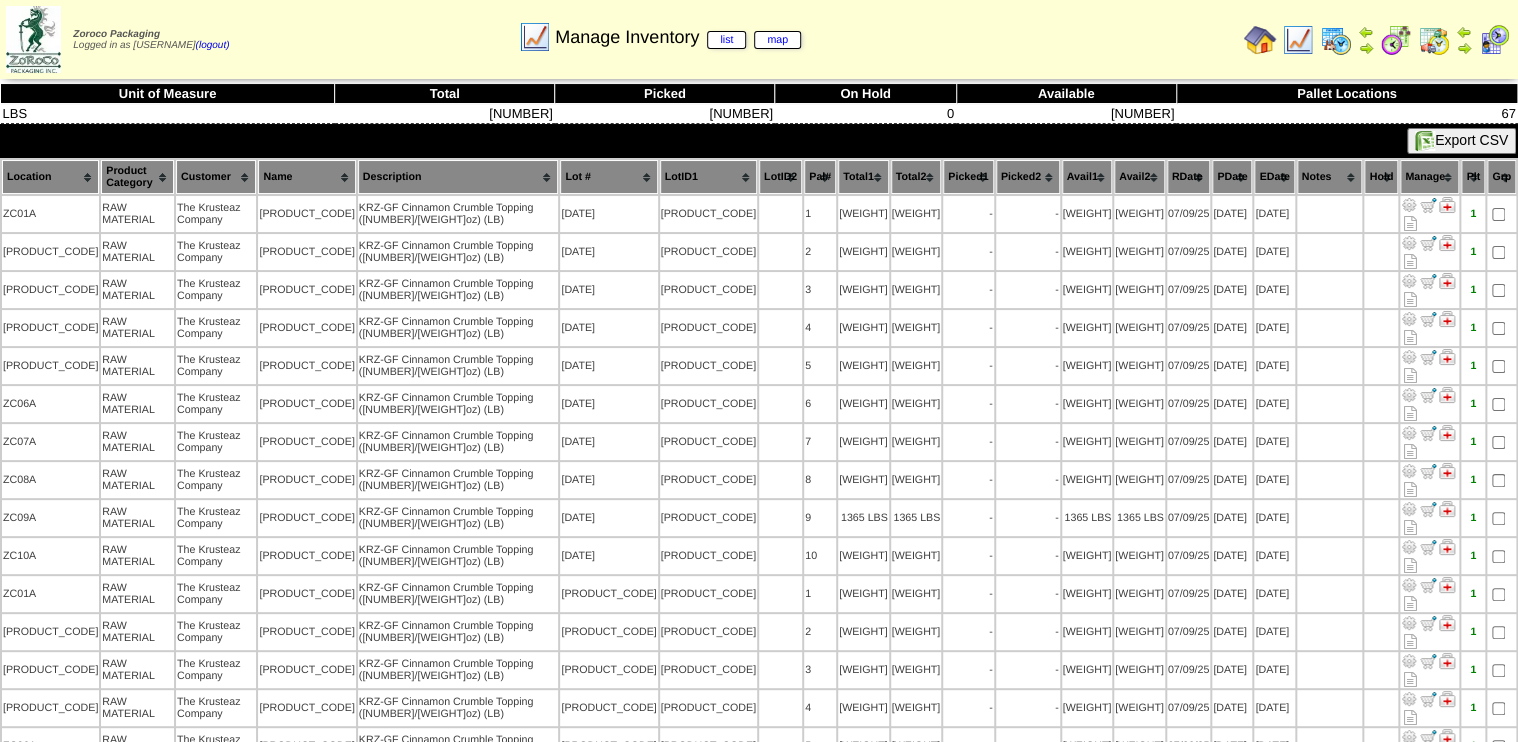 click on "Lot #" at bounding box center (608, 177) 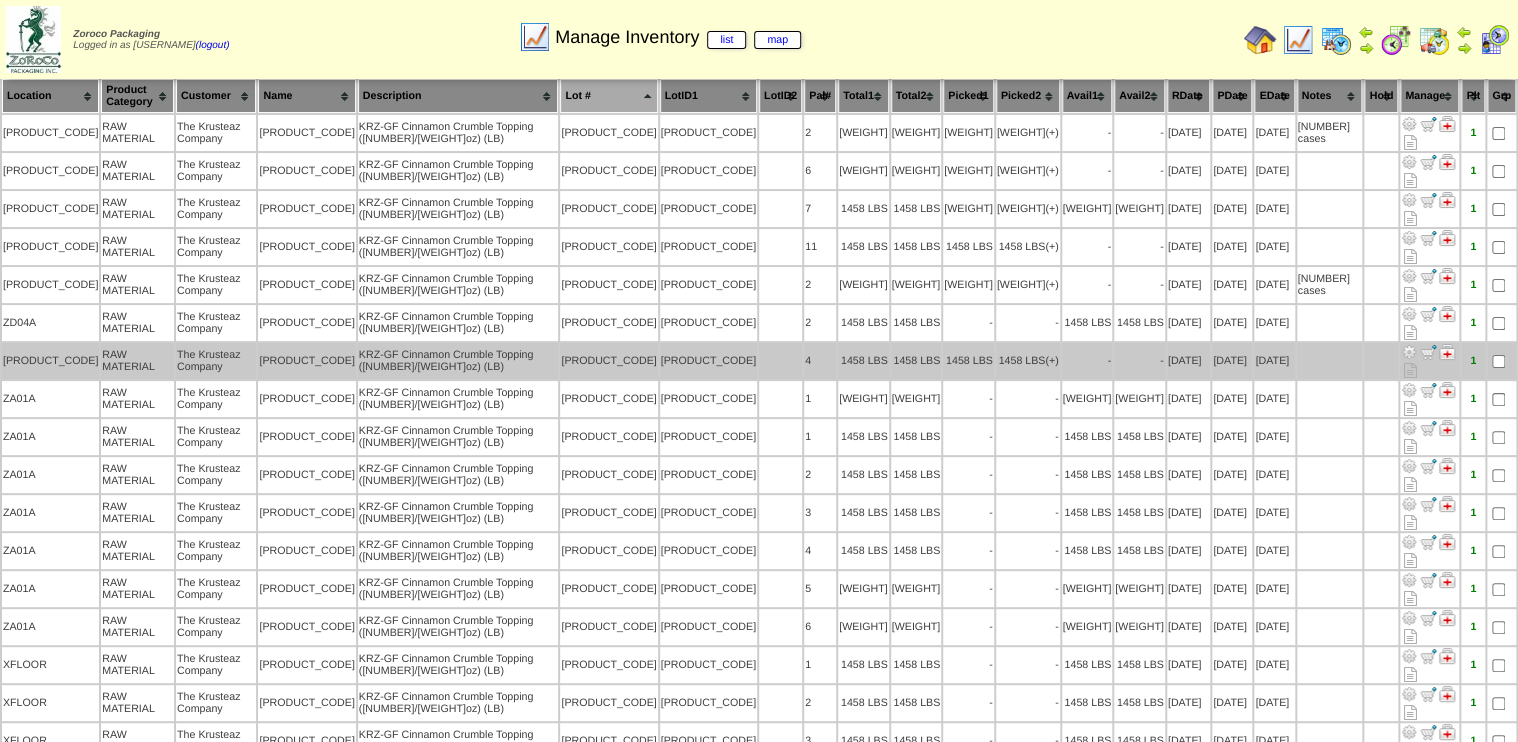 scroll, scrollTop: 80, scrollLeft: 0, axis: vertical 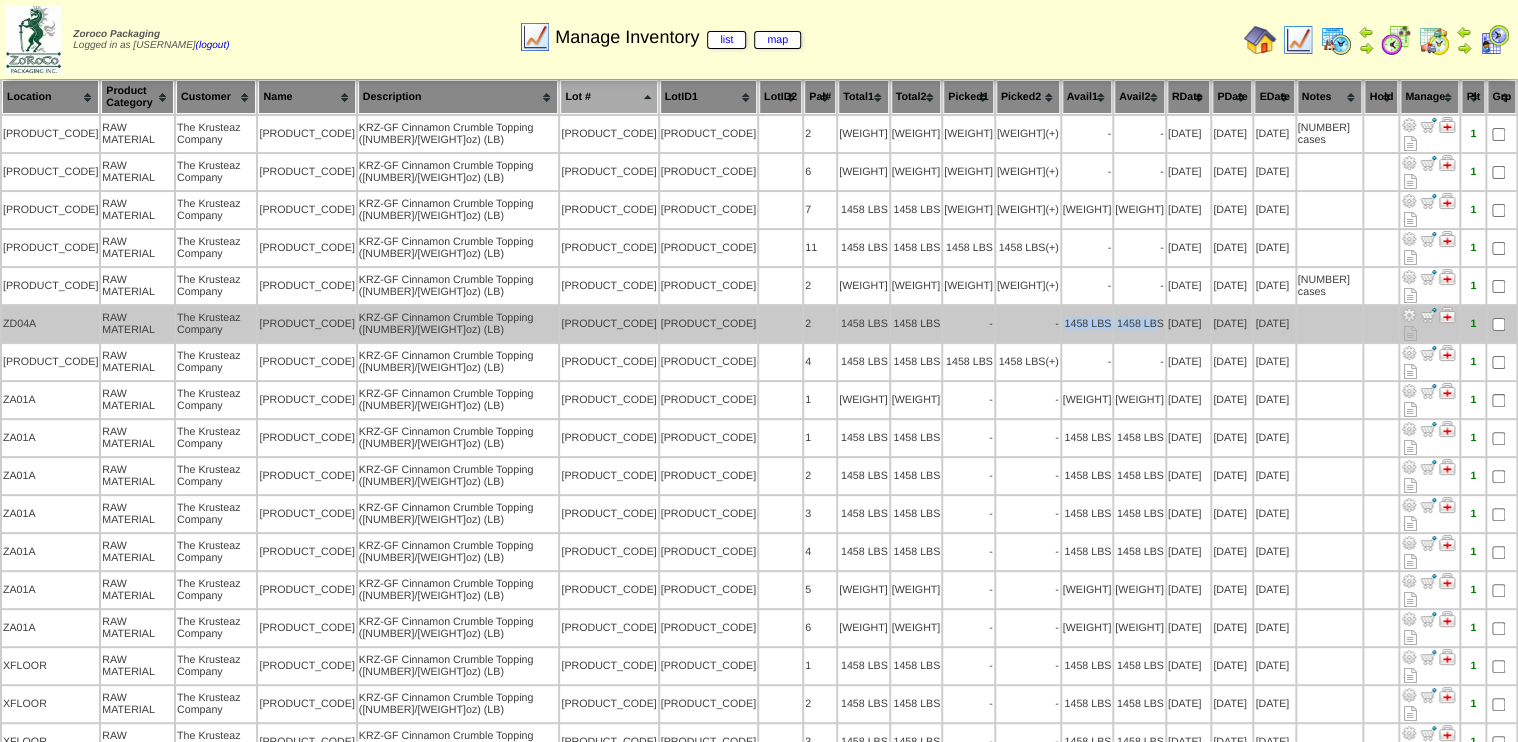 drag, startPoint x: 1152, startPoint y: 229, endPoint x: 1049, endPoint y: 221, distance: 103.31021 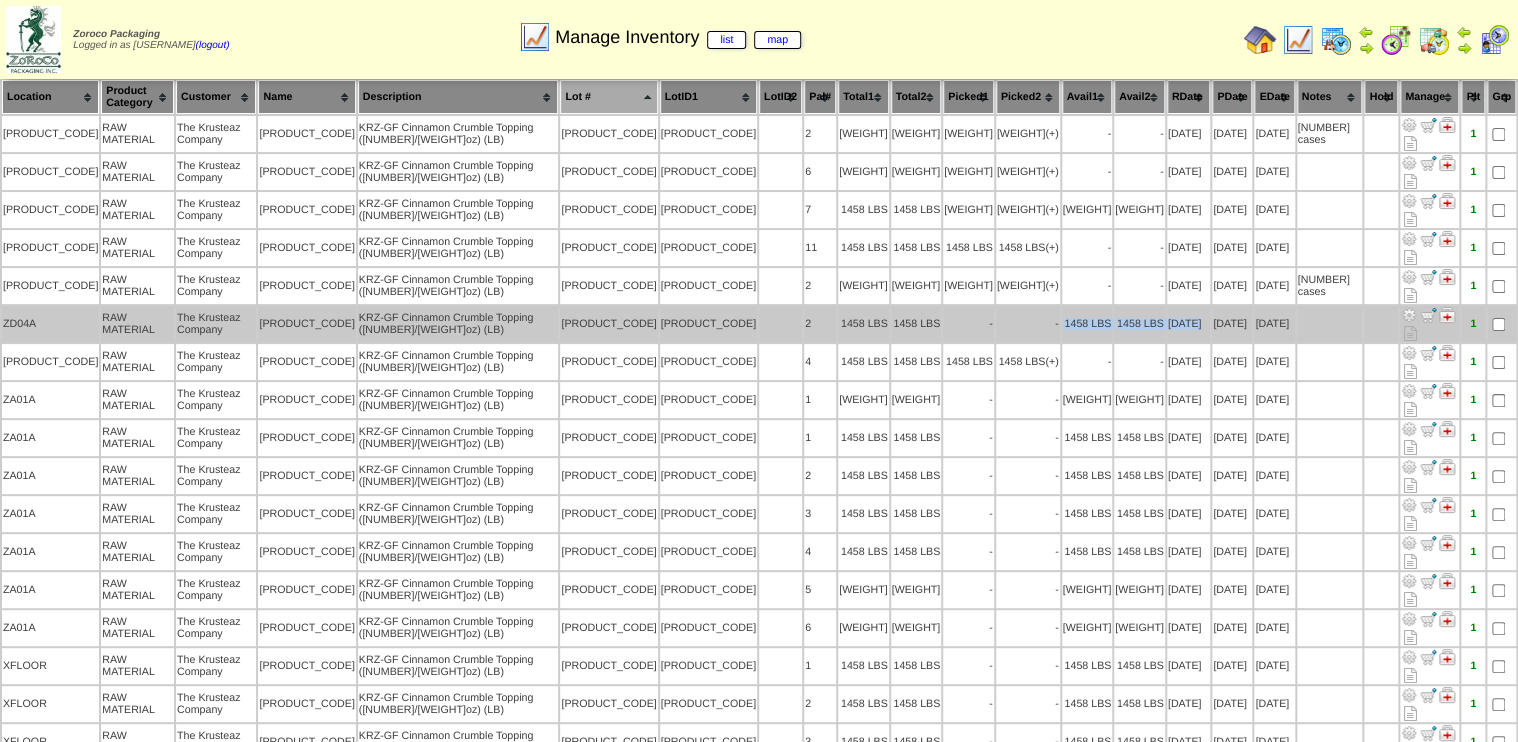 drag, startPoint x: 1049, startPoint y: 221, endPoint x: 1188, endPoint y: 228, distance: 139.17615 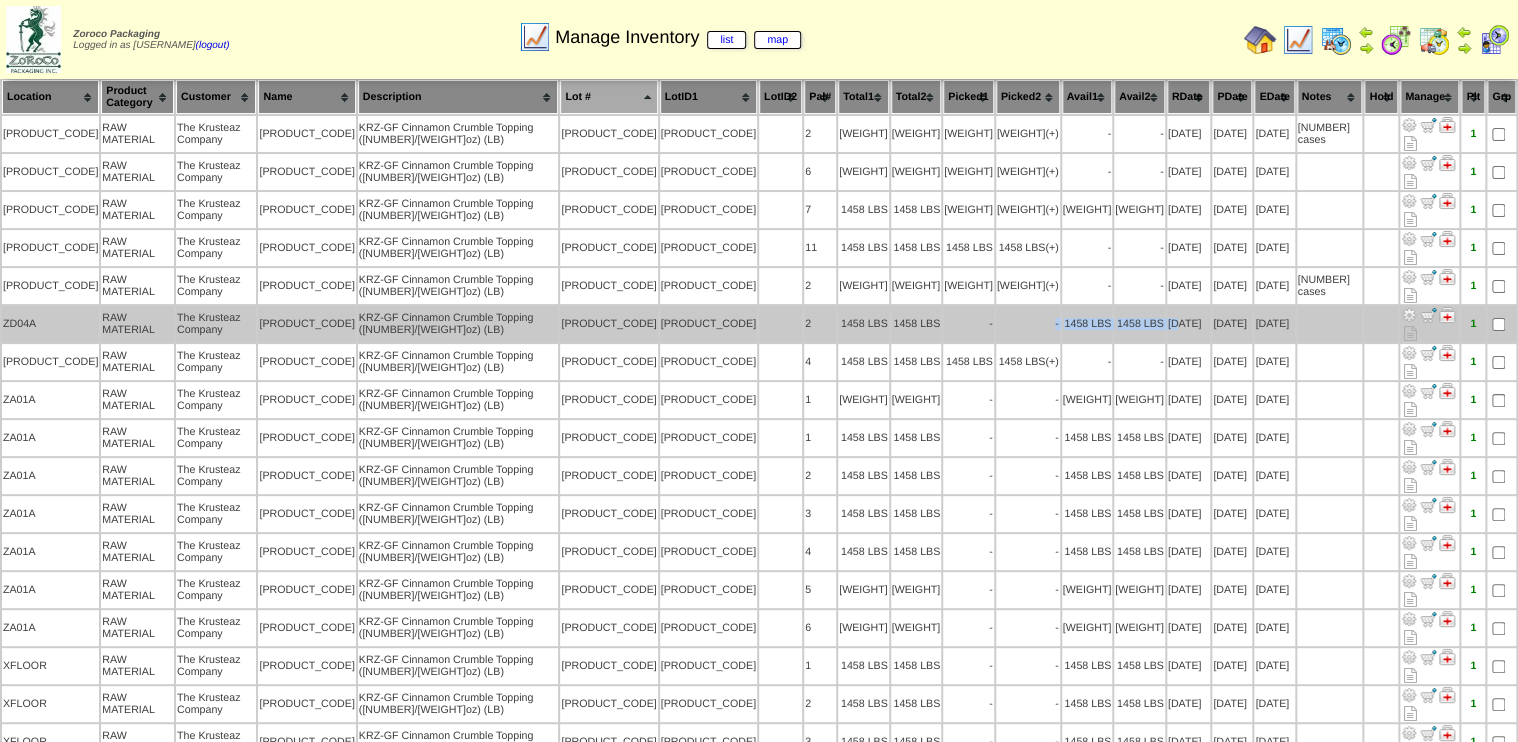 drag, startPoint x: 1174, startPoint y: 221, endPoint x: 1007, endPoint y: 220, distance: 167.00299 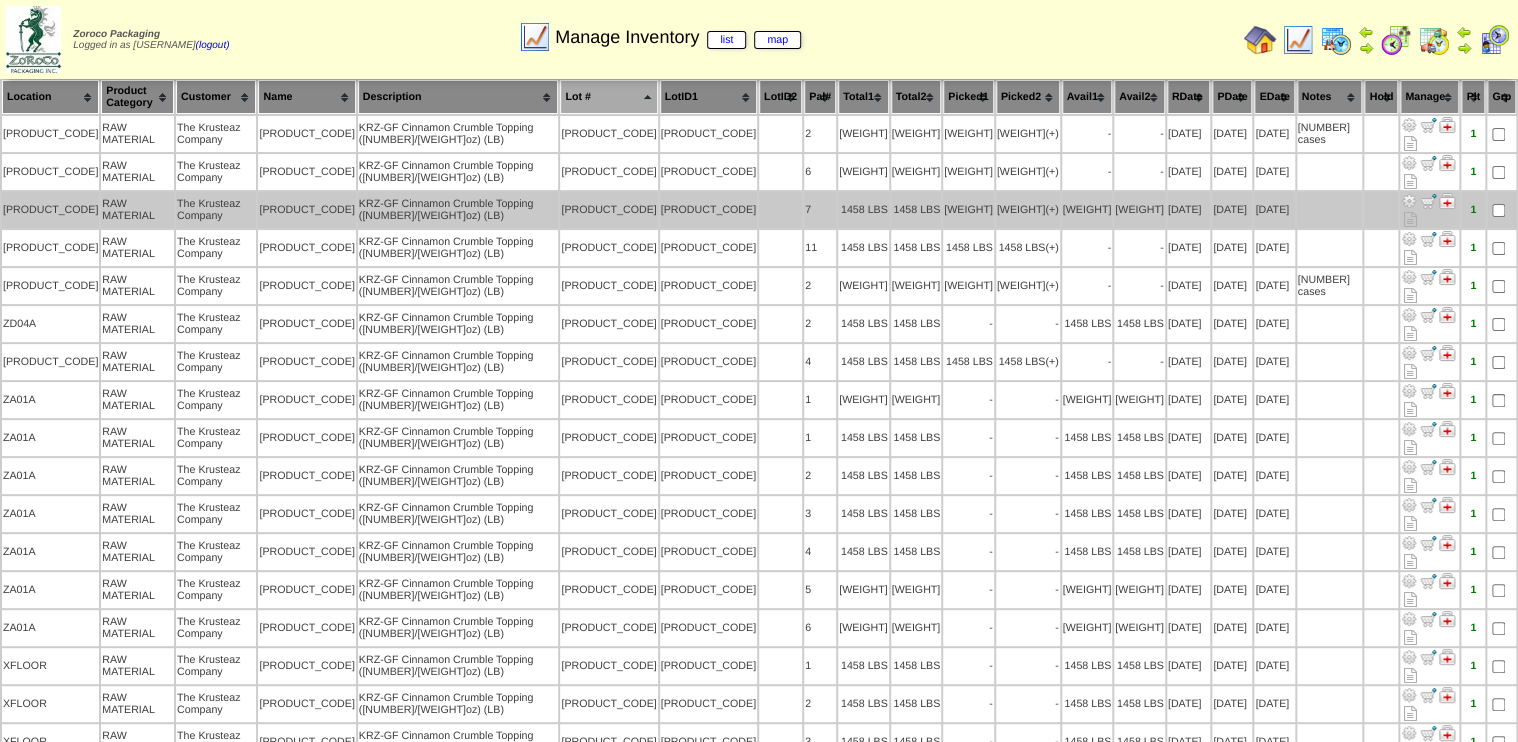 drag, startPoint x: 1007, startPoint y: 220, endPoint x: 1008, endPoint y: 161, distance: 59.008472 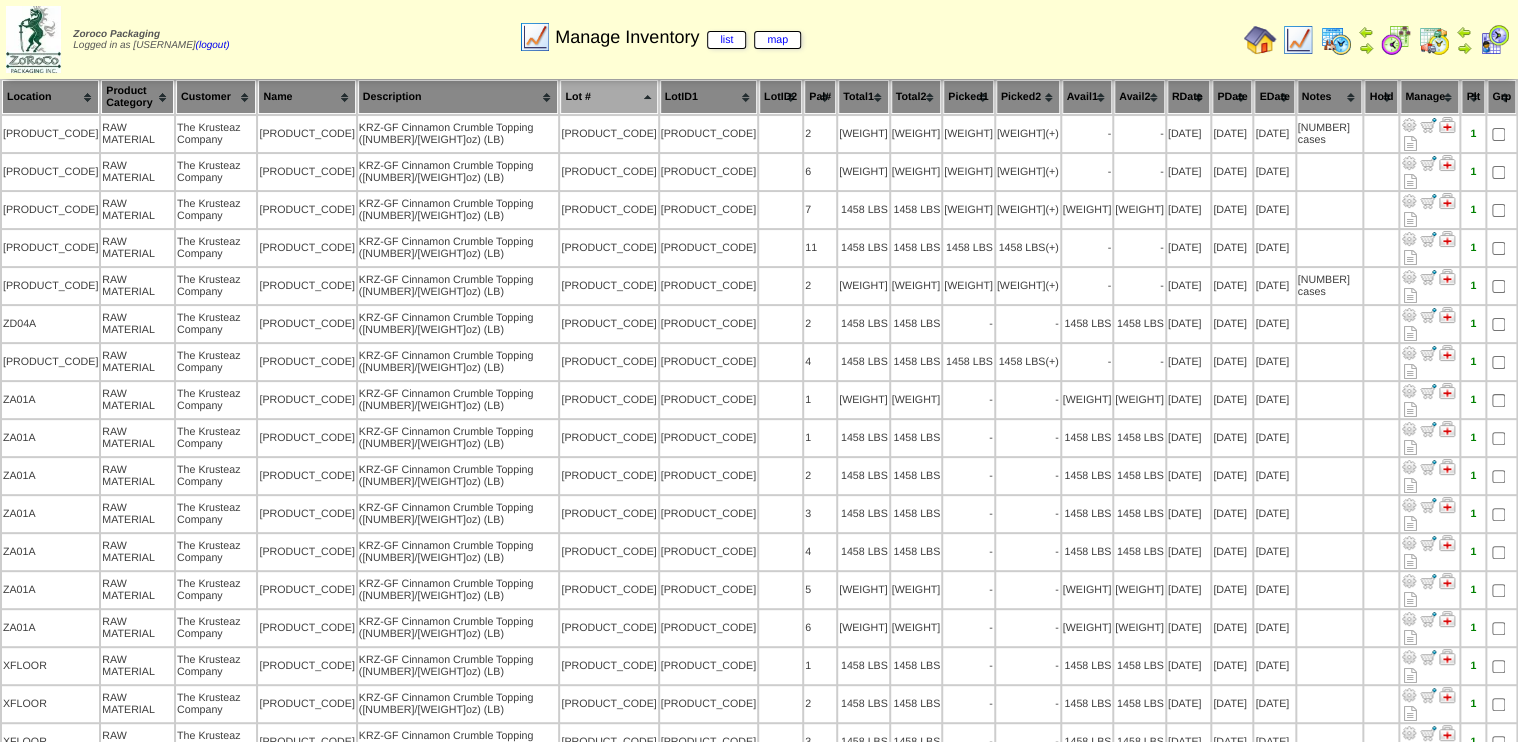 click on "Lot #" at bounding box center (608, 97) 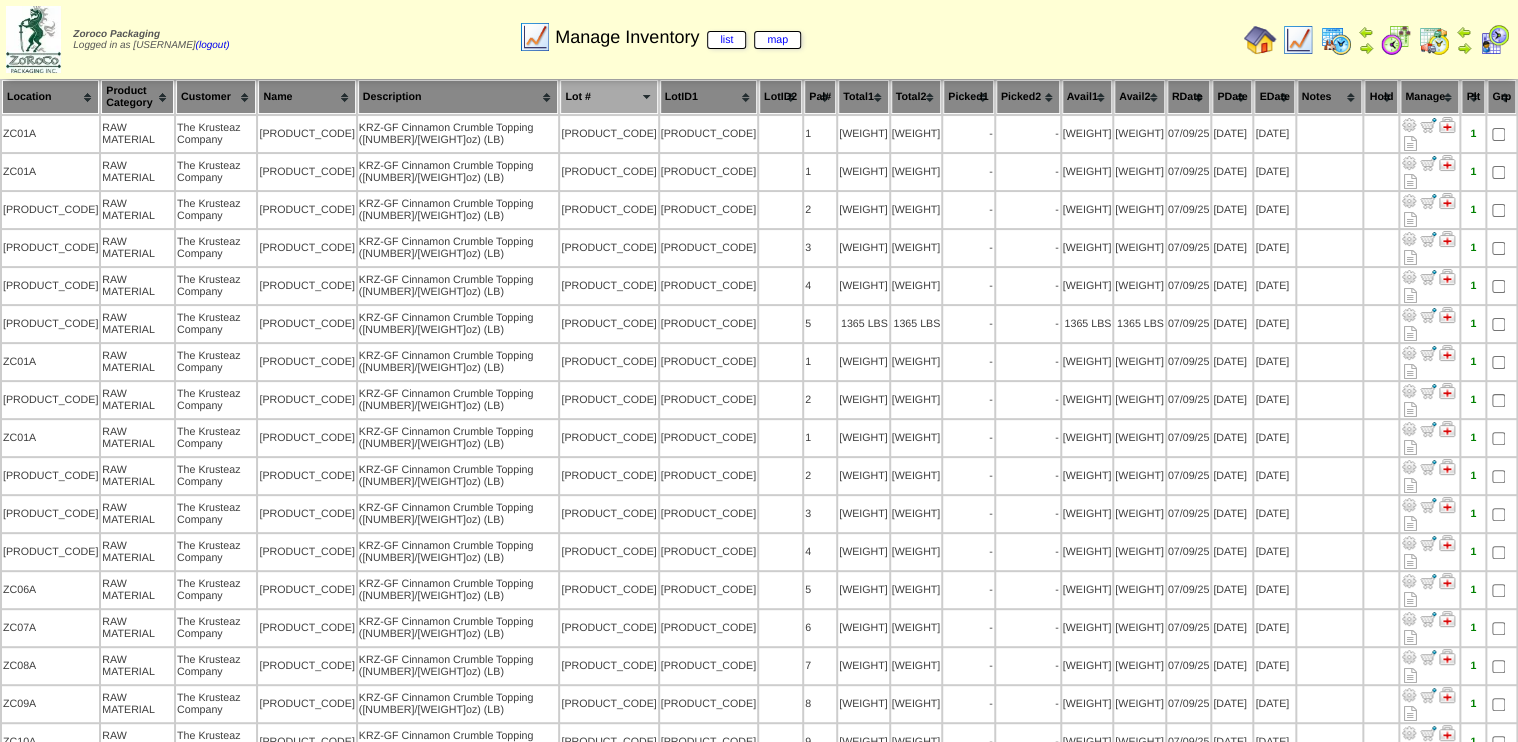 click on "Lot #" at bounding box center [608, 97] 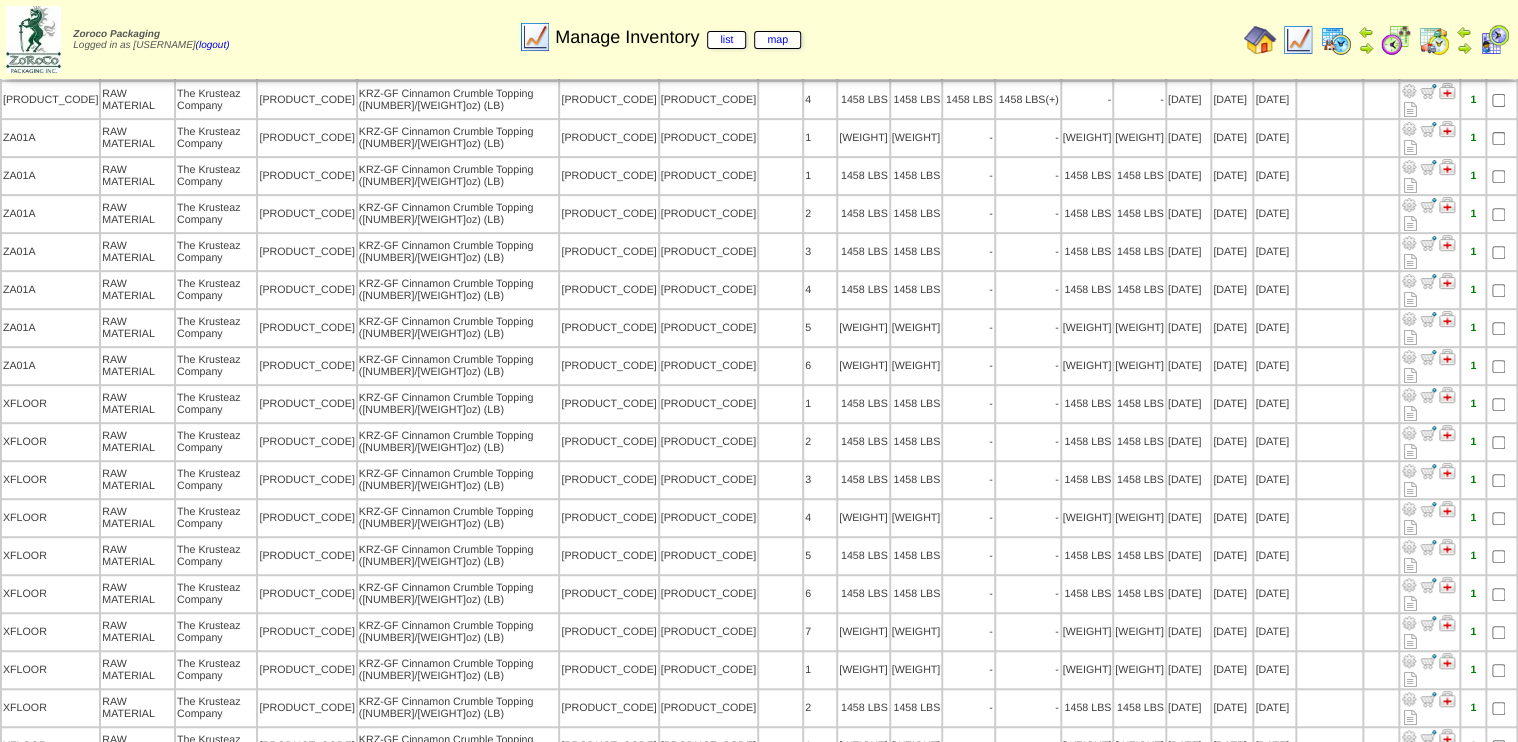 scroll, scrollTop: 341, scrollLeft: 0, axis: vertical 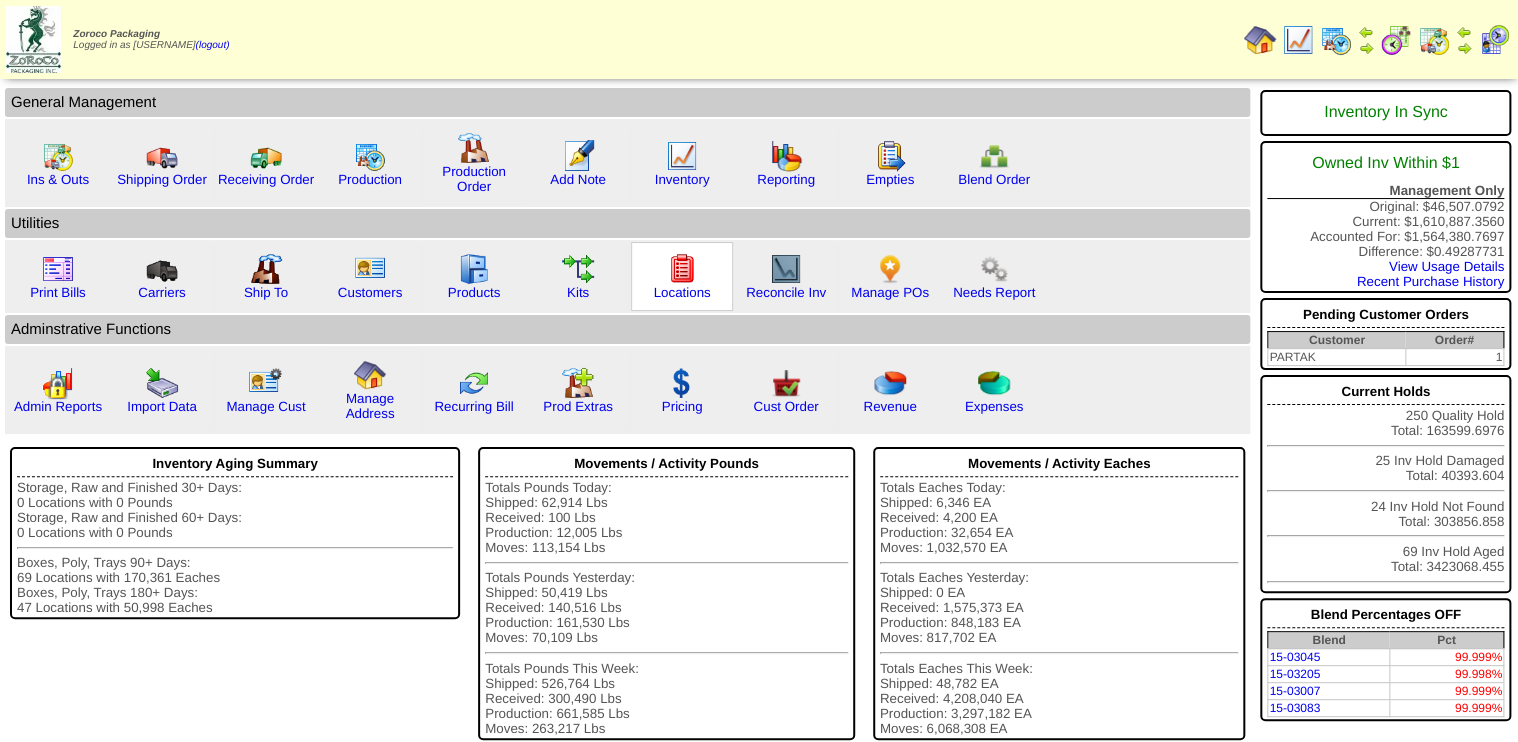 click at bounding box center [682, 269] 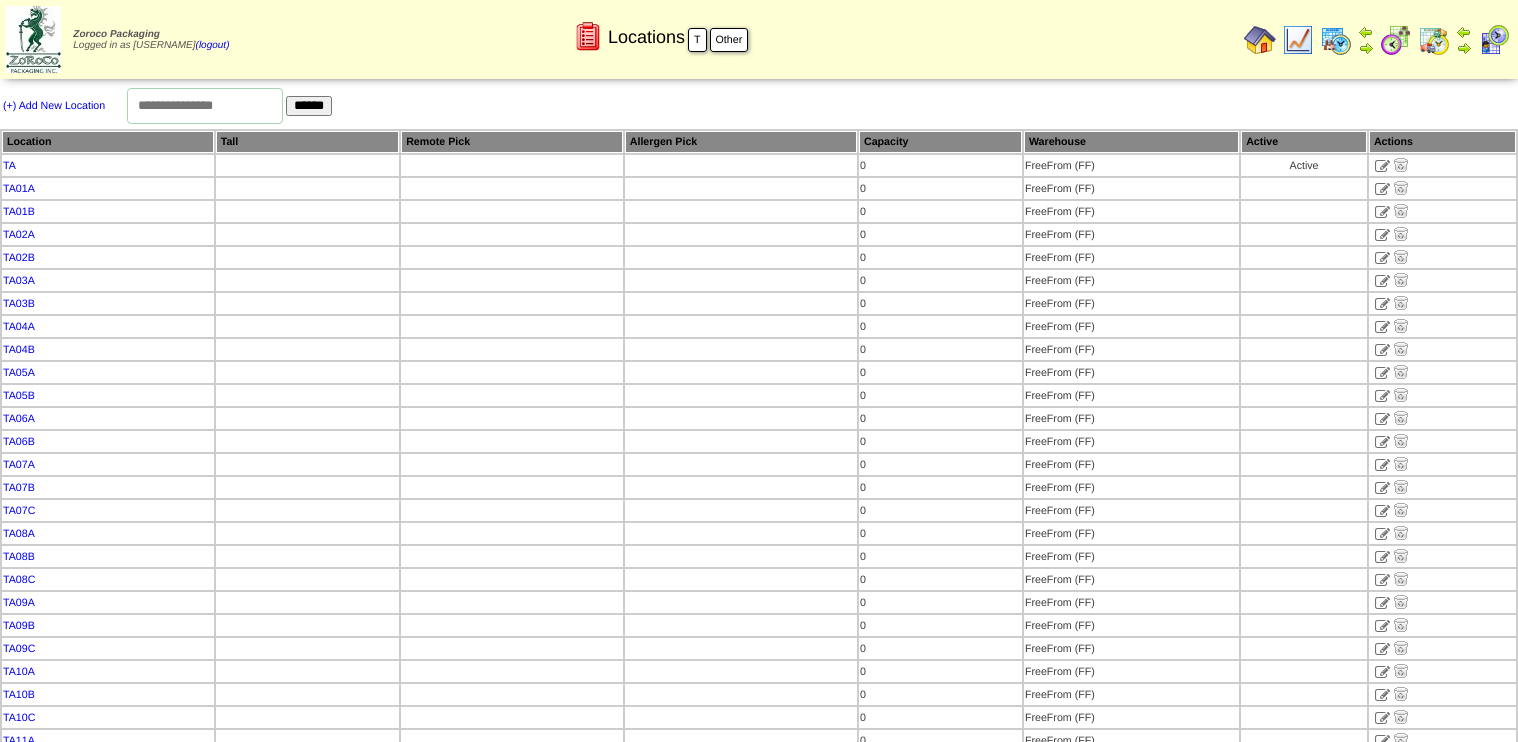 scroll, scrollTop: 0, scrollLeft: 0, axis: both 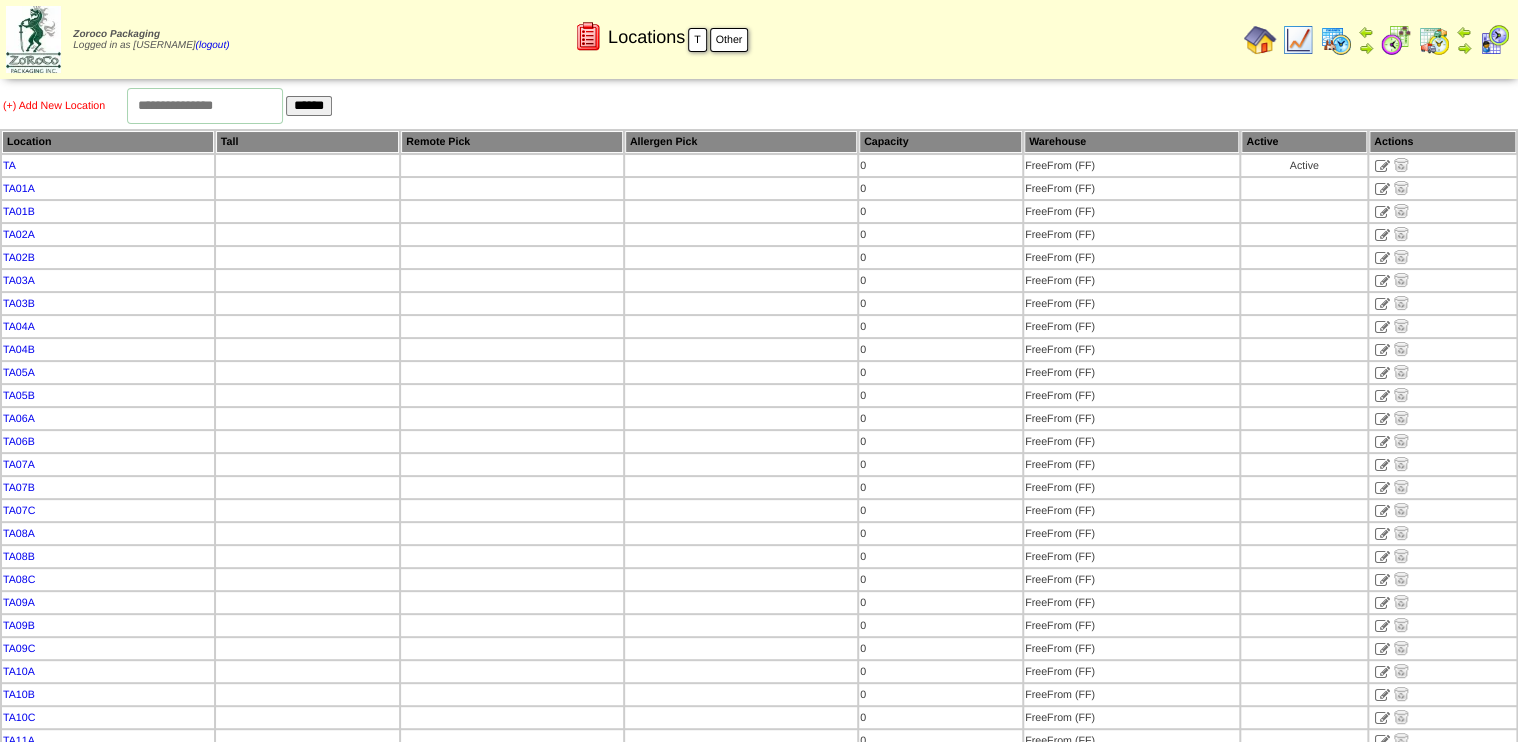 click on "(+) Add New Location" at bounding box center [54, 106] 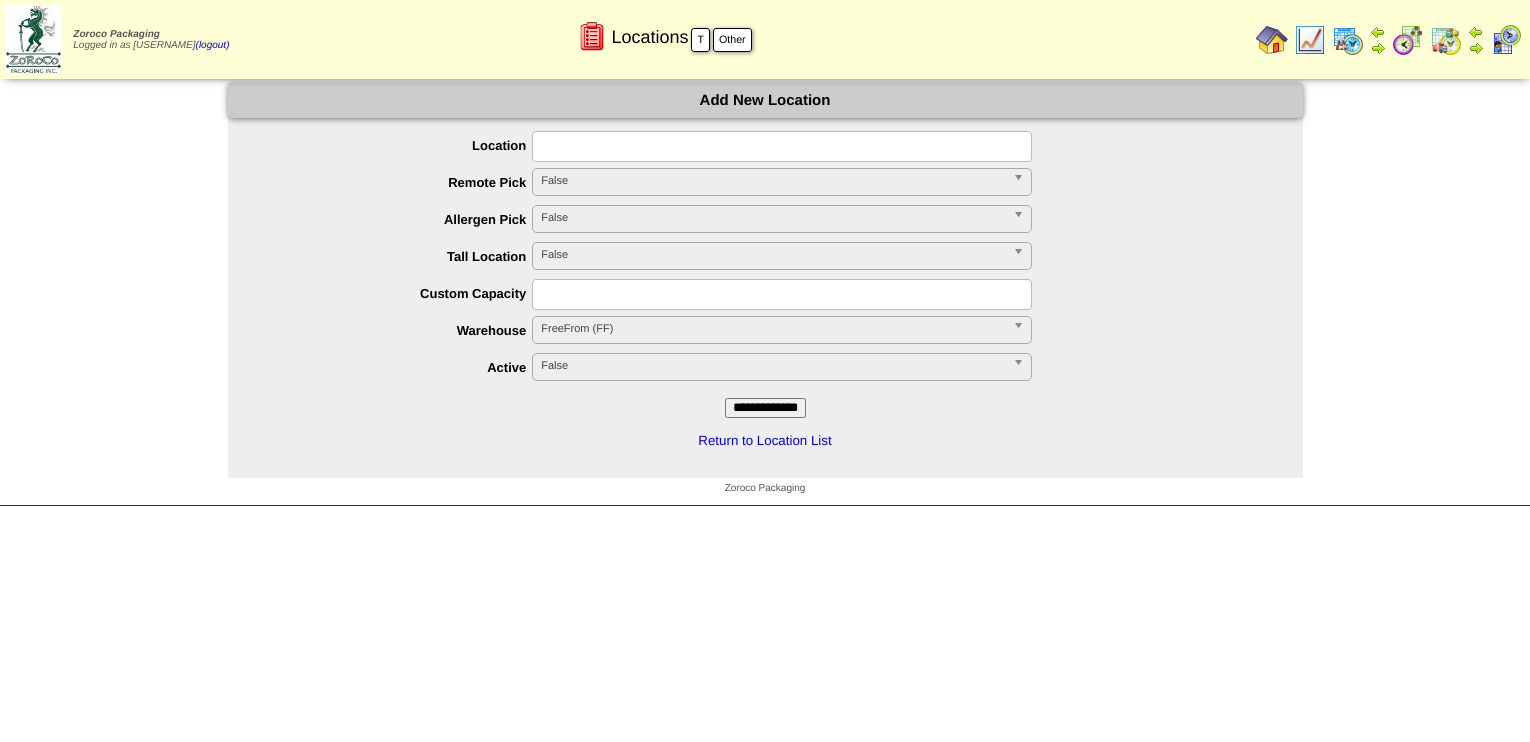 scroll, scrollTop: 0, scrollLeft: 0, axis: both 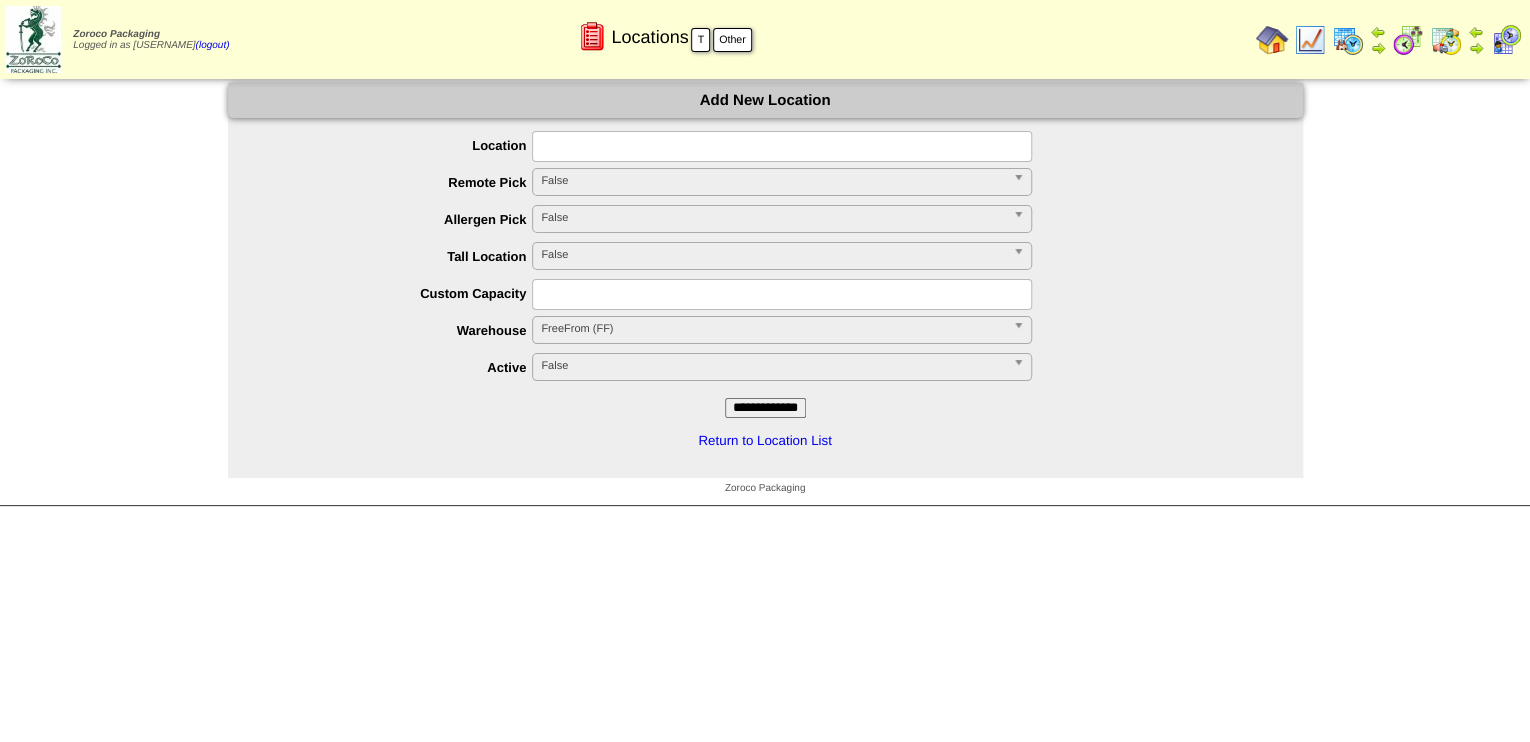 click at bounding box center [782, 146] 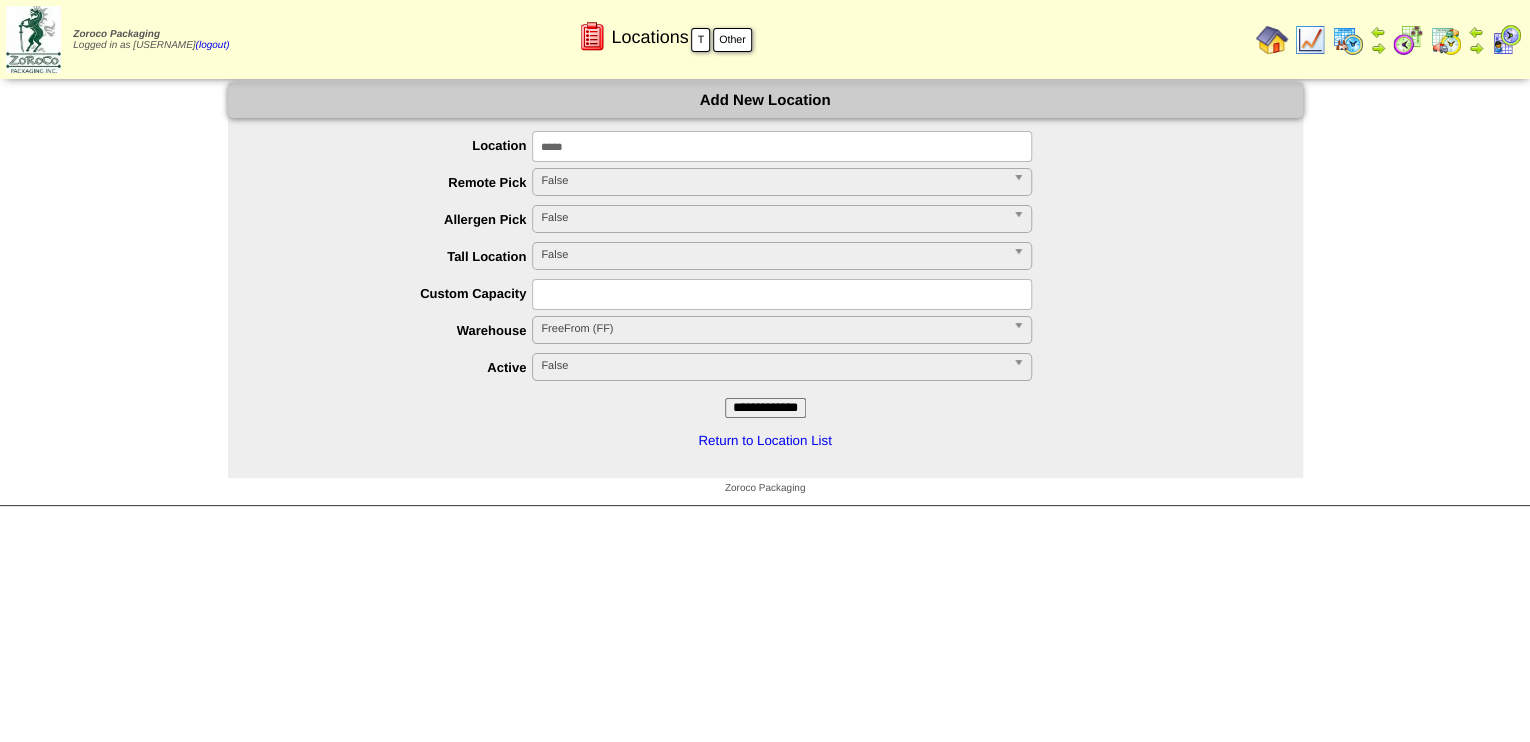 type on "*****" 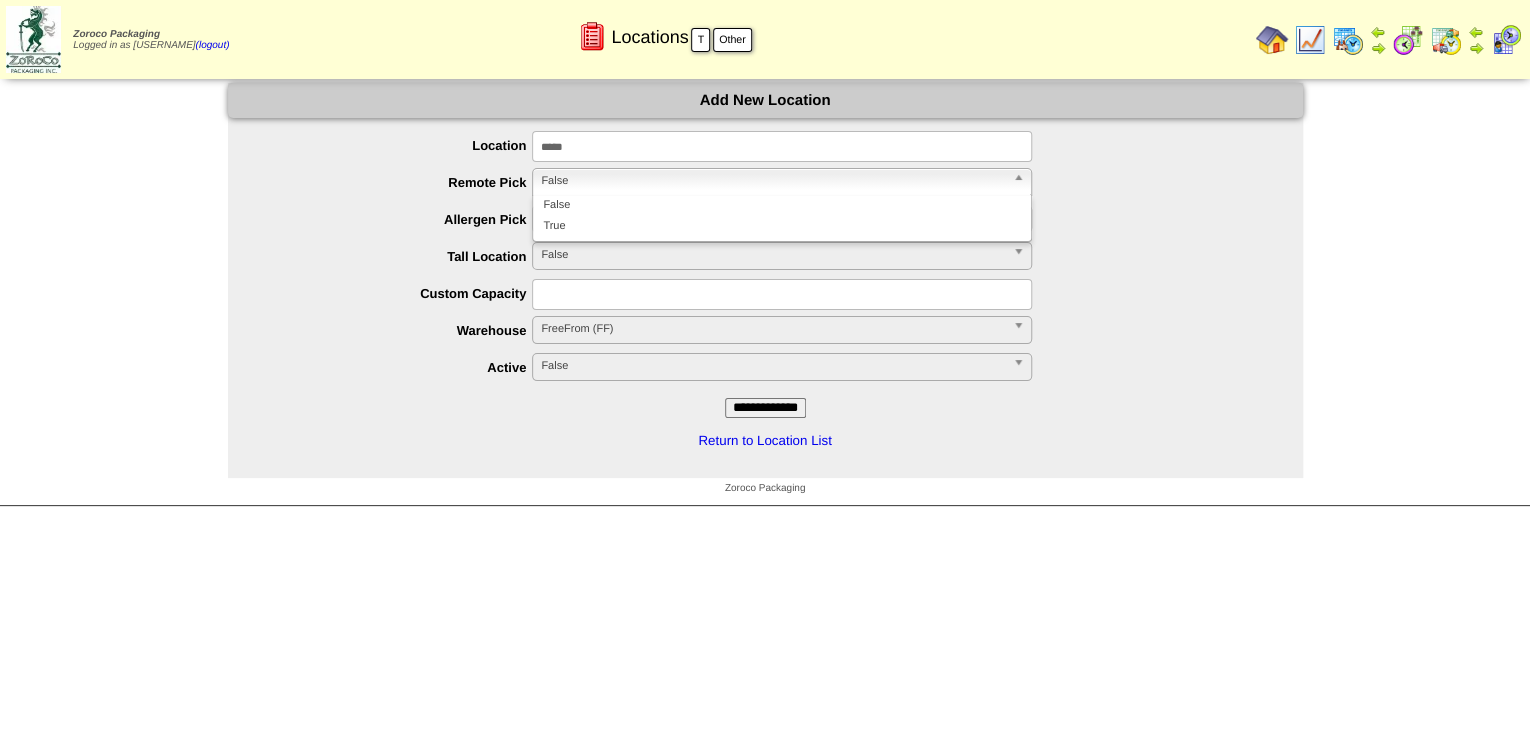 click on "***** ****
False" at bounding box center (785, 220) 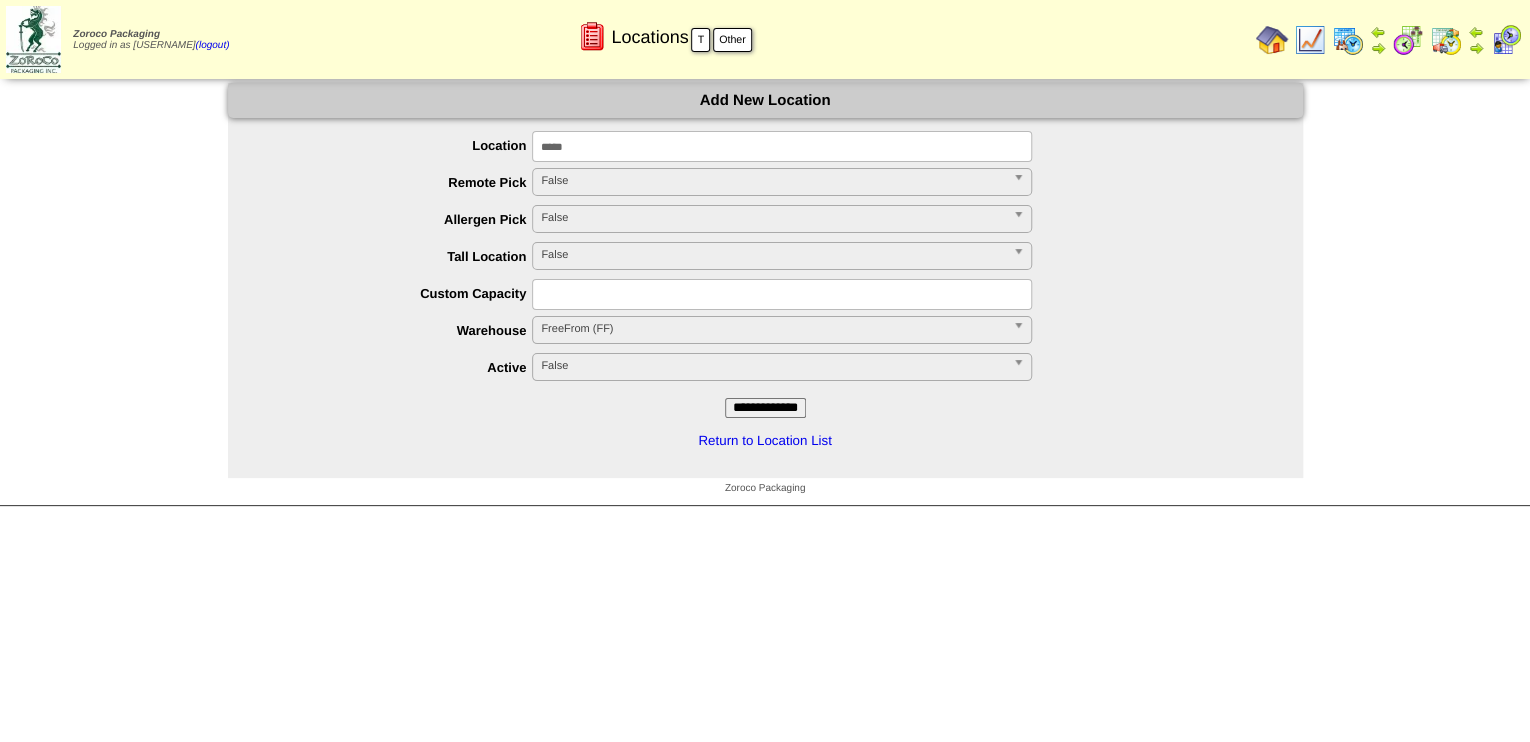 click at bounding box center (782, 294) 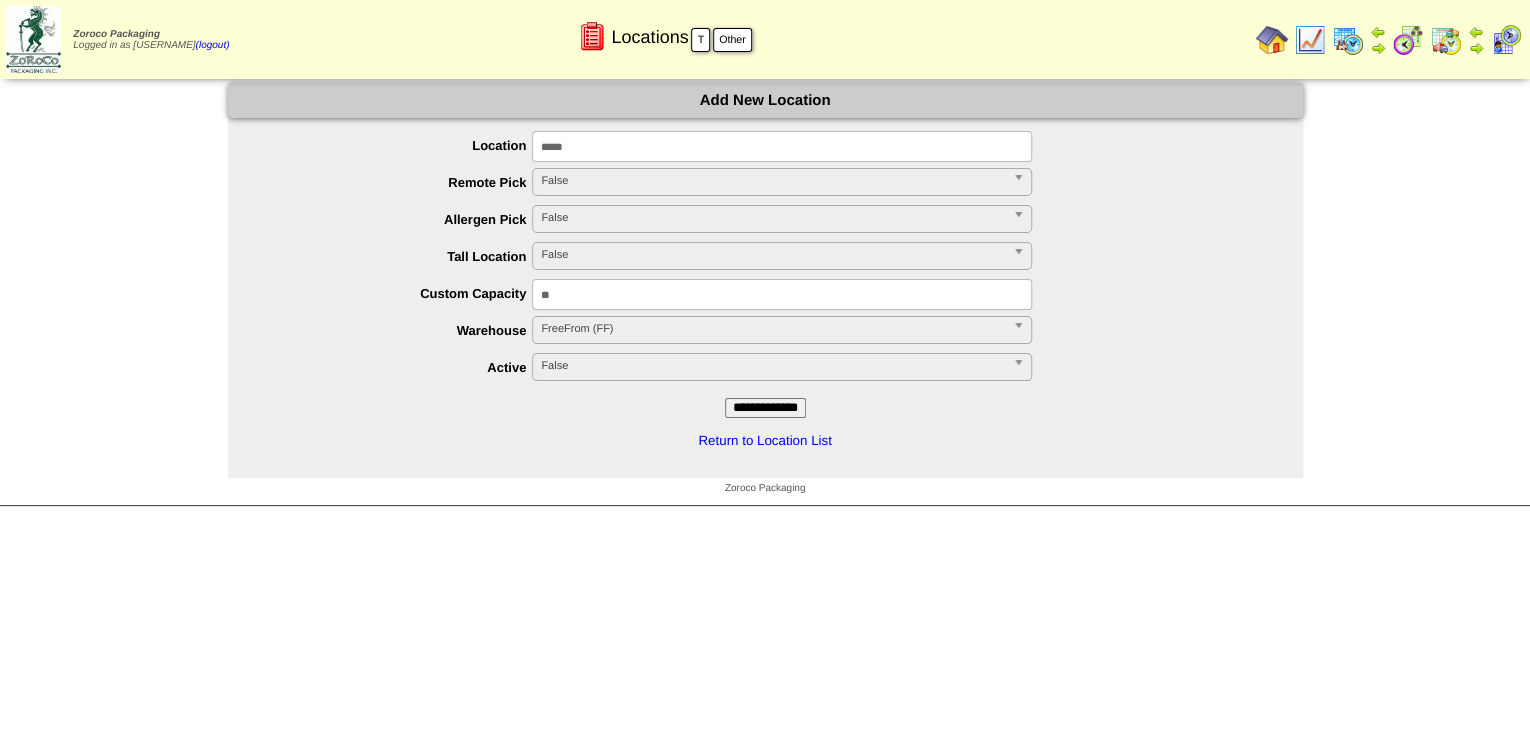 type on "*" 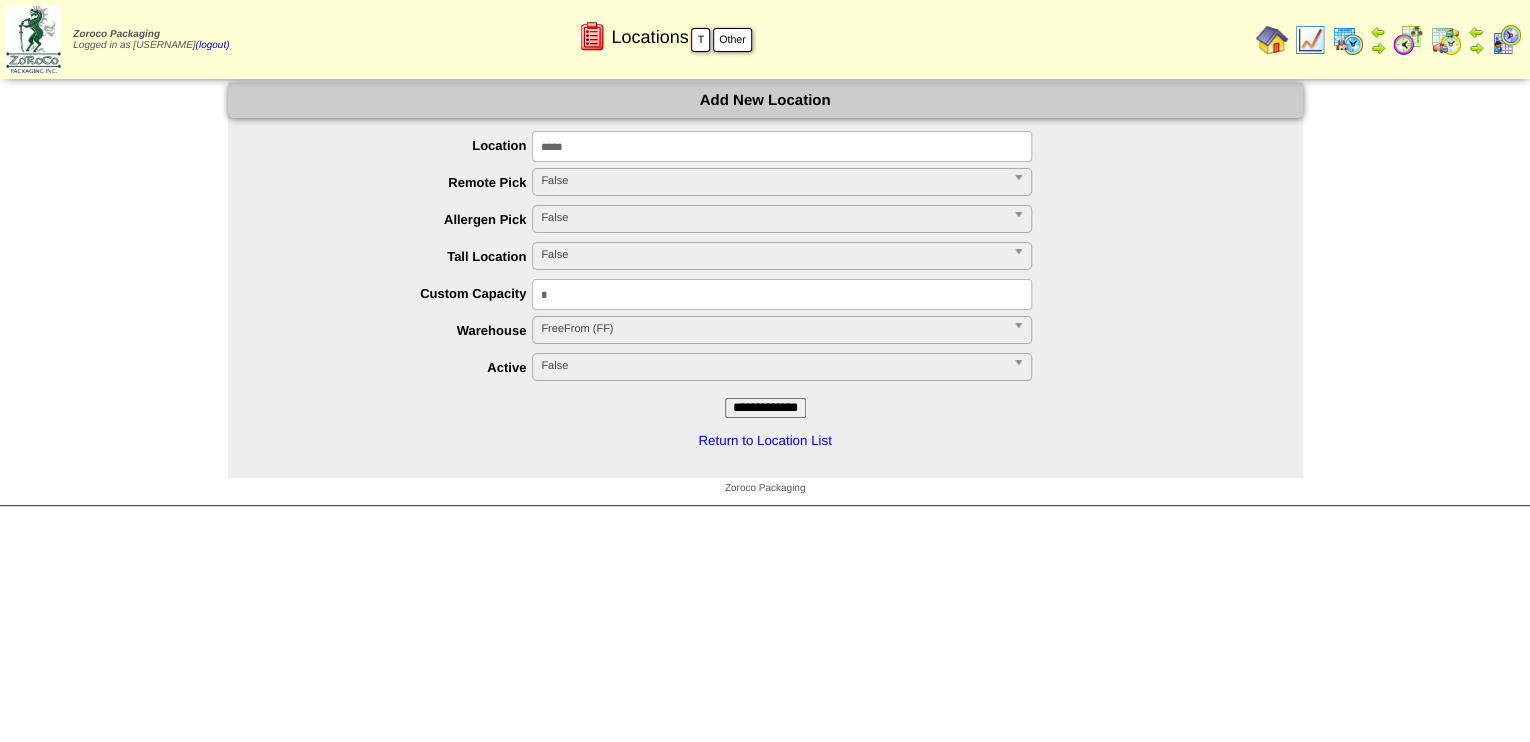 drag, startPoint x: 610, startPoint y: 300, endPoint x: 492, endPoint y: 311, distance: 118.511604 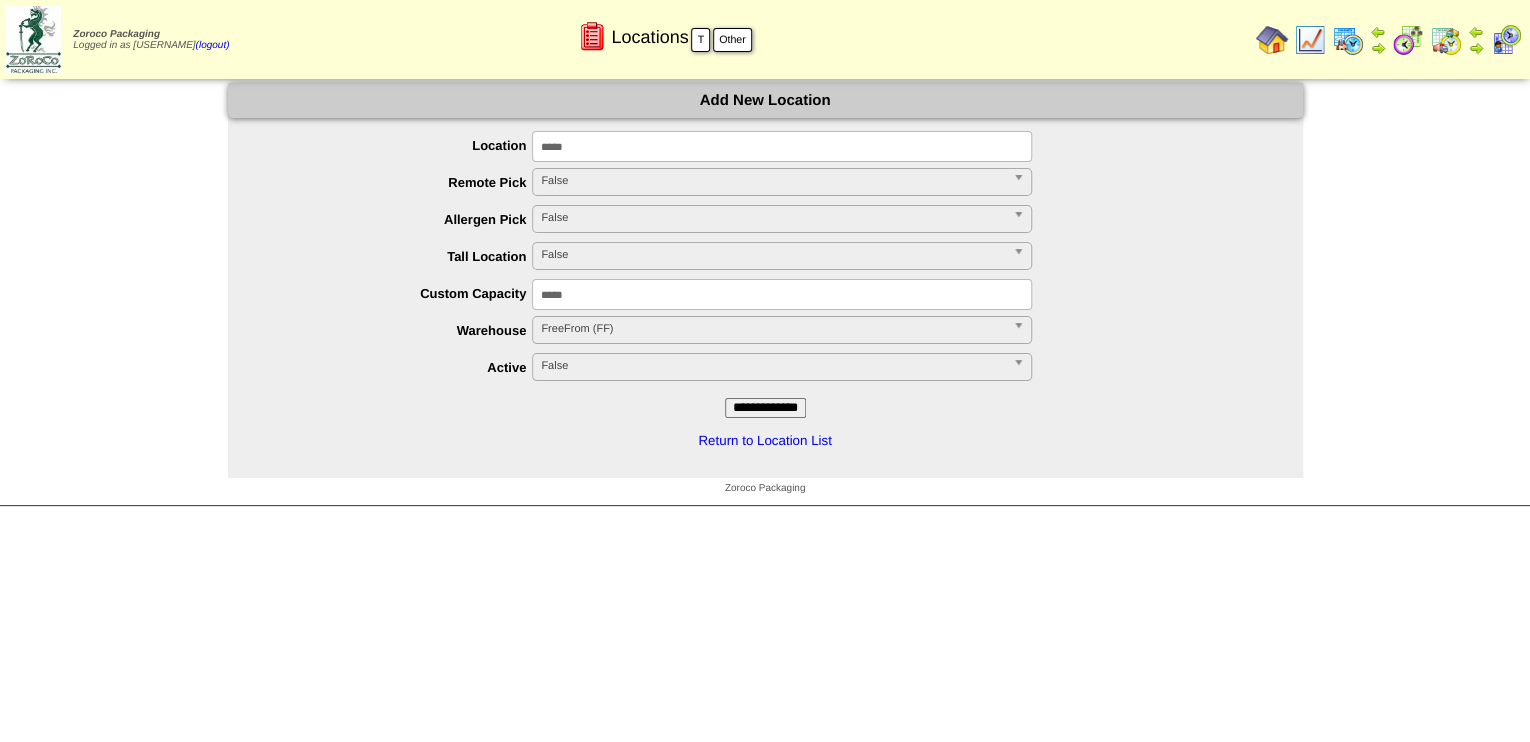 type on "*****" 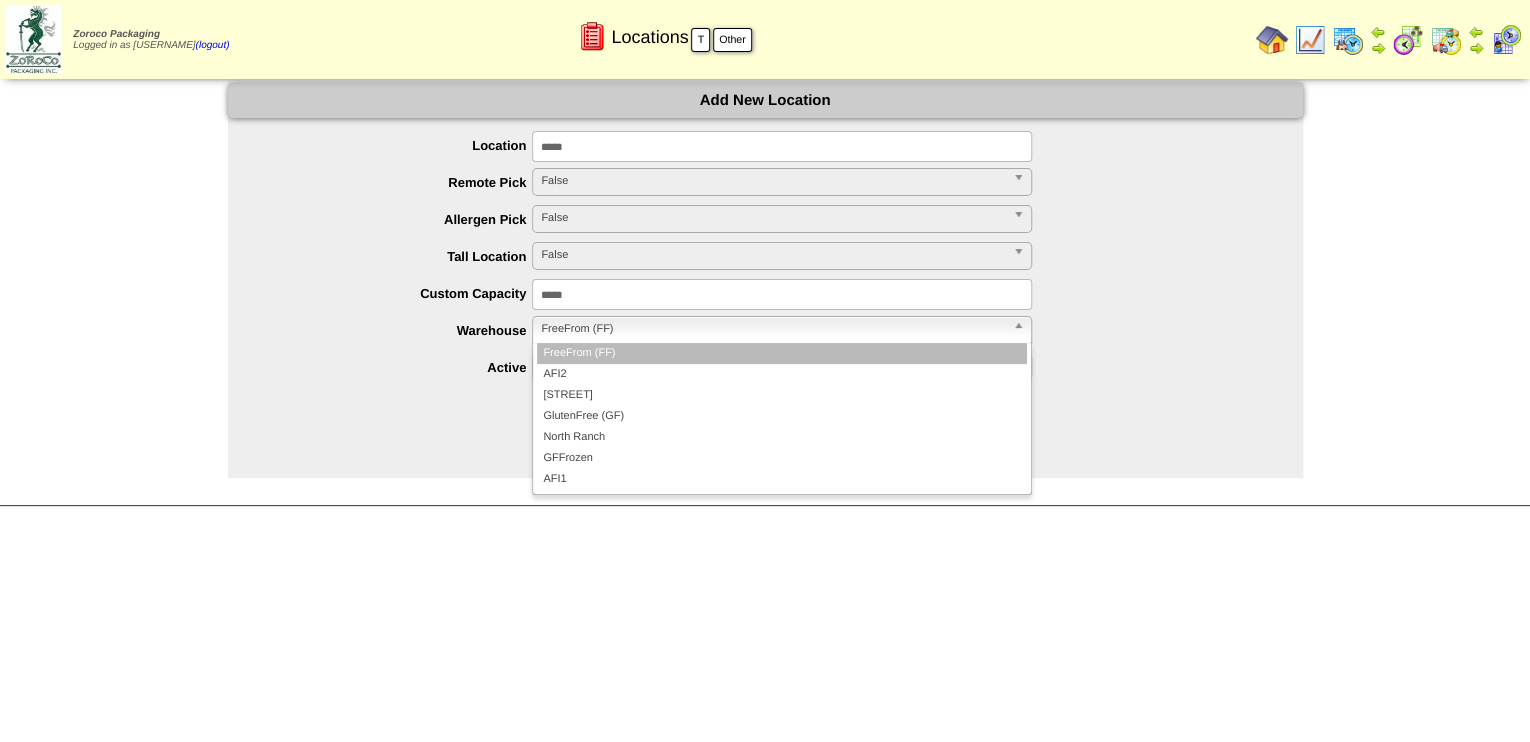 click on "FreeFrom (FF)" at bounding box center (773, 329) 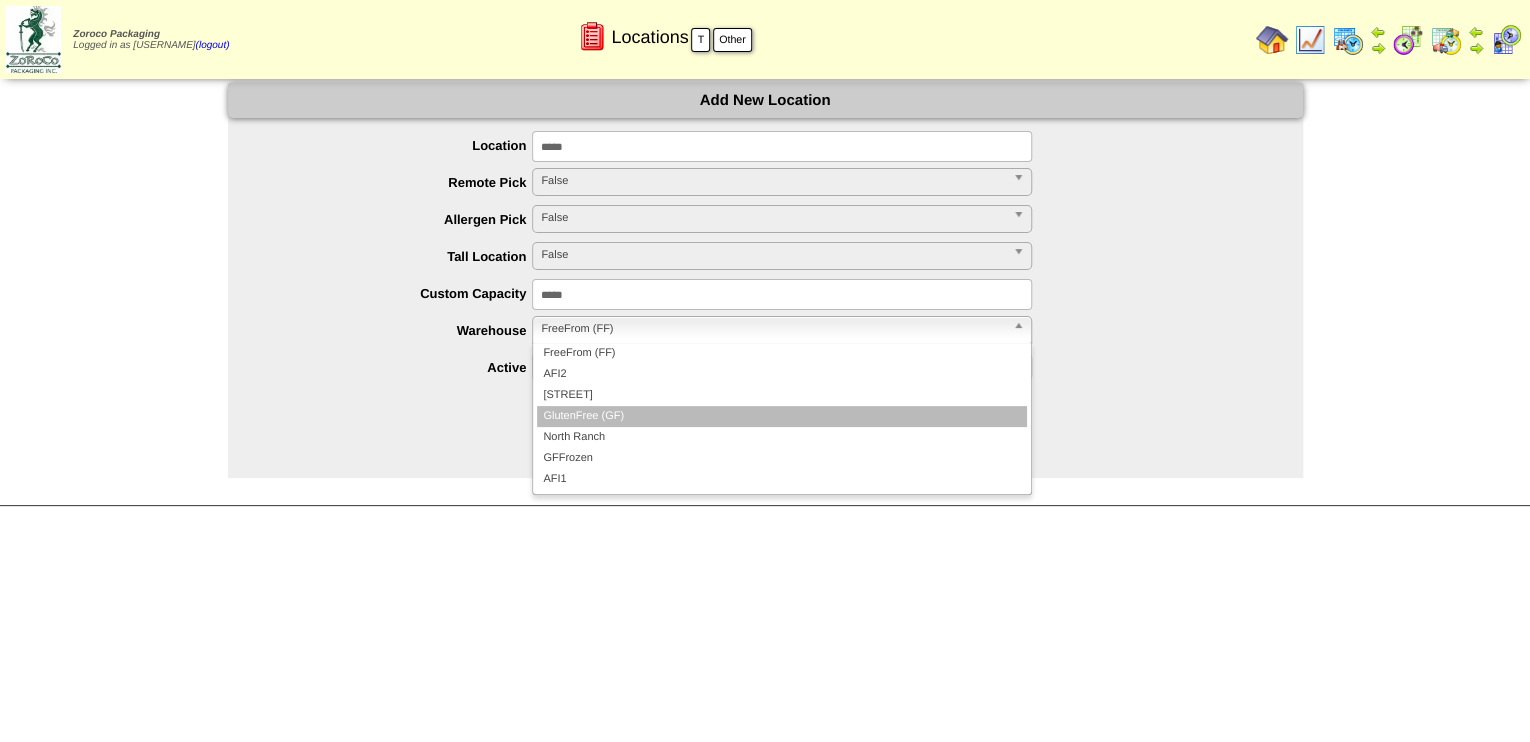 click on "GlutenFree (GF)" at bounding box center (782, 416) 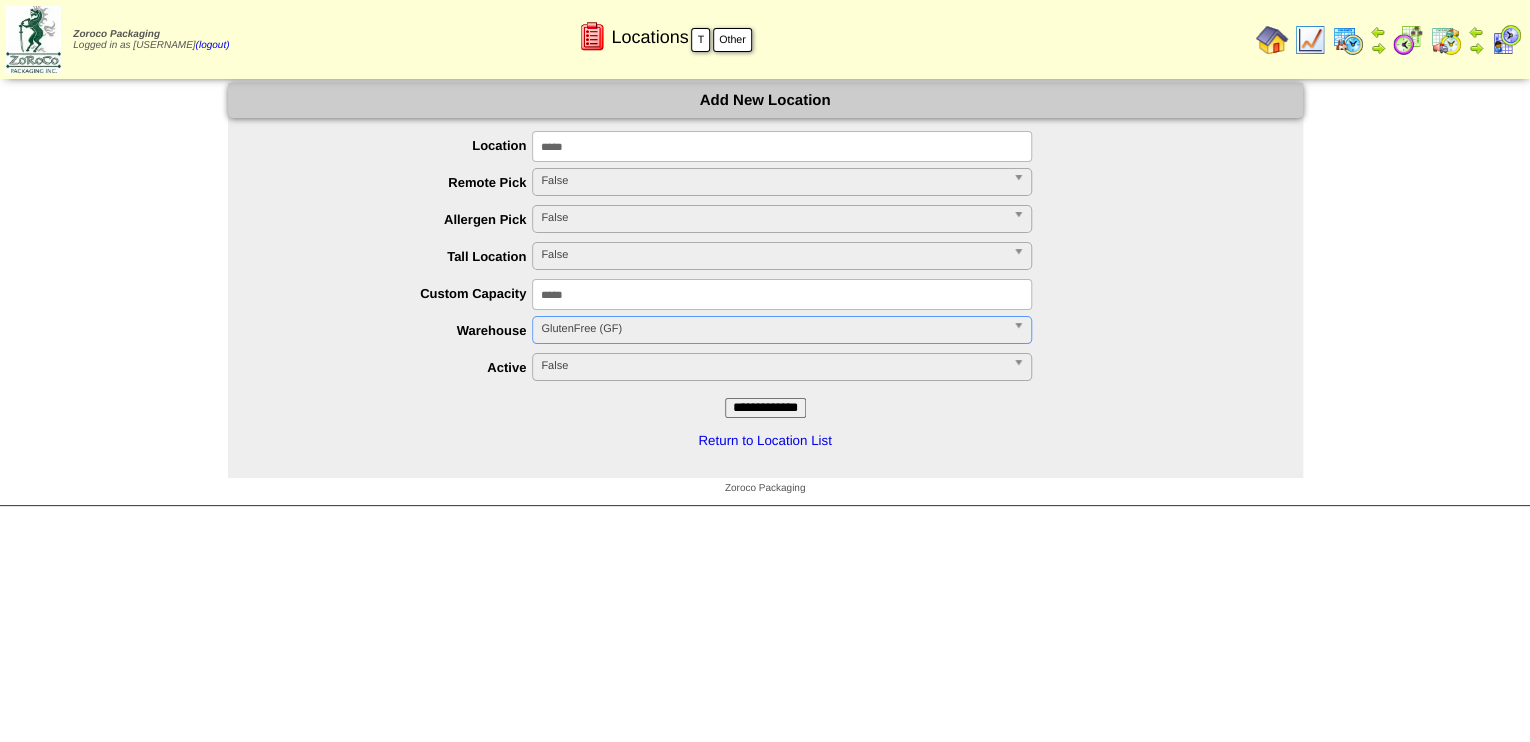 click on "False" at bounding box center (773, 366) 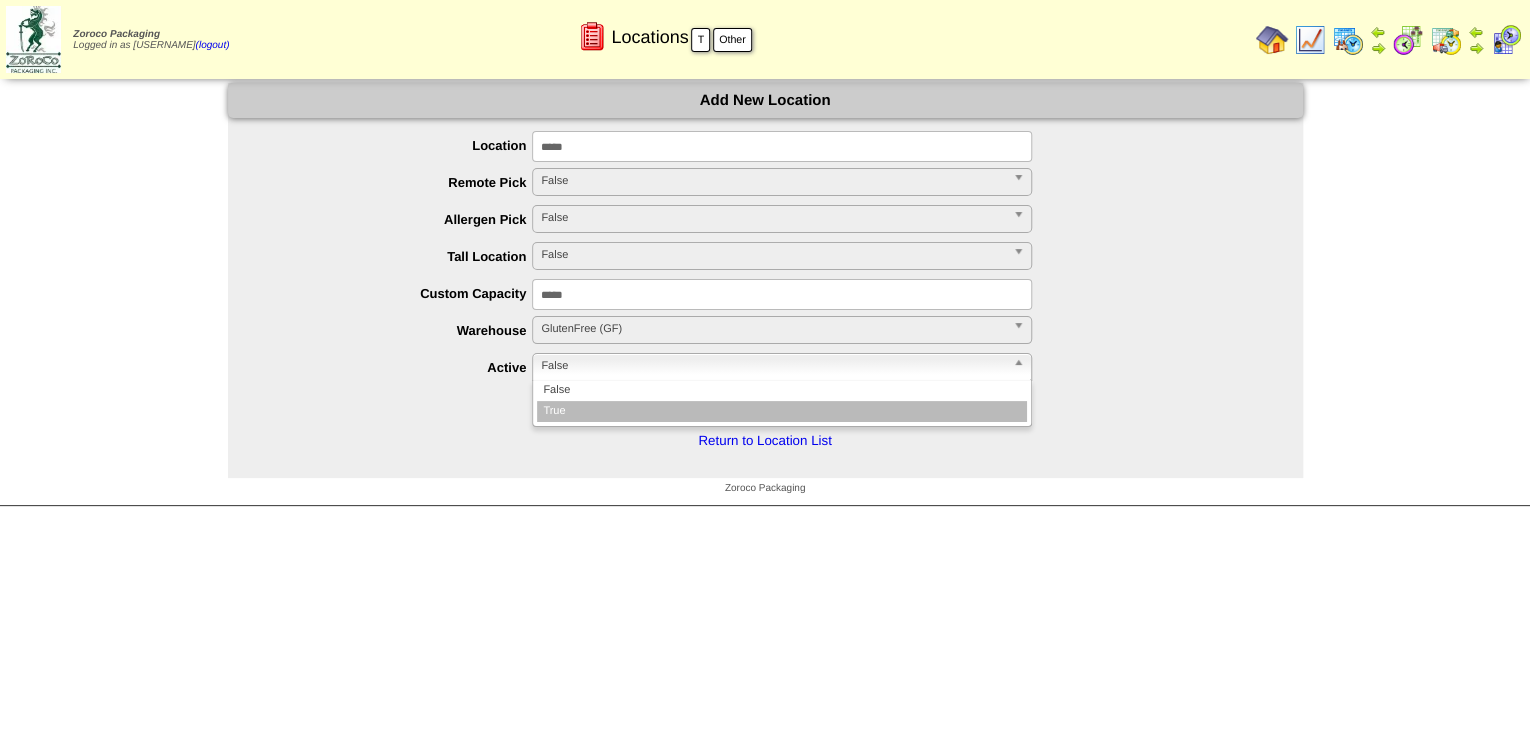 click on "True" at bounding box center [782, 411] 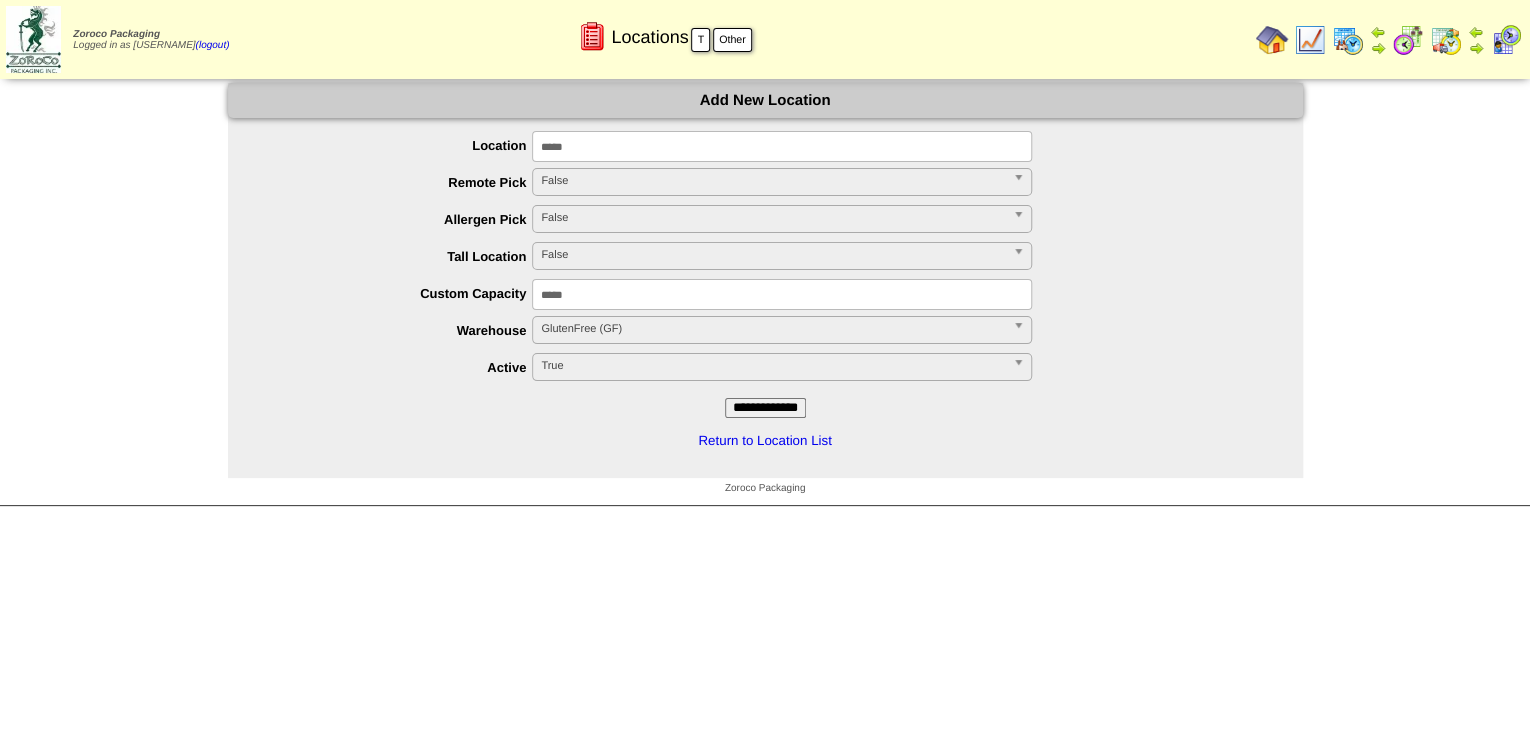click on "**********" at bounding box center [765, 408] 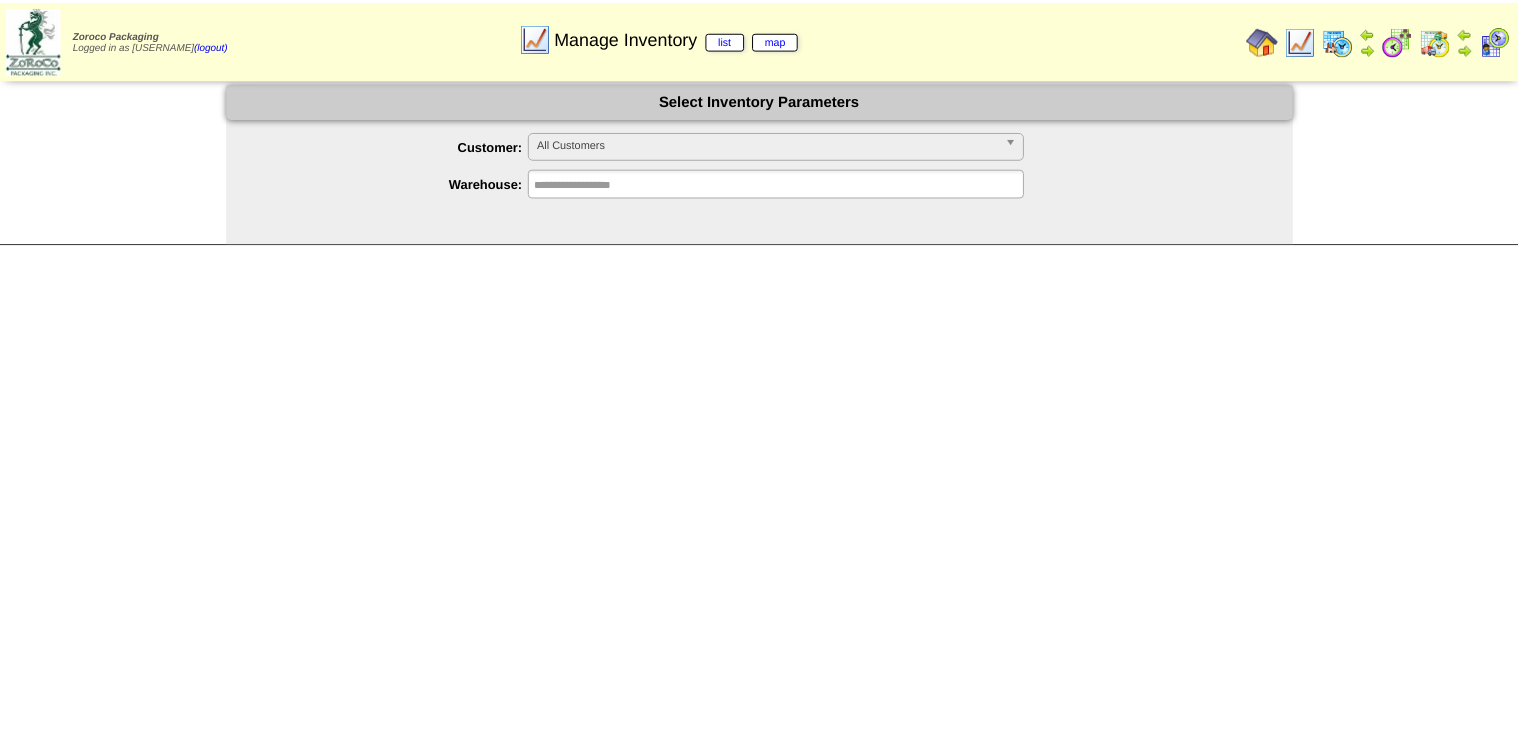 scroll, scrollTop: 91, scrollLeft: 0, axis: vertical 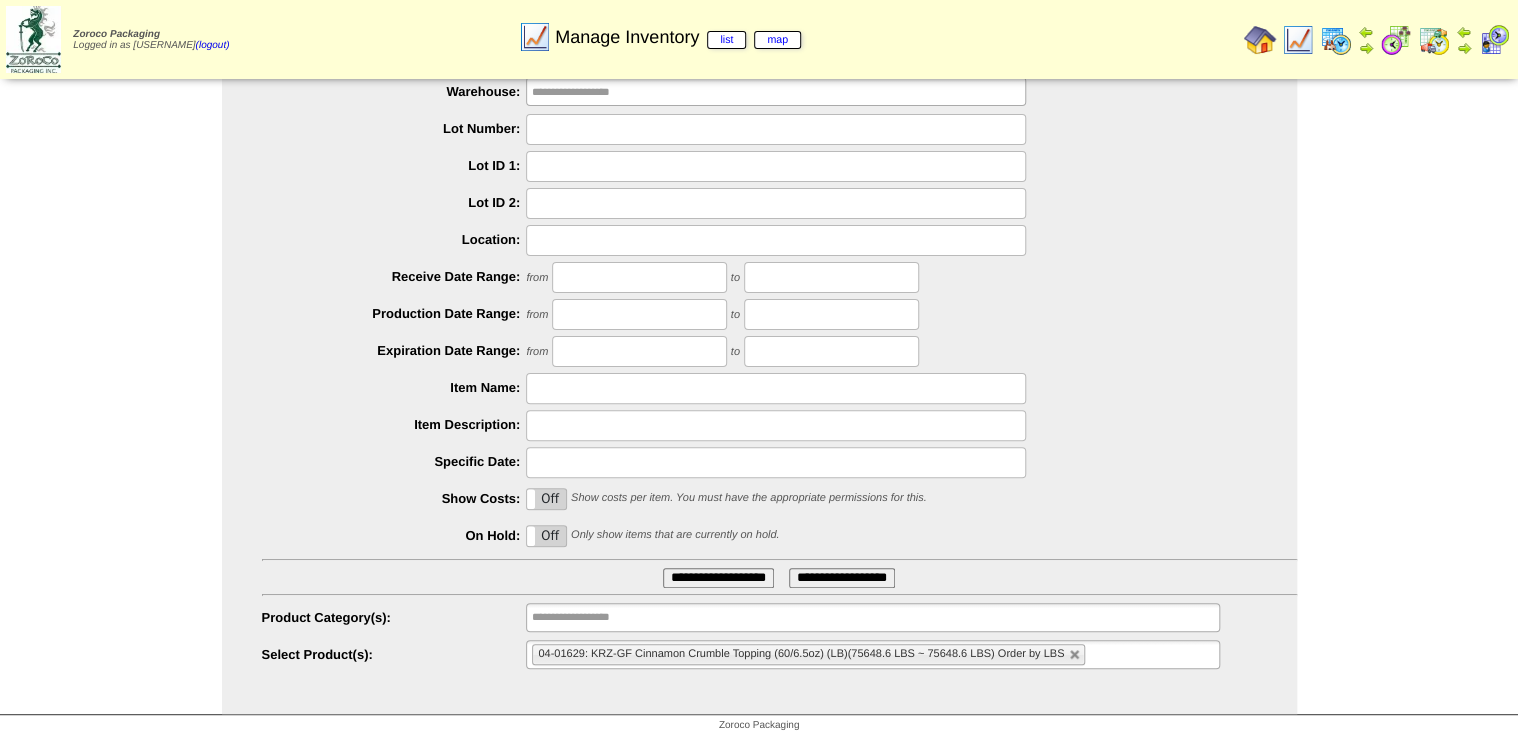 click on "04-01629: KRZ-GF Cinnamon Crumble Topping (60/6.5oz) (LB)(75648.6 LBS ~ 75648.6 LBS) Order by LBS" at bounding box center [808, 654] 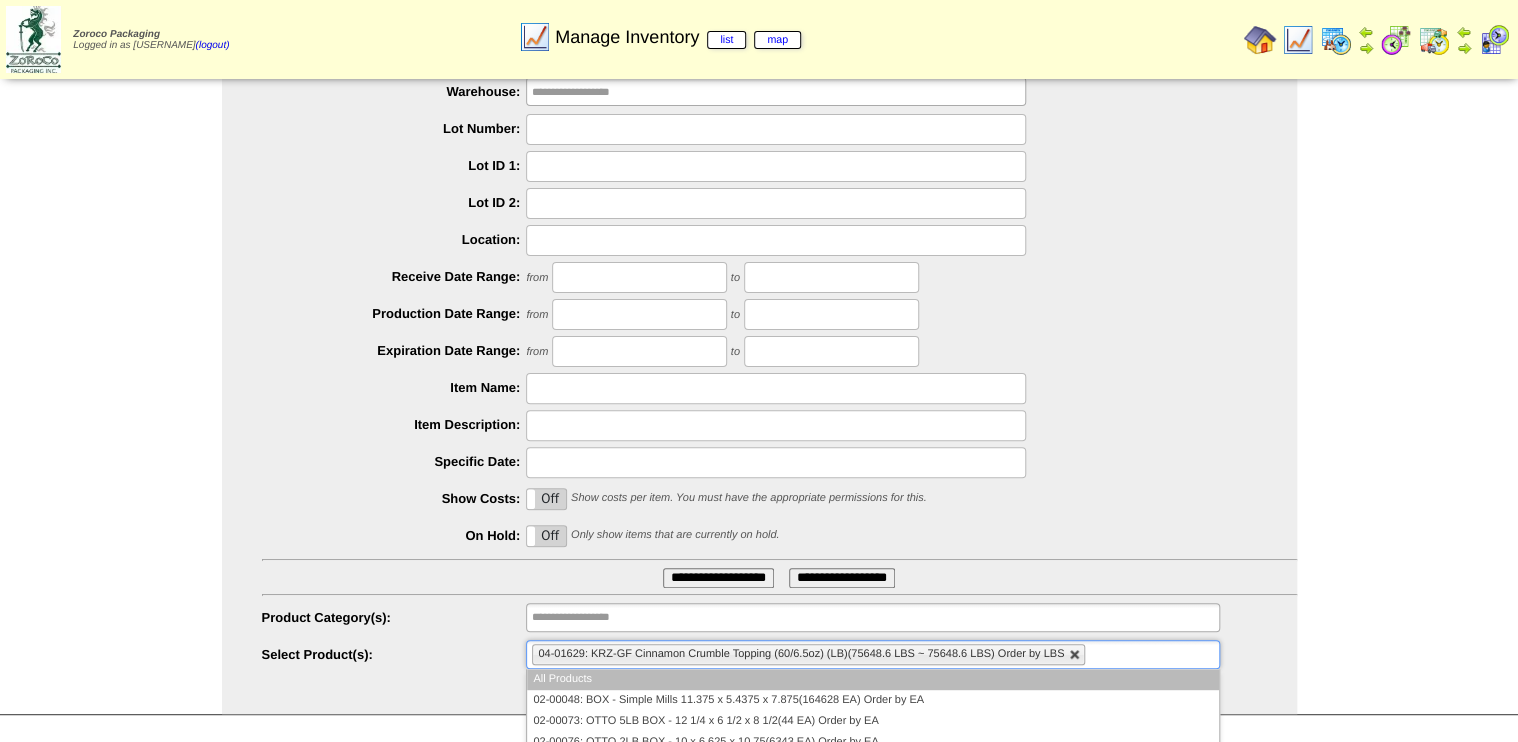 click at bounding box center [1075, 655] 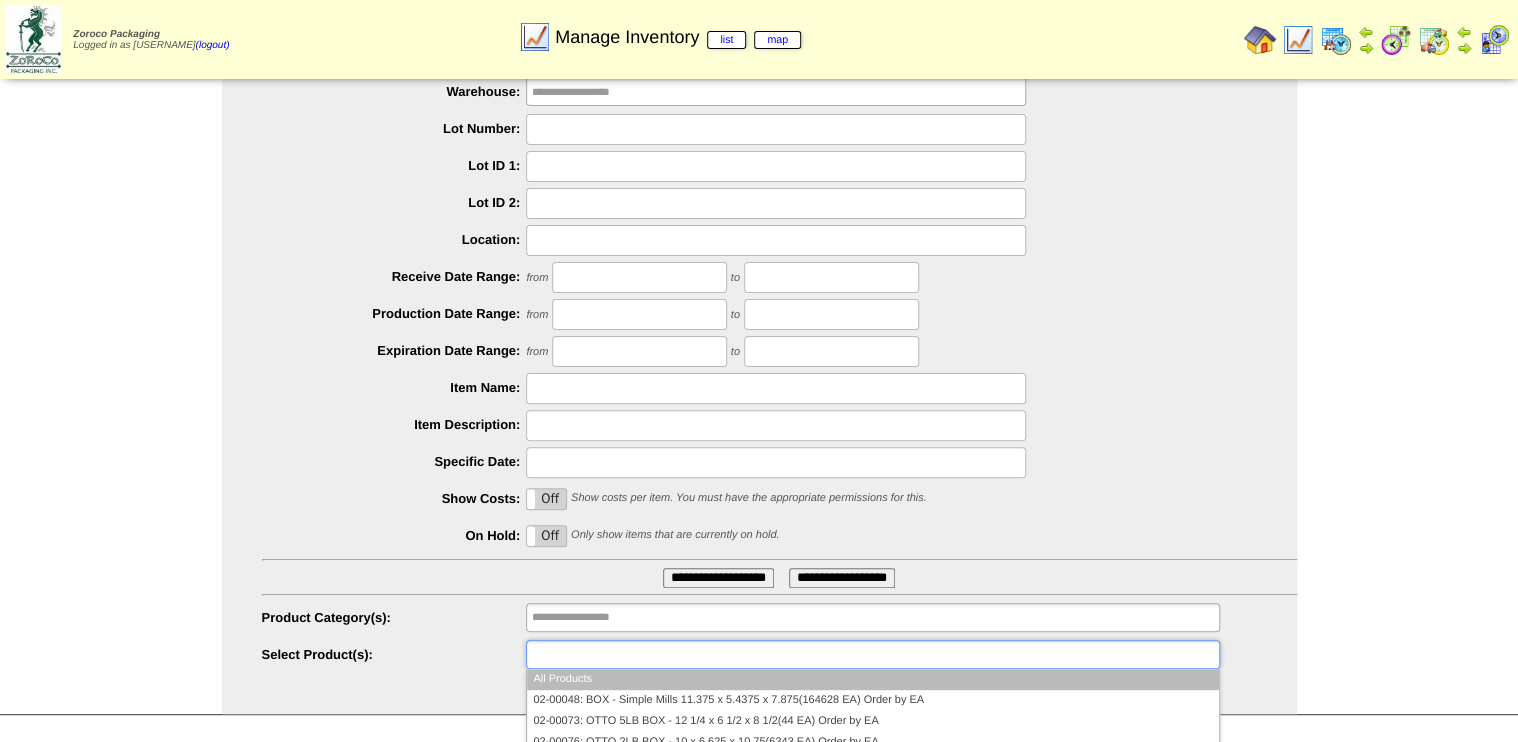 click at bounding box center [776, 129] 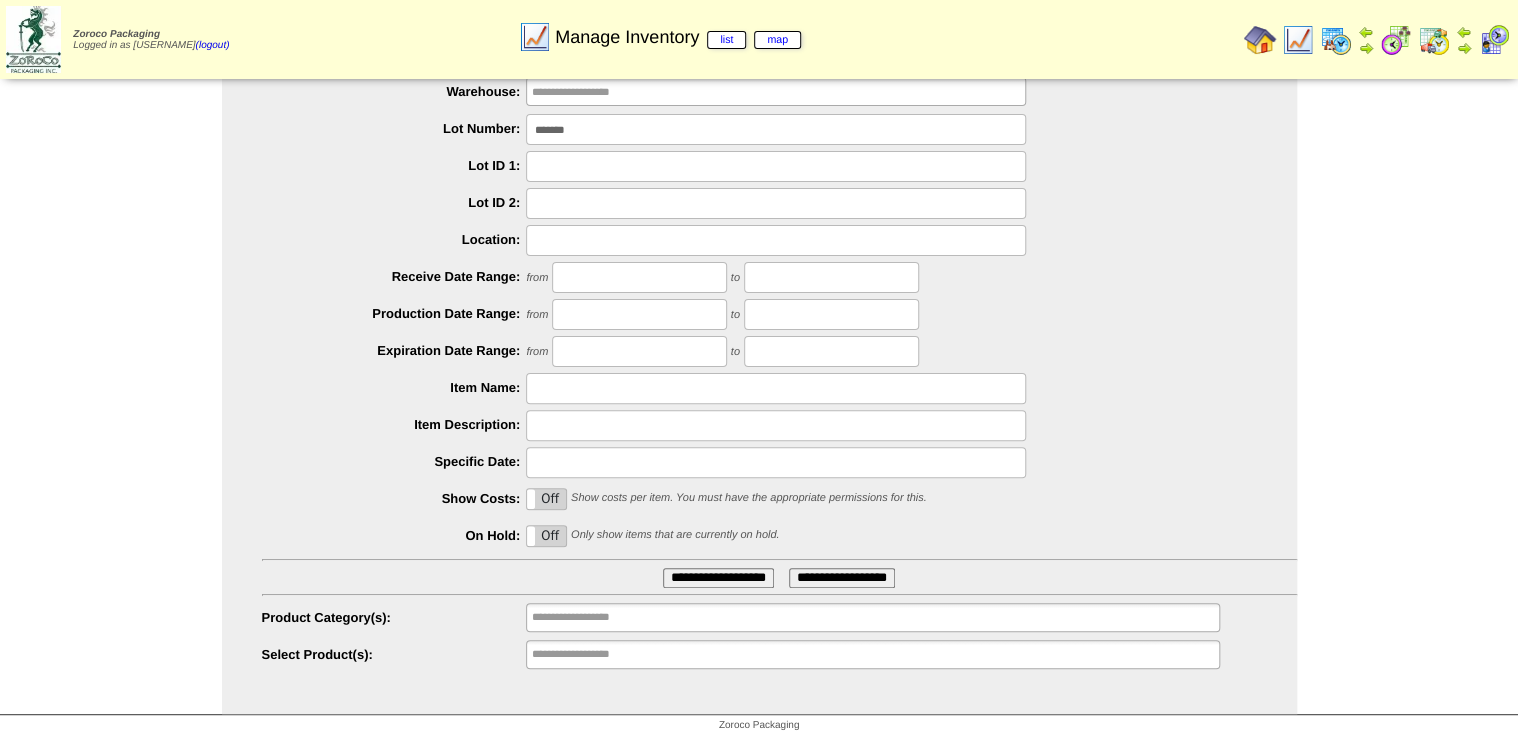 type on "*******" 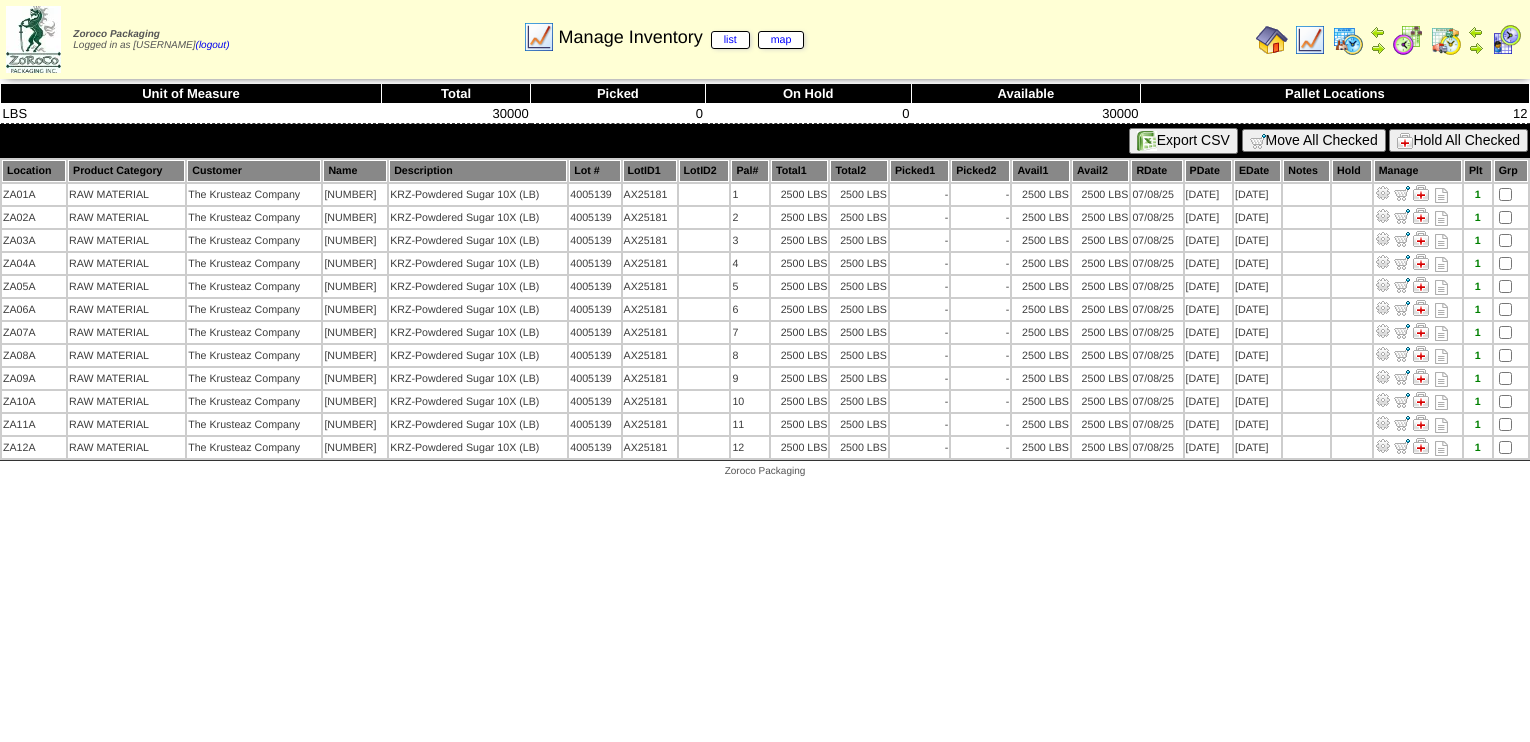 scroll, scrollTop: 0, scrollLeft: 0, axis: both 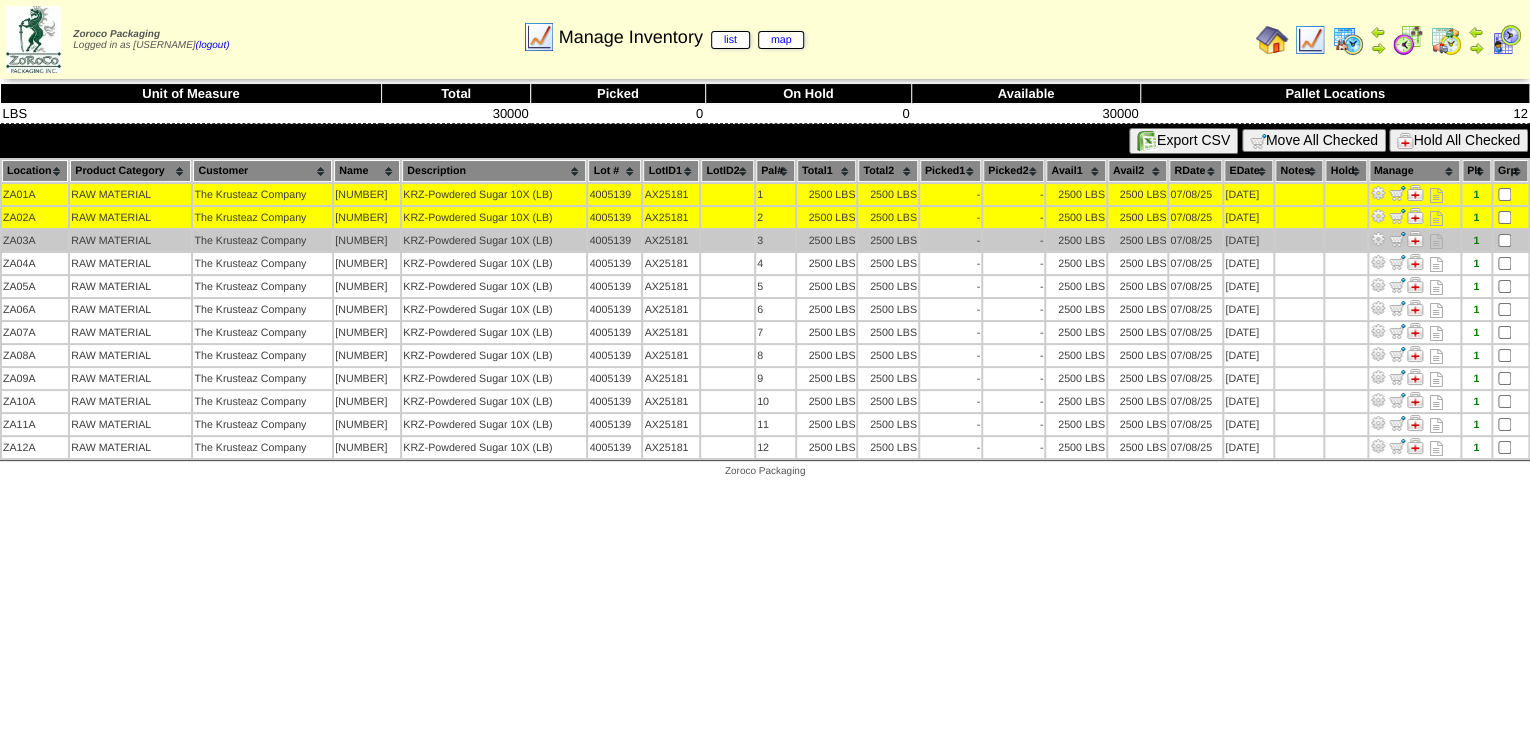 click at bounding box center (1510, 240) 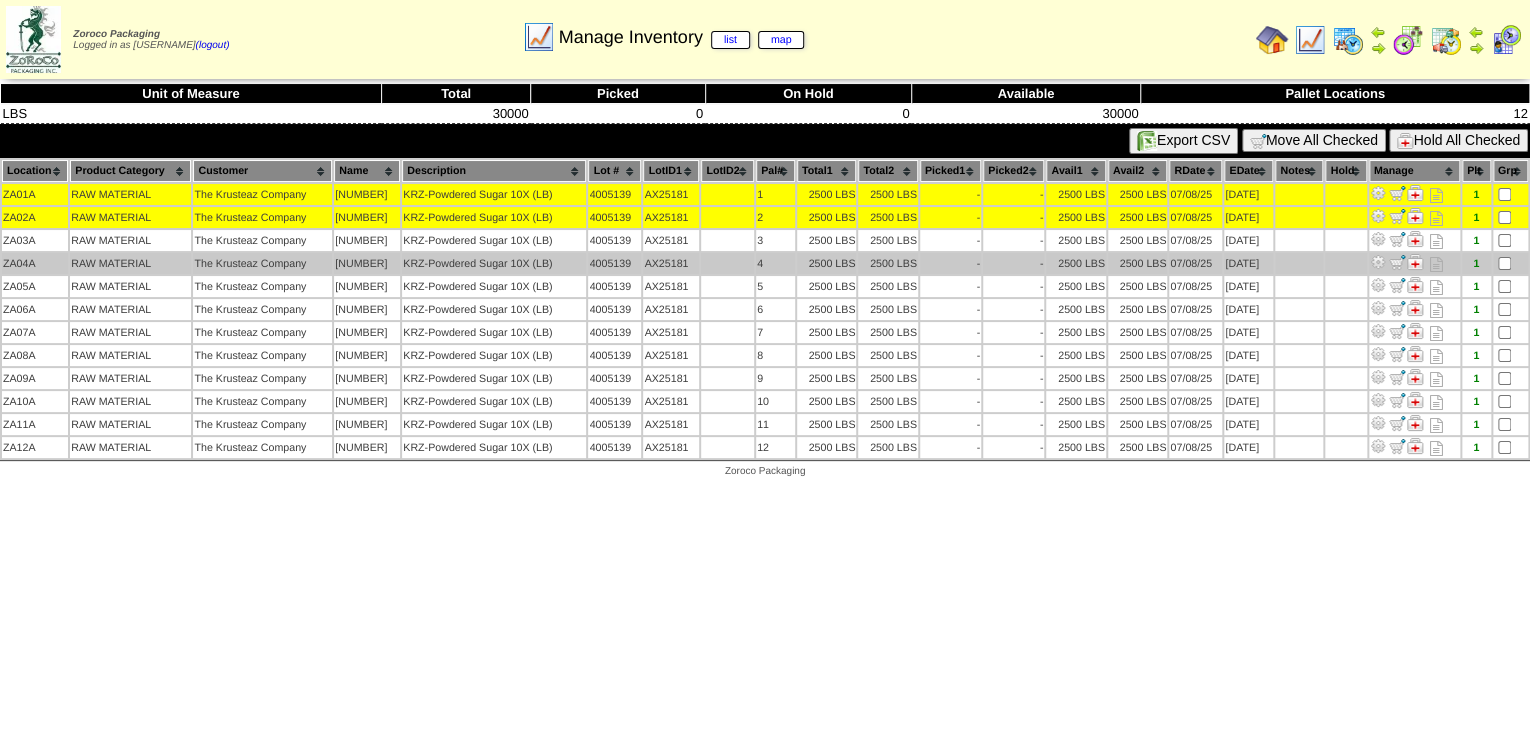 drag, startPoint x: 1508, startPoint y: 267, endPoint x: 1509, endPoint y: 290, distance: 23.021729 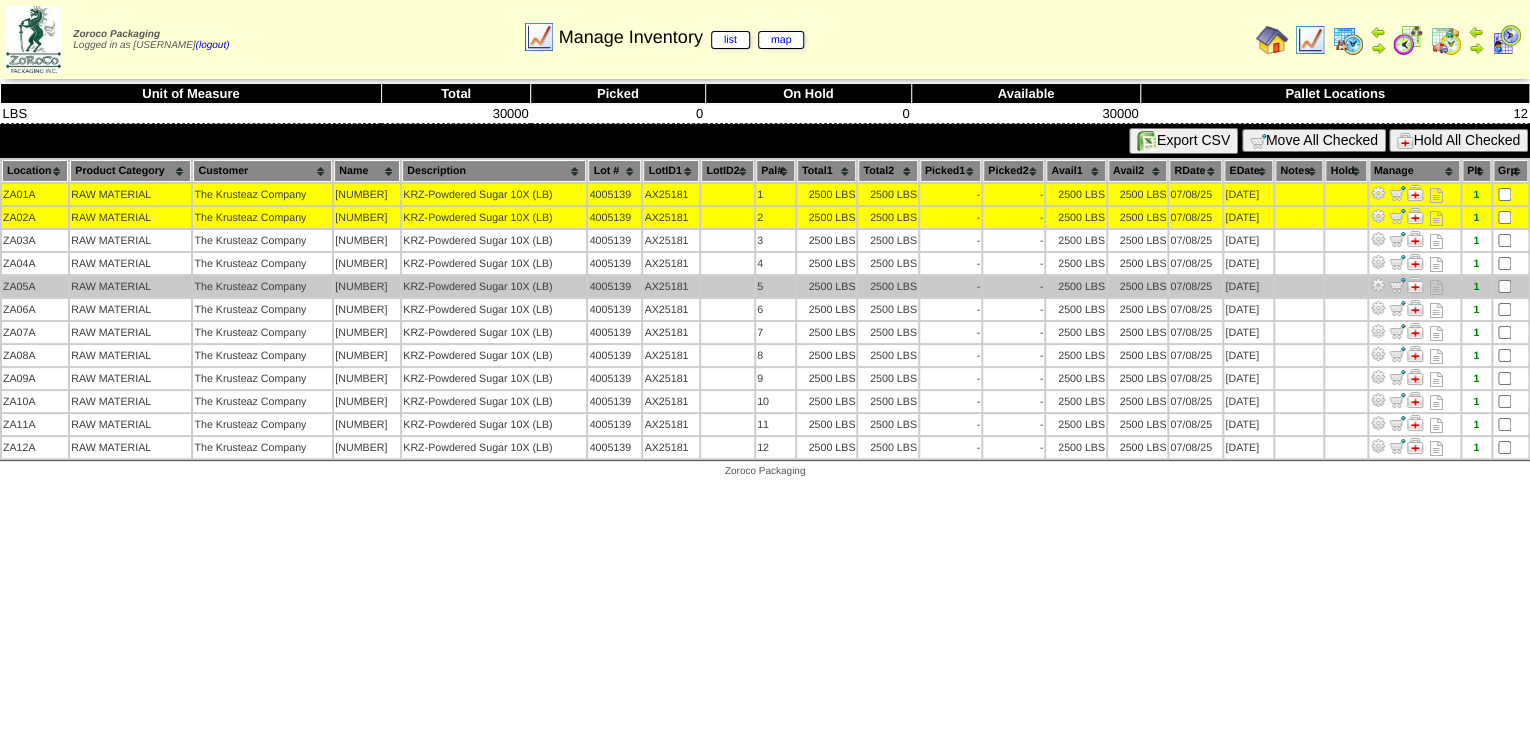 click at bounding box center (1510, 286) 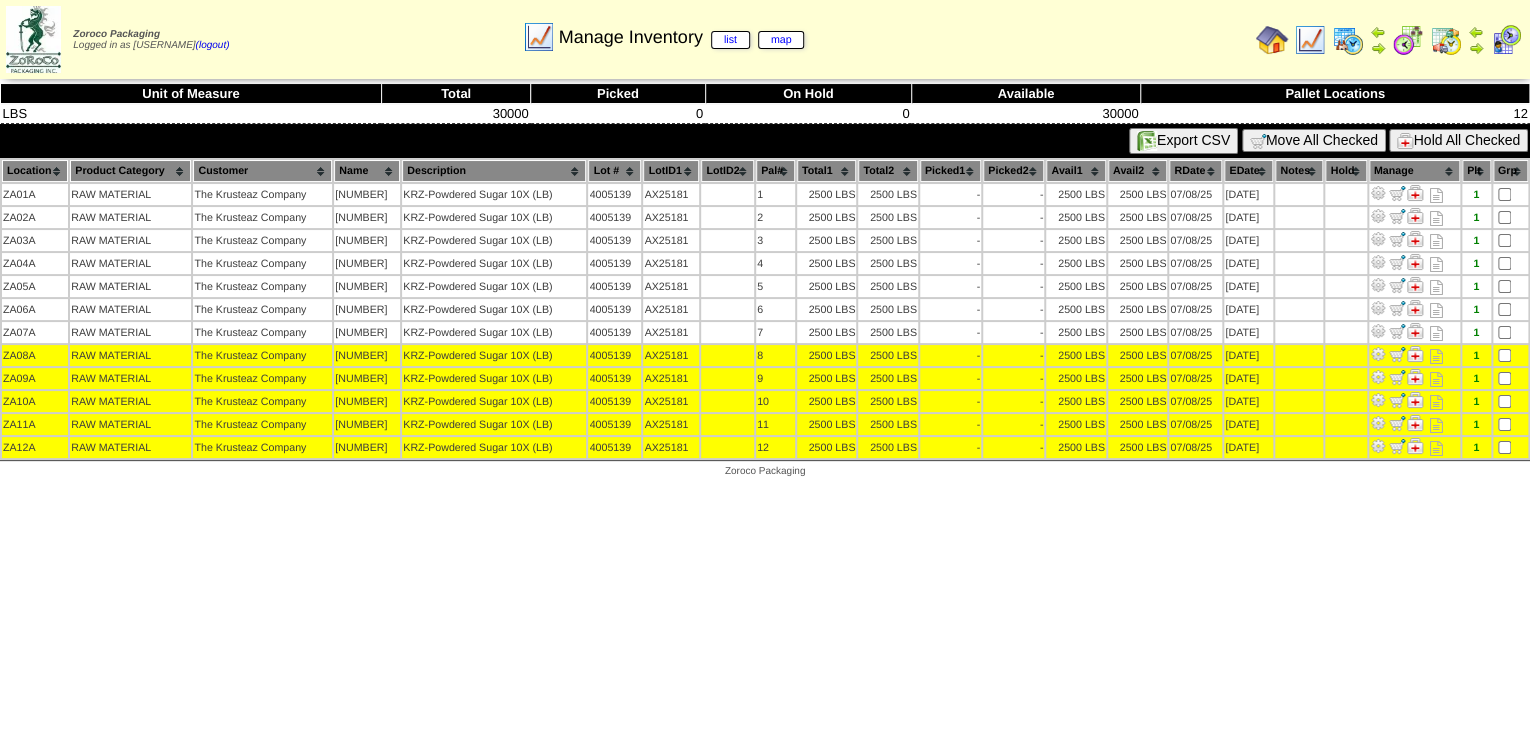 click on "Move All Checked" at bounding box center (1314, 140) 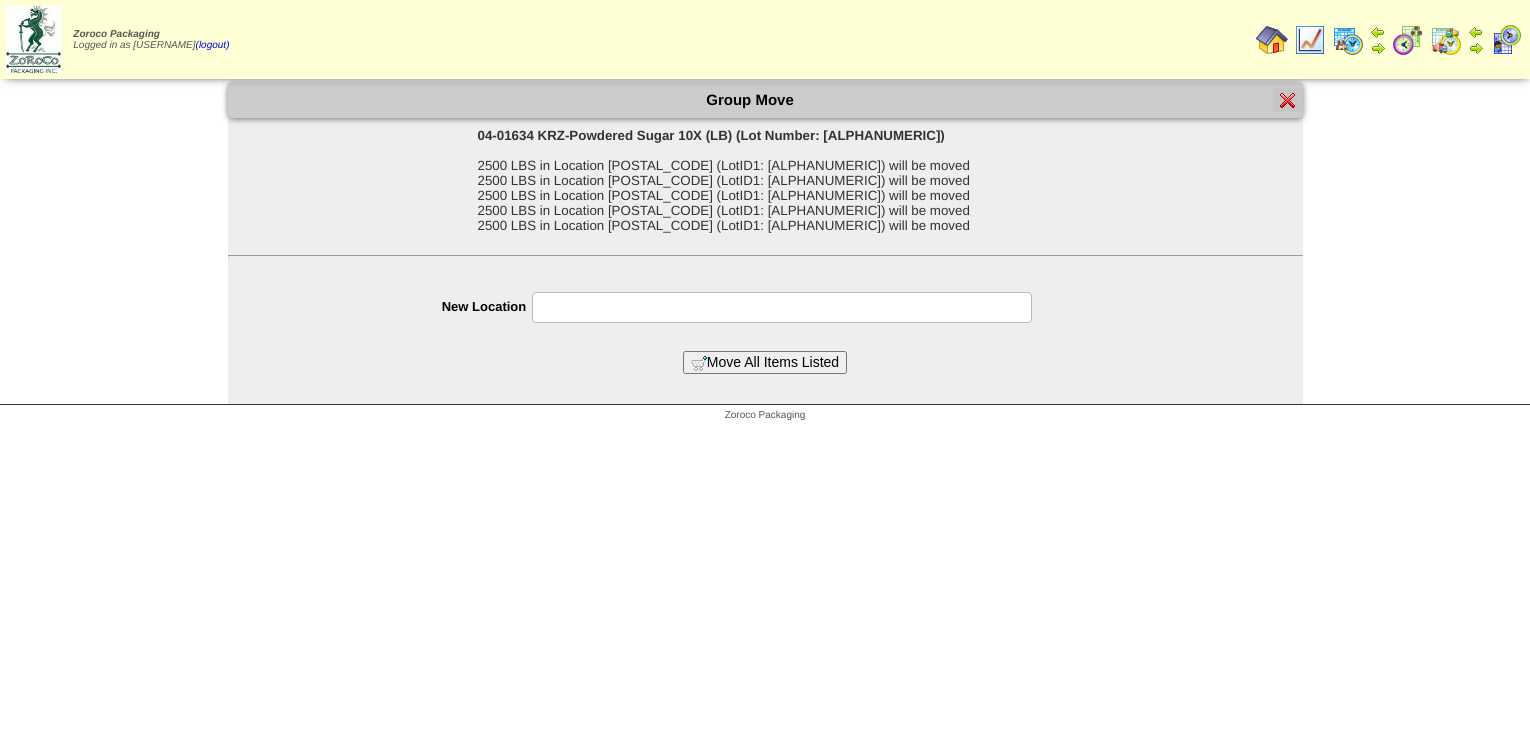 scroll, scrollTop: 0, scrollLeft: 0, axis: both 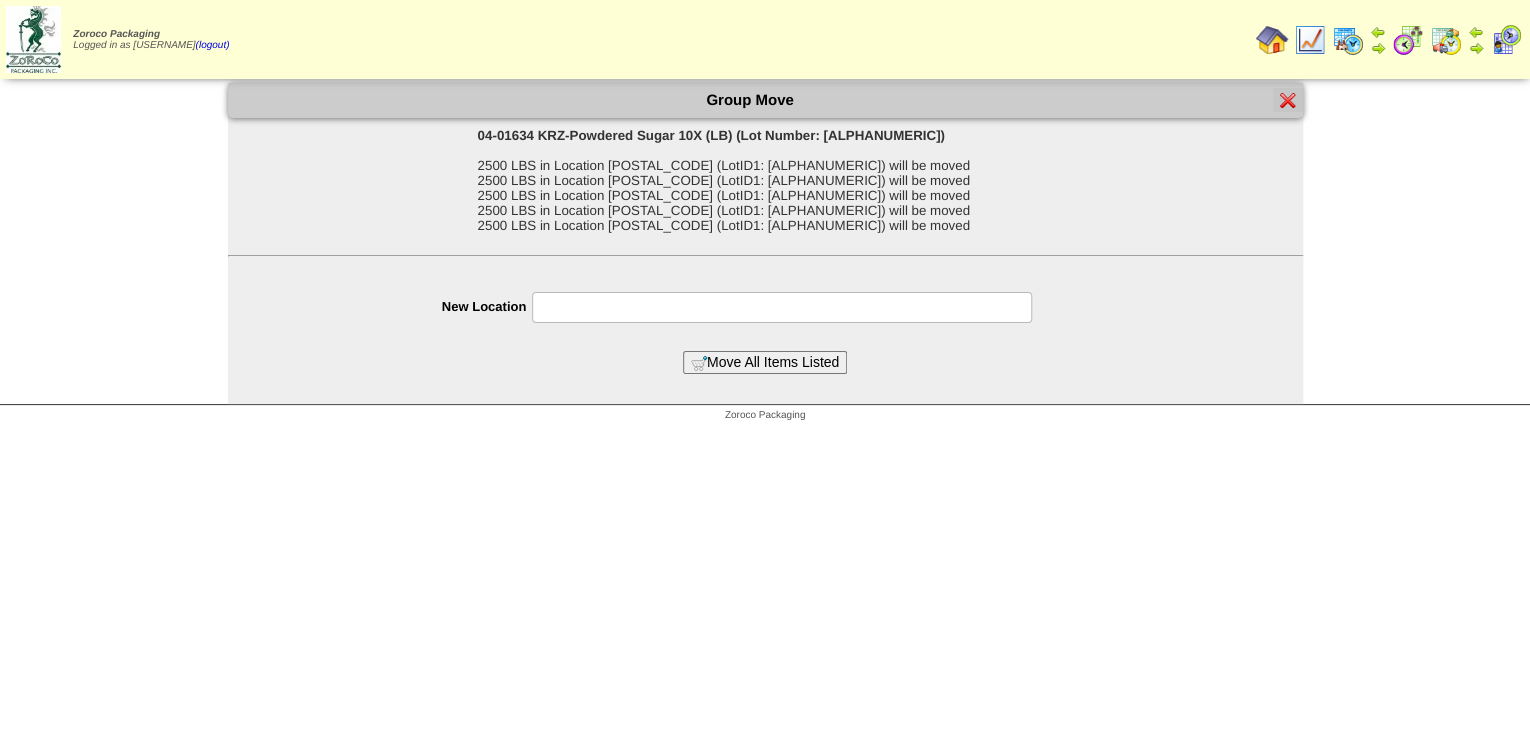 drag, startPoint x: 0, startPoint y: 0, endPoint x: 574, endPoint y: 301, distance: 648.1335 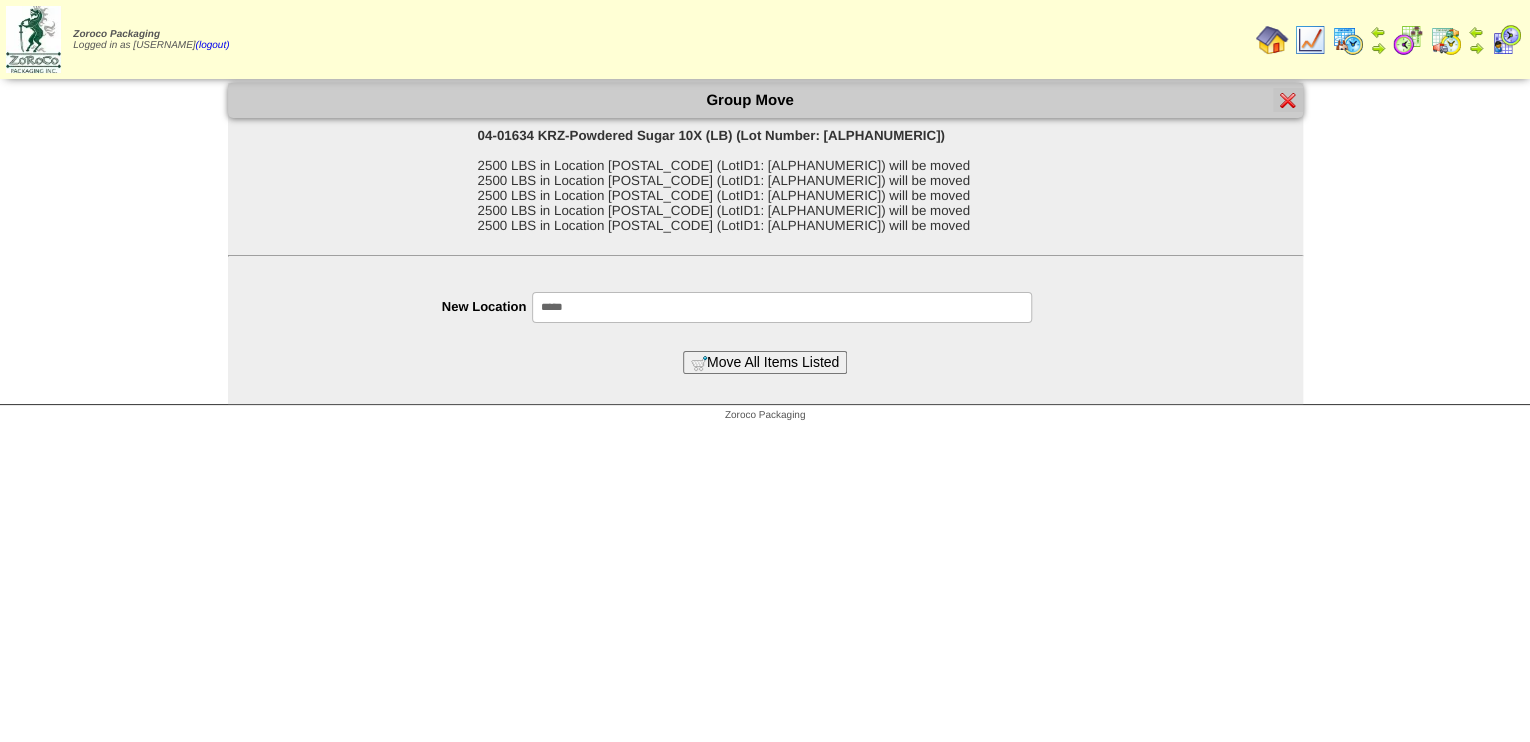 type on "*****" 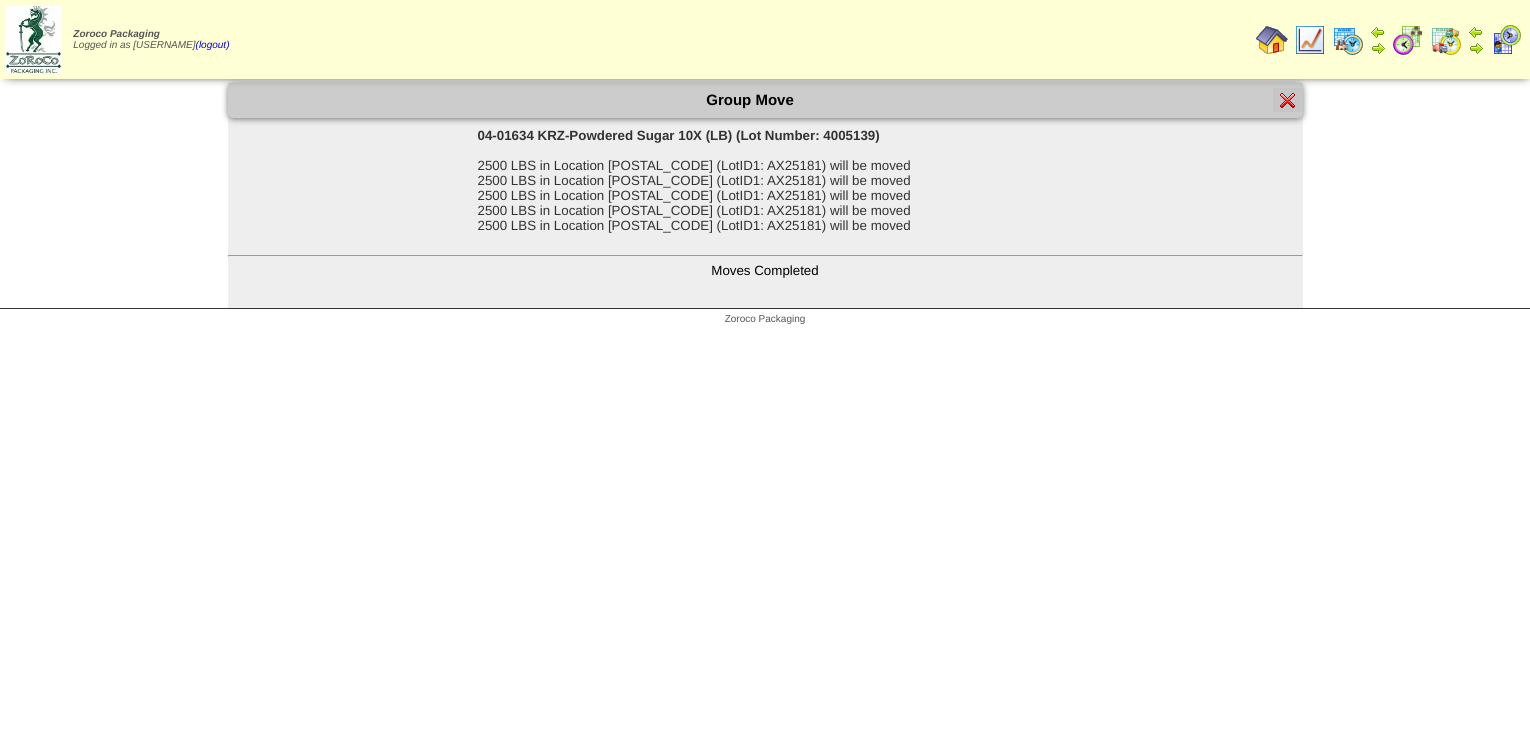scroll, scrollTop: 0, scrollLeft: 0, axis: both 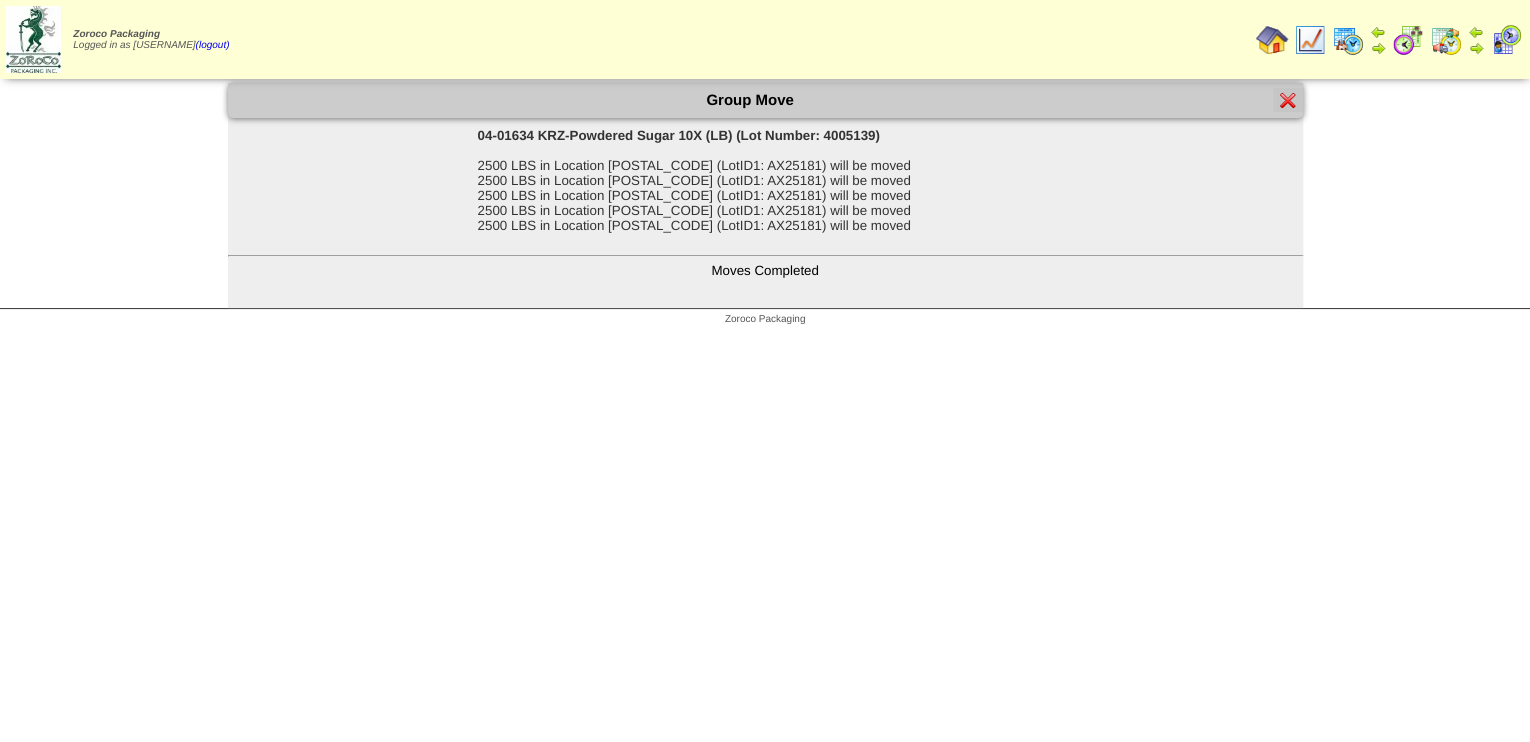 click at bounding box center [1288, 100] 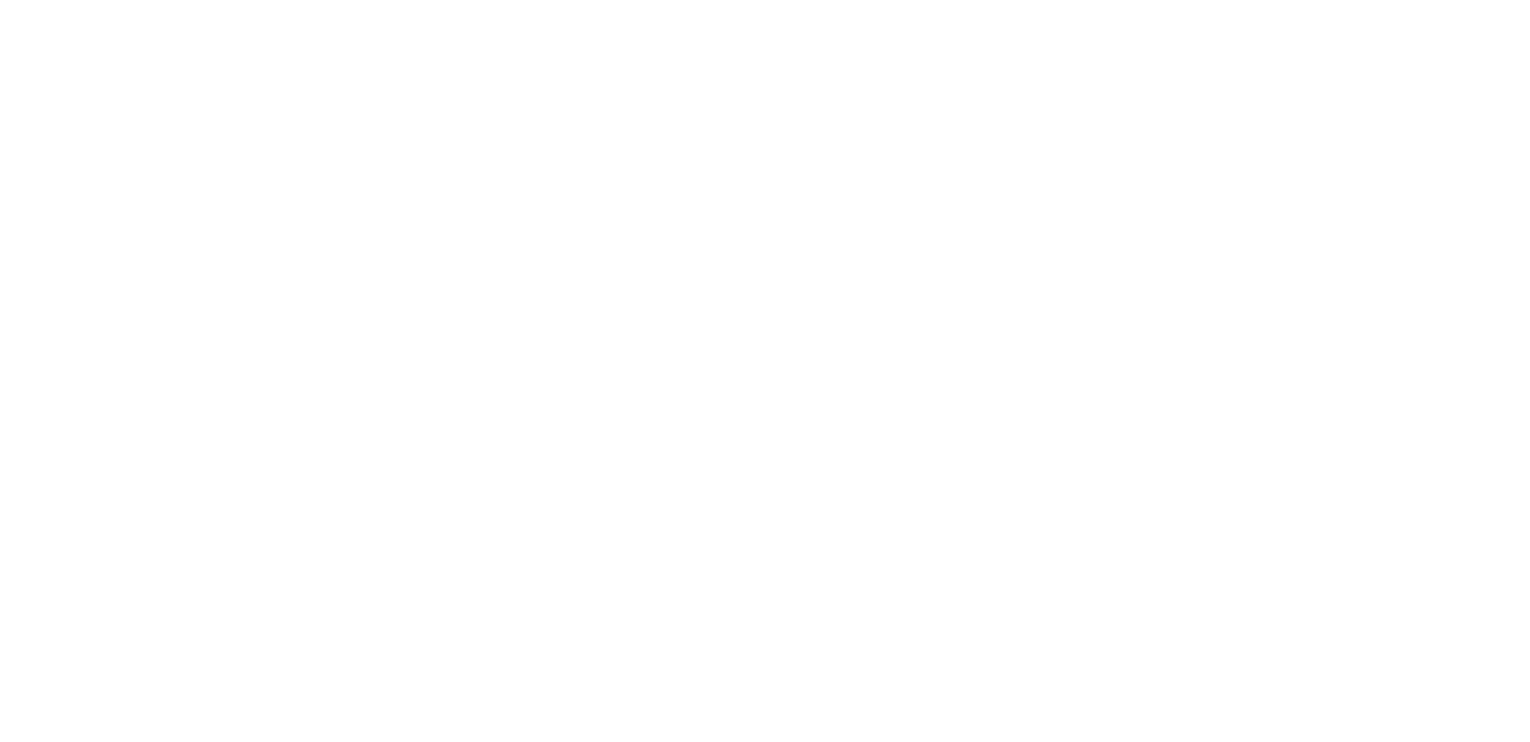 scroll, scrollTop: 0, scrollLeft: 0, axis: both 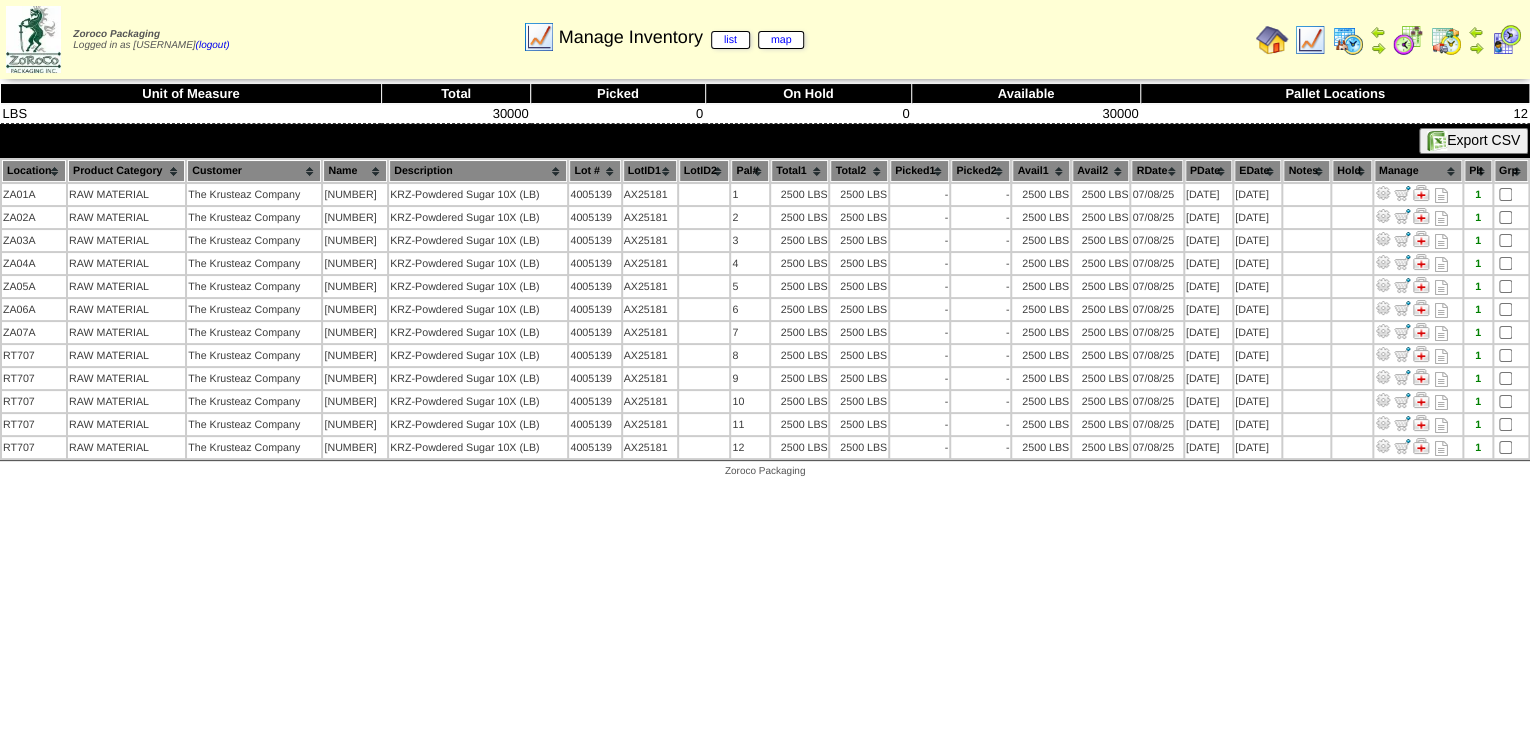 click at bounding box center (1310, 40) 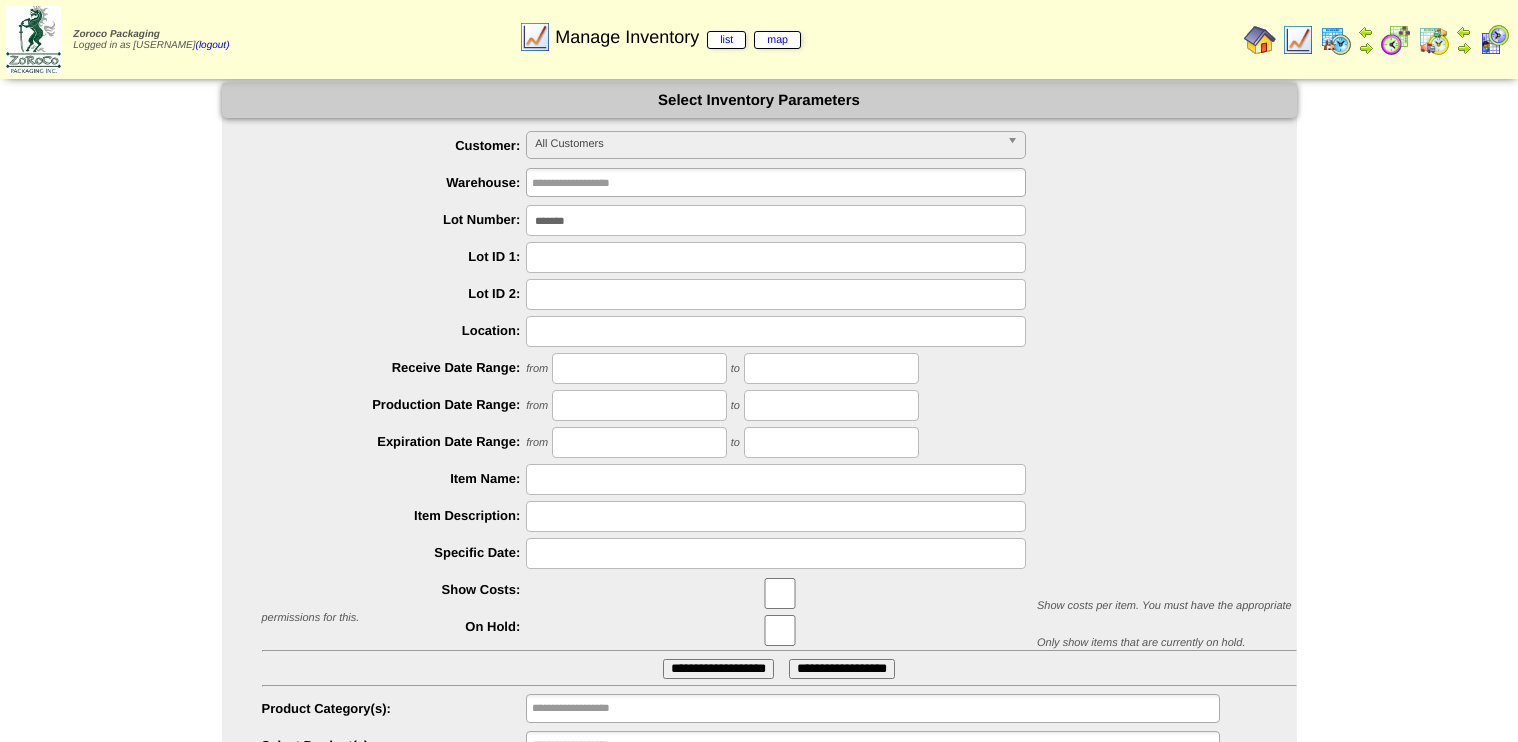 scroll, scrollTop: 0, scrollLeft: 0, axis: both 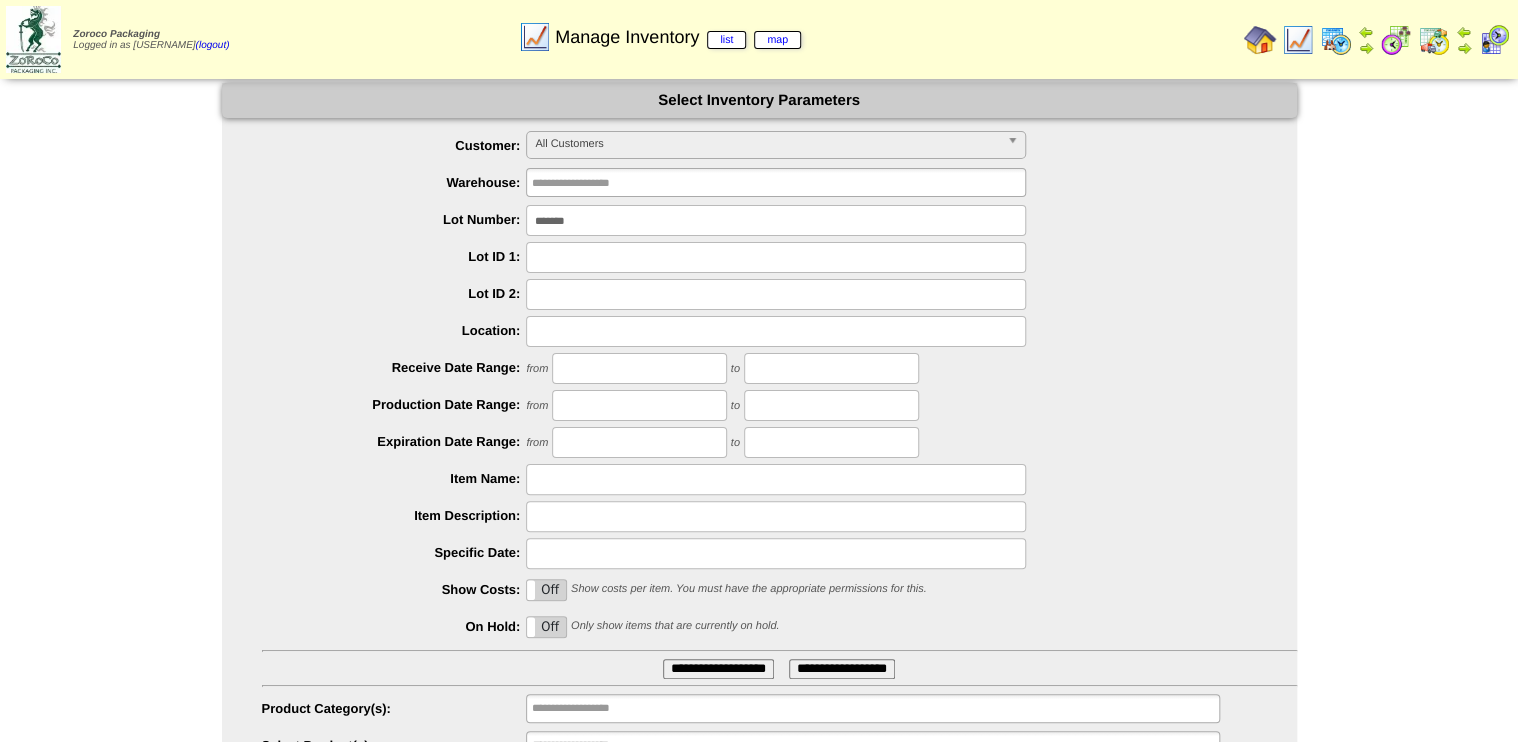 click on "*******" at bounding box center [776, 220] 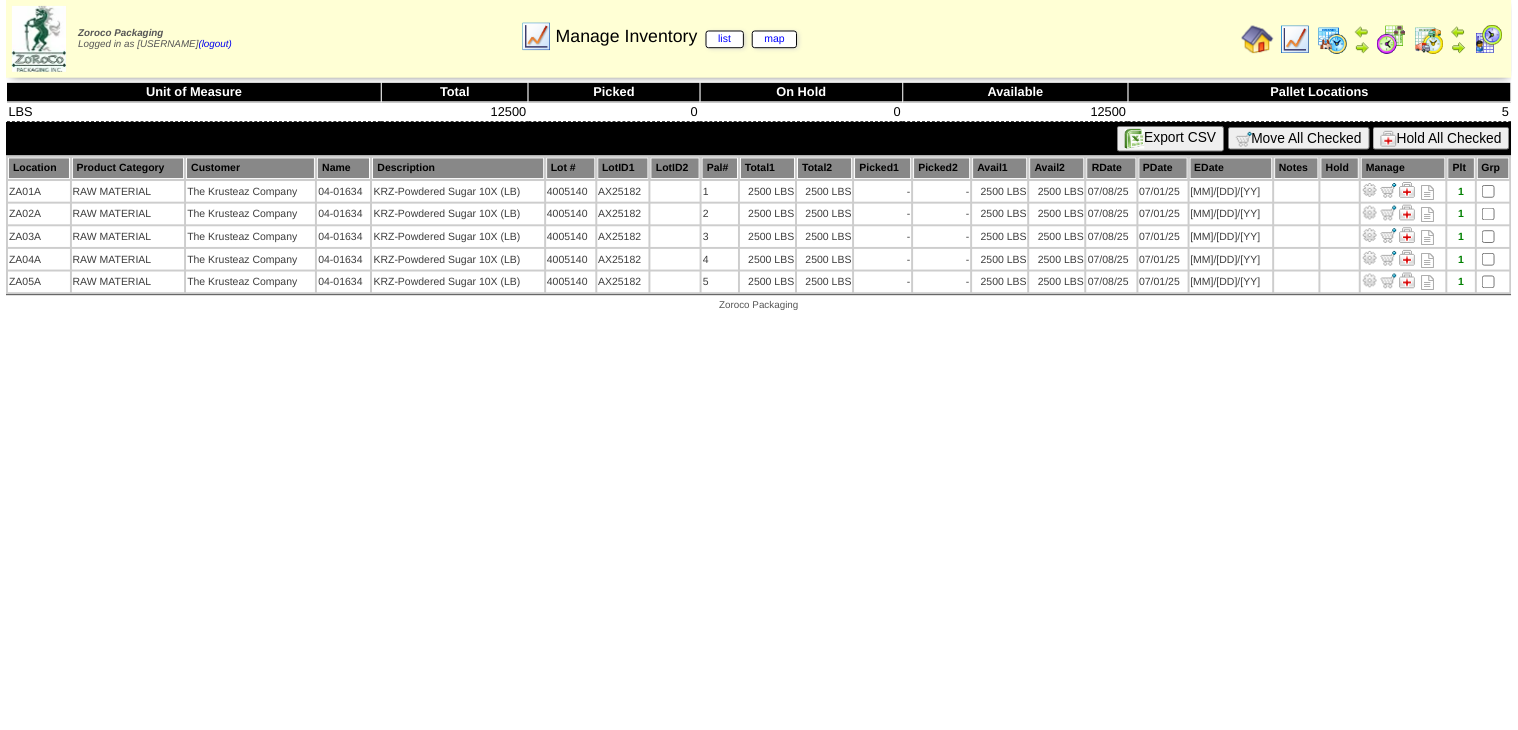 scroll, scrollTop: 0, scrollLeft: 0, axis: both 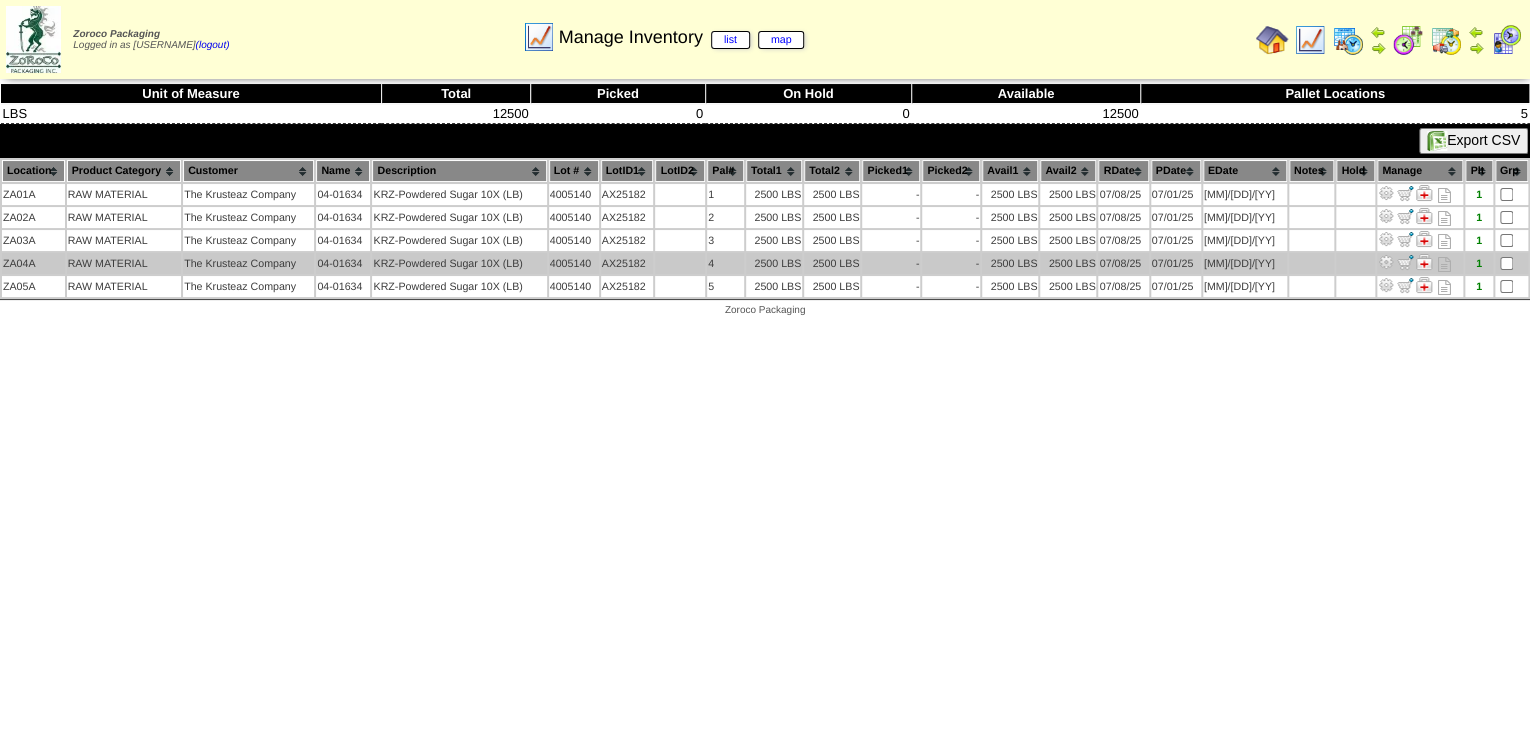 click at bounding box center [1386, 262] 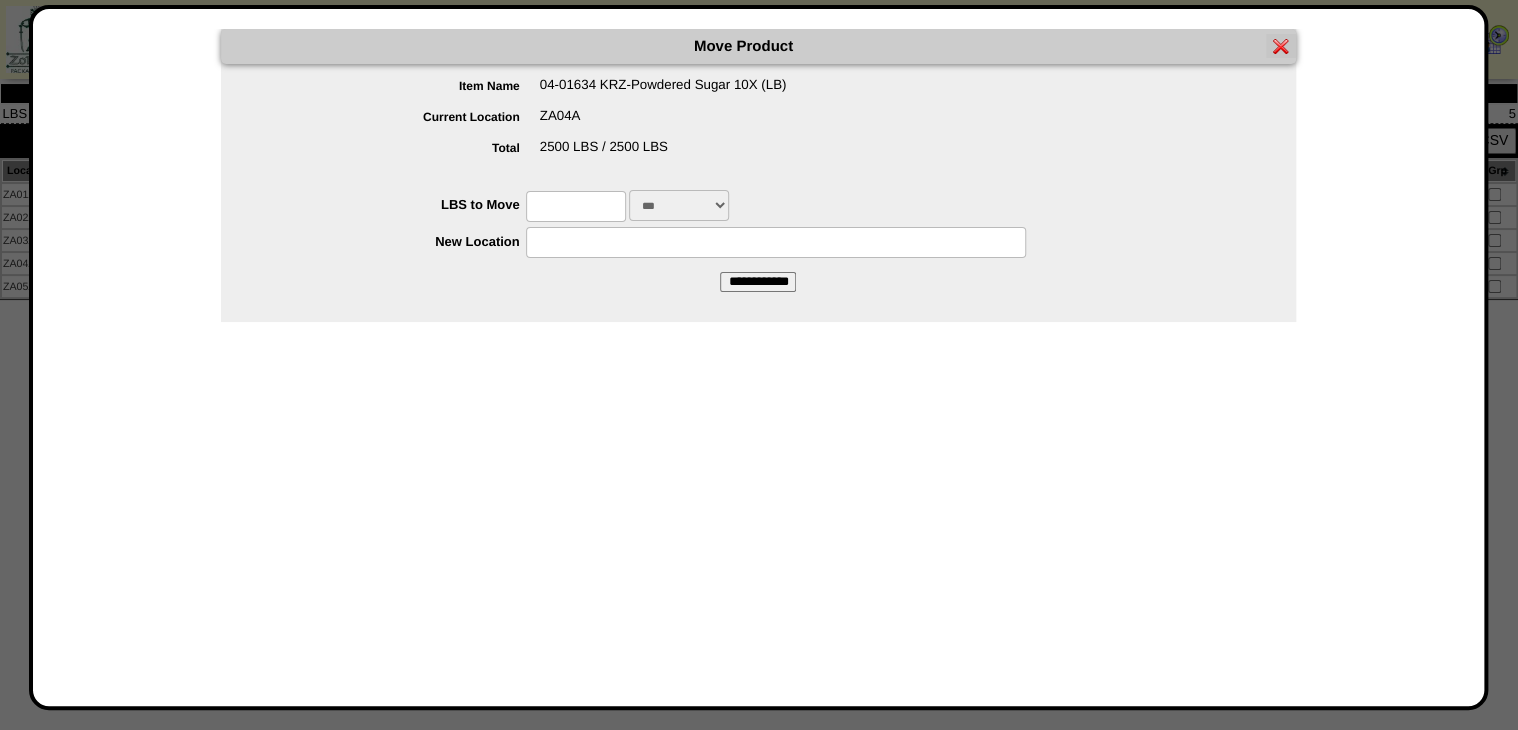click at bounding box center [576, 206] 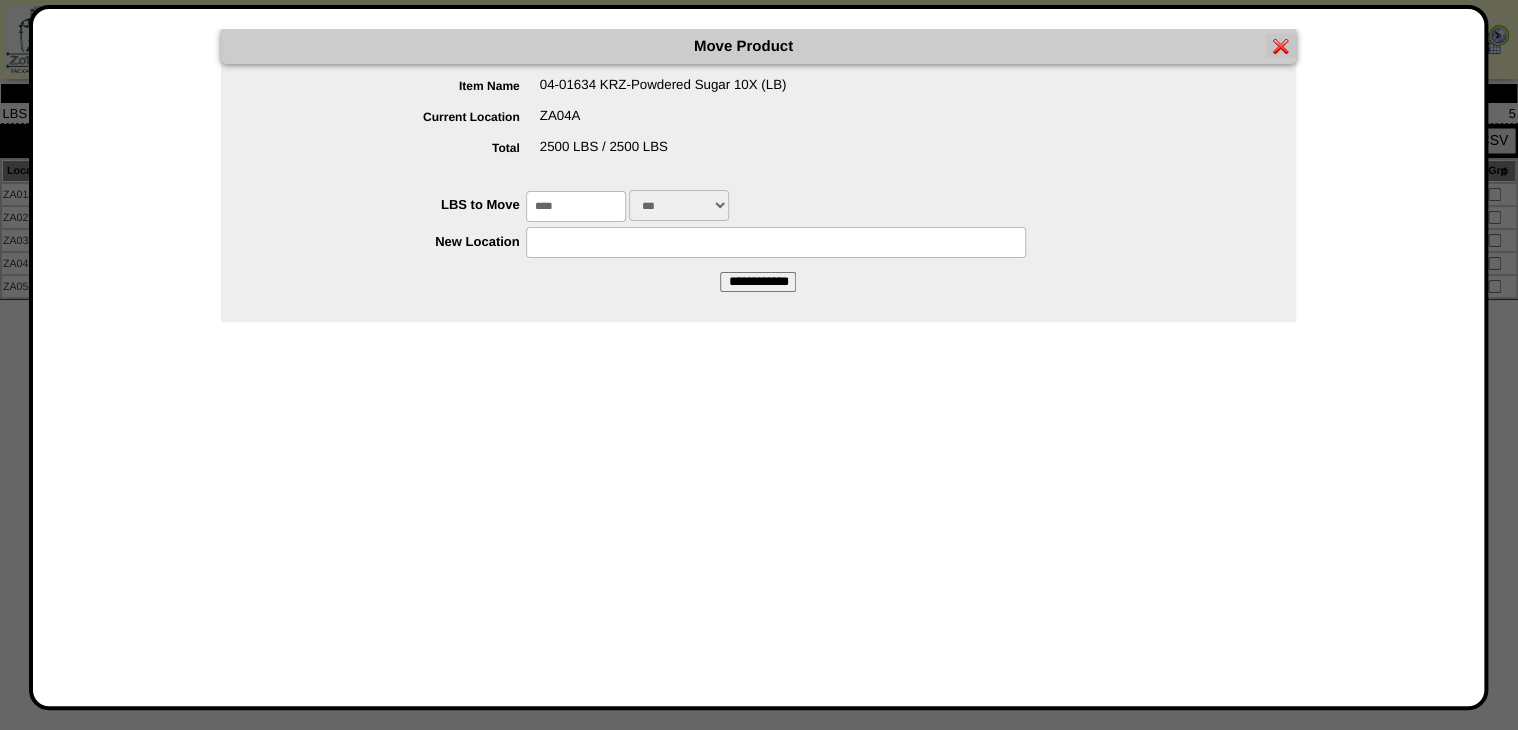 type on "****" 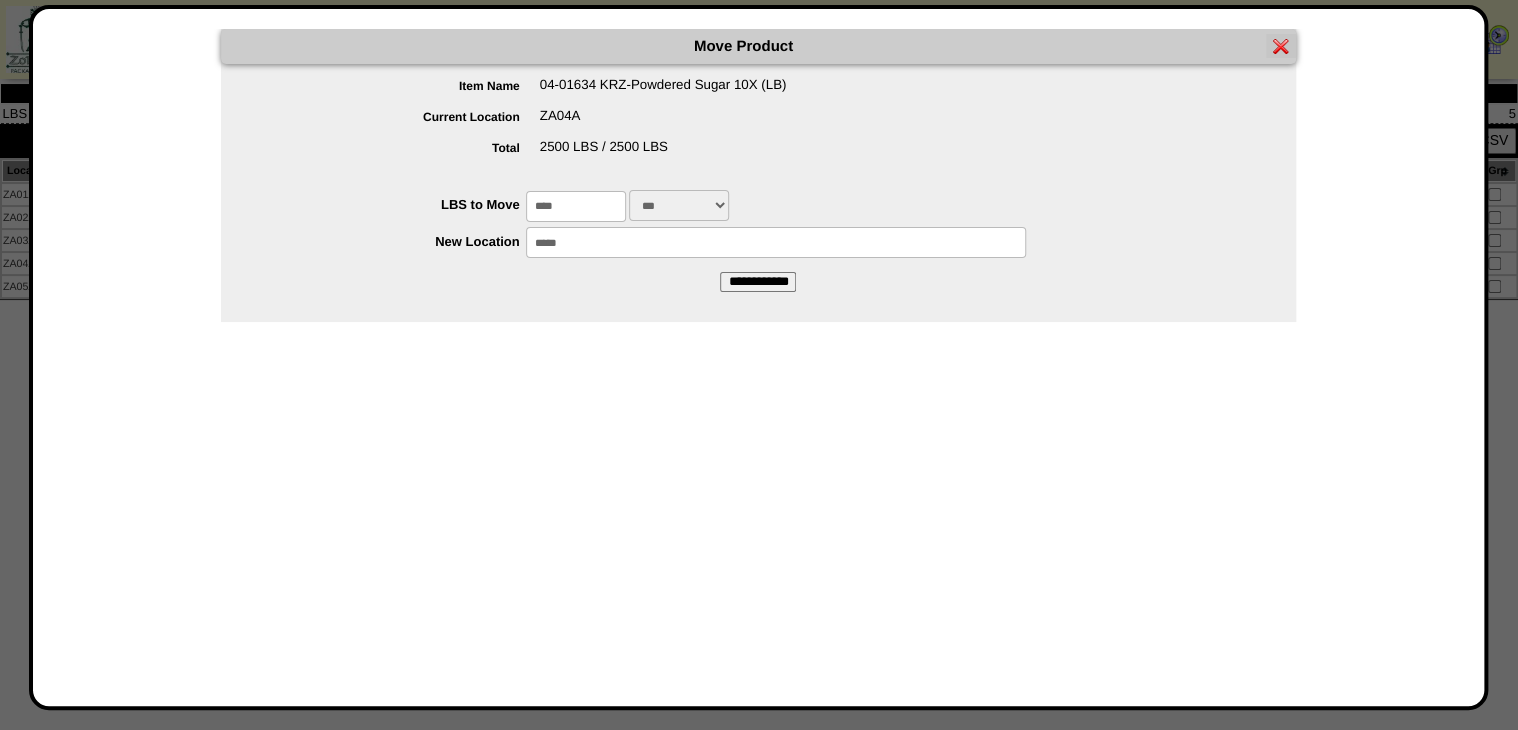 type on "*****" 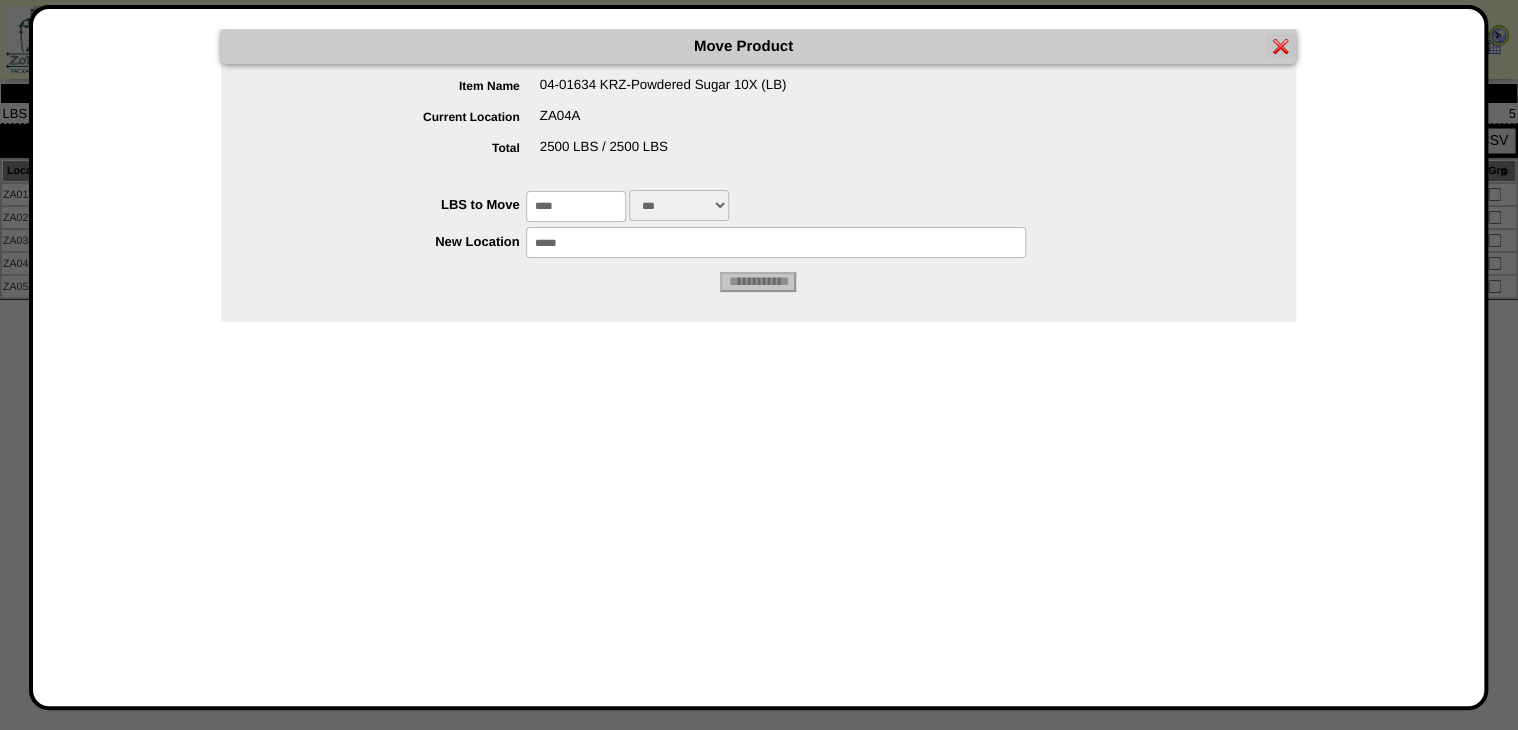 click at bounding box center [1281, 46] 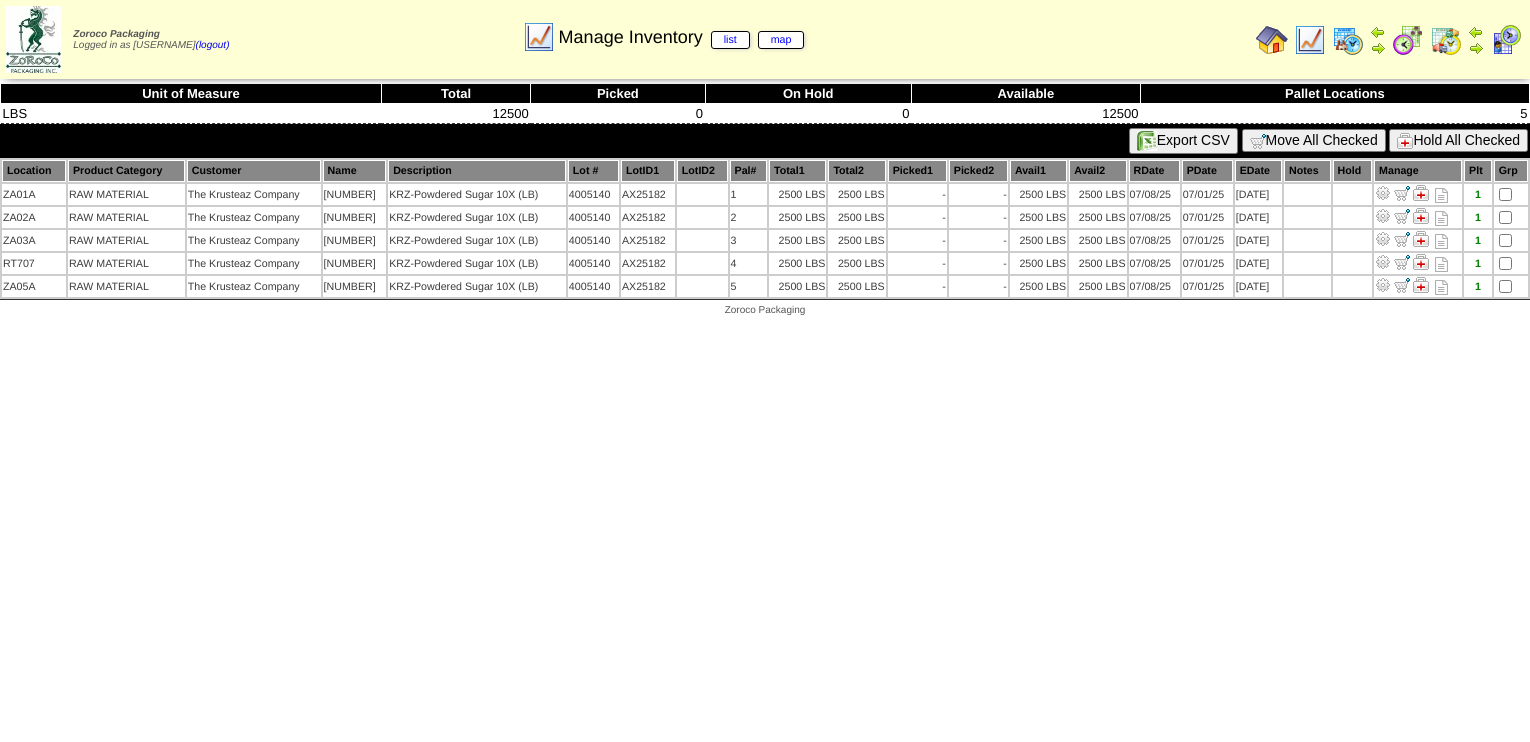 scroll, scrollTop: 0, scrollLeft: 0, axis: both 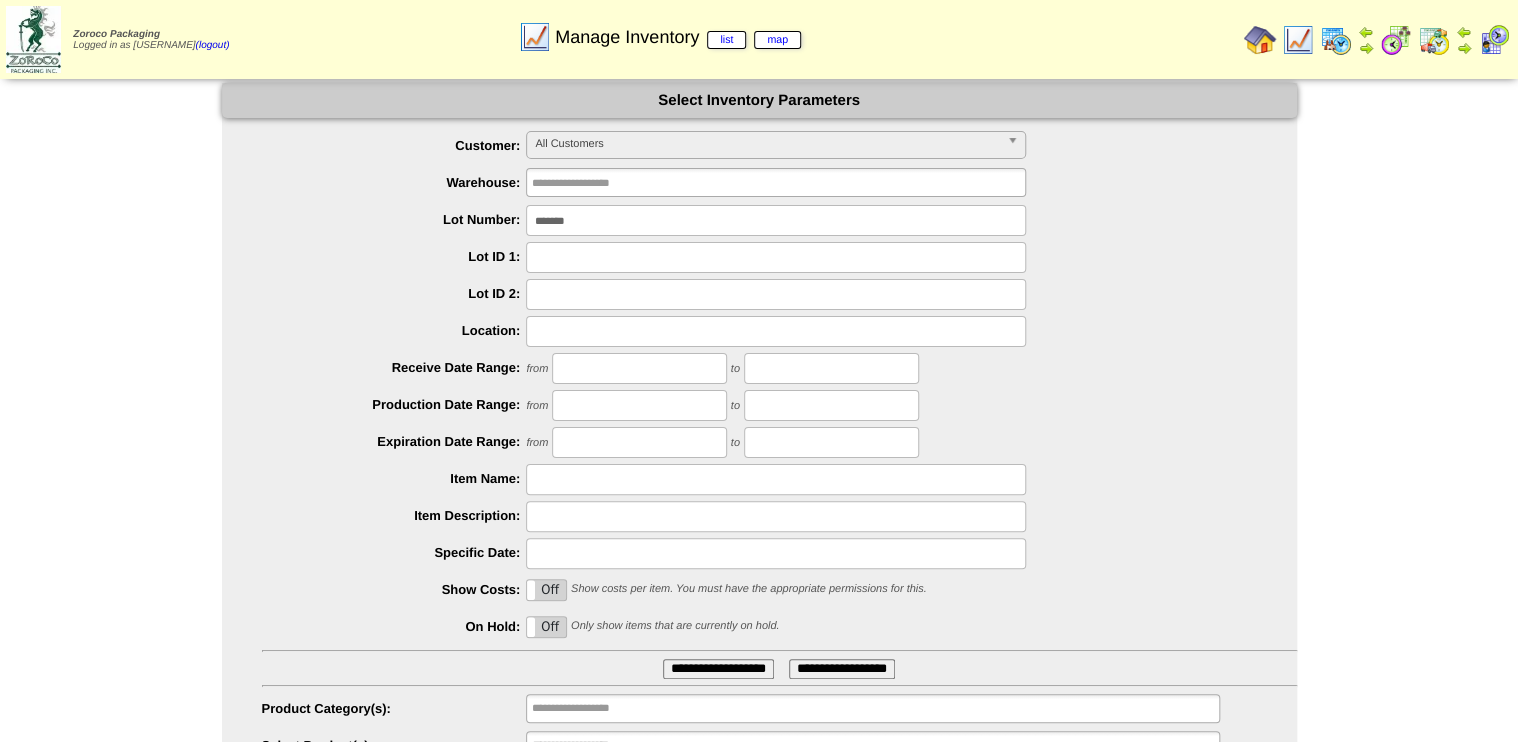 click on "*******" at bounding box center (776, 220) 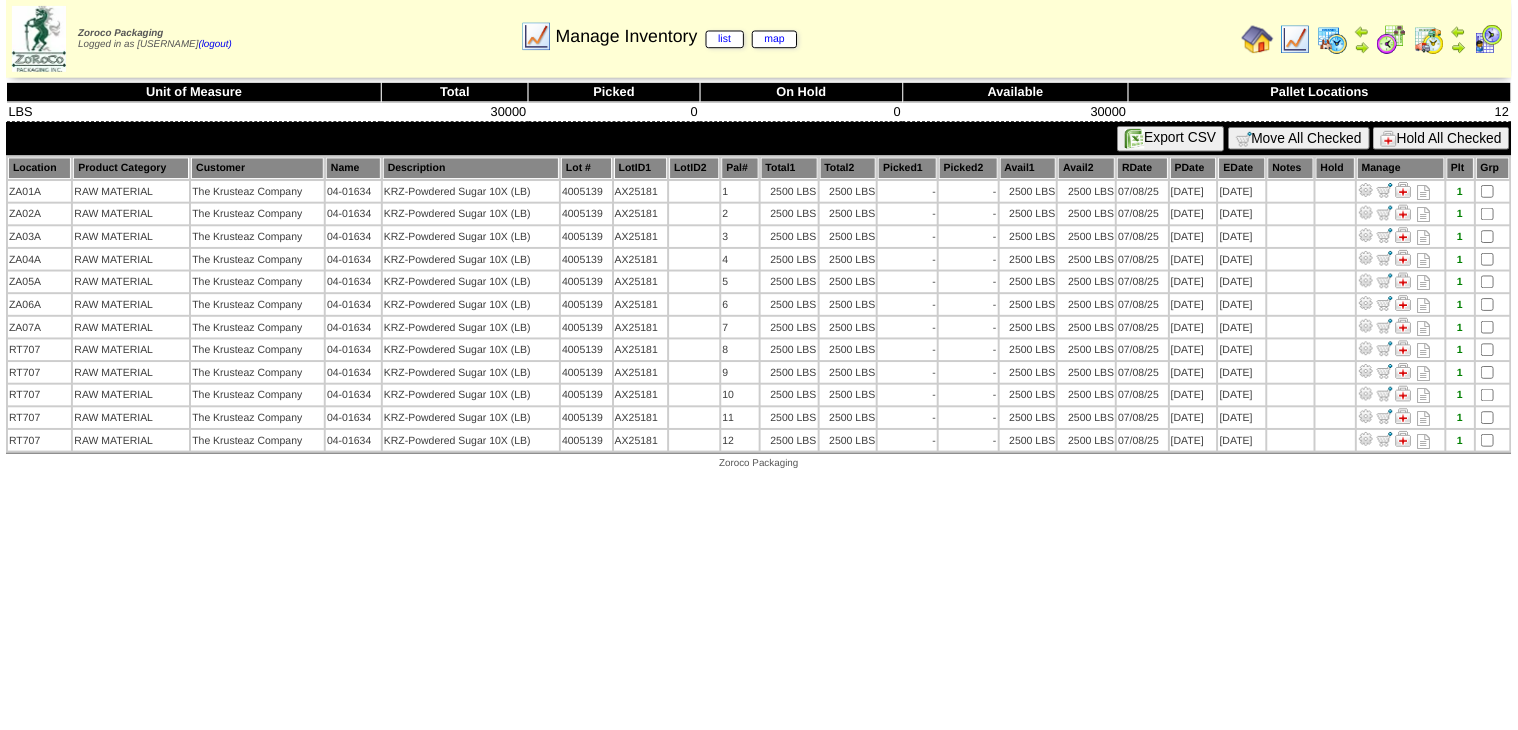 scroll, scrollTop: 0, scrollLeft: 0, axis: both 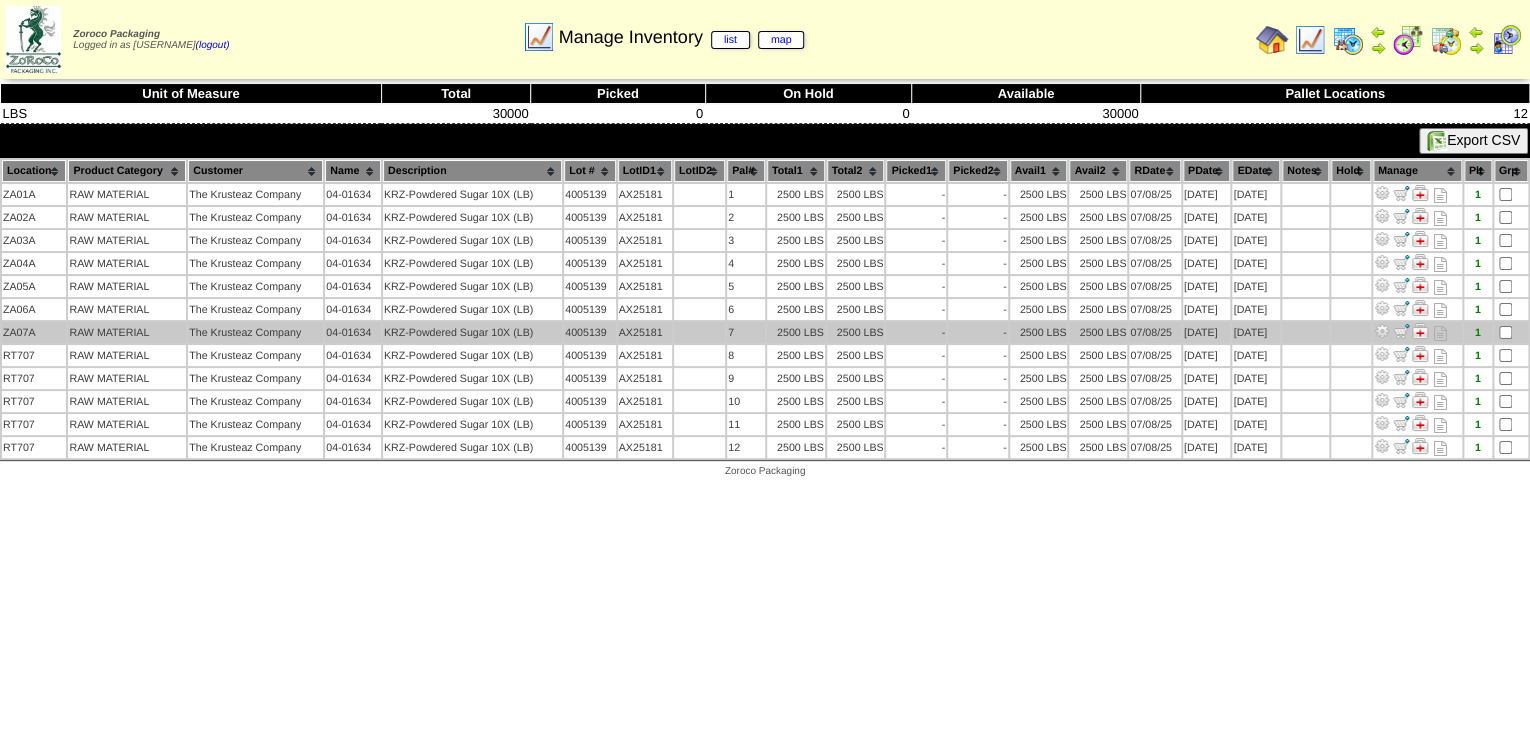 click at bounding box center [1382, 331] 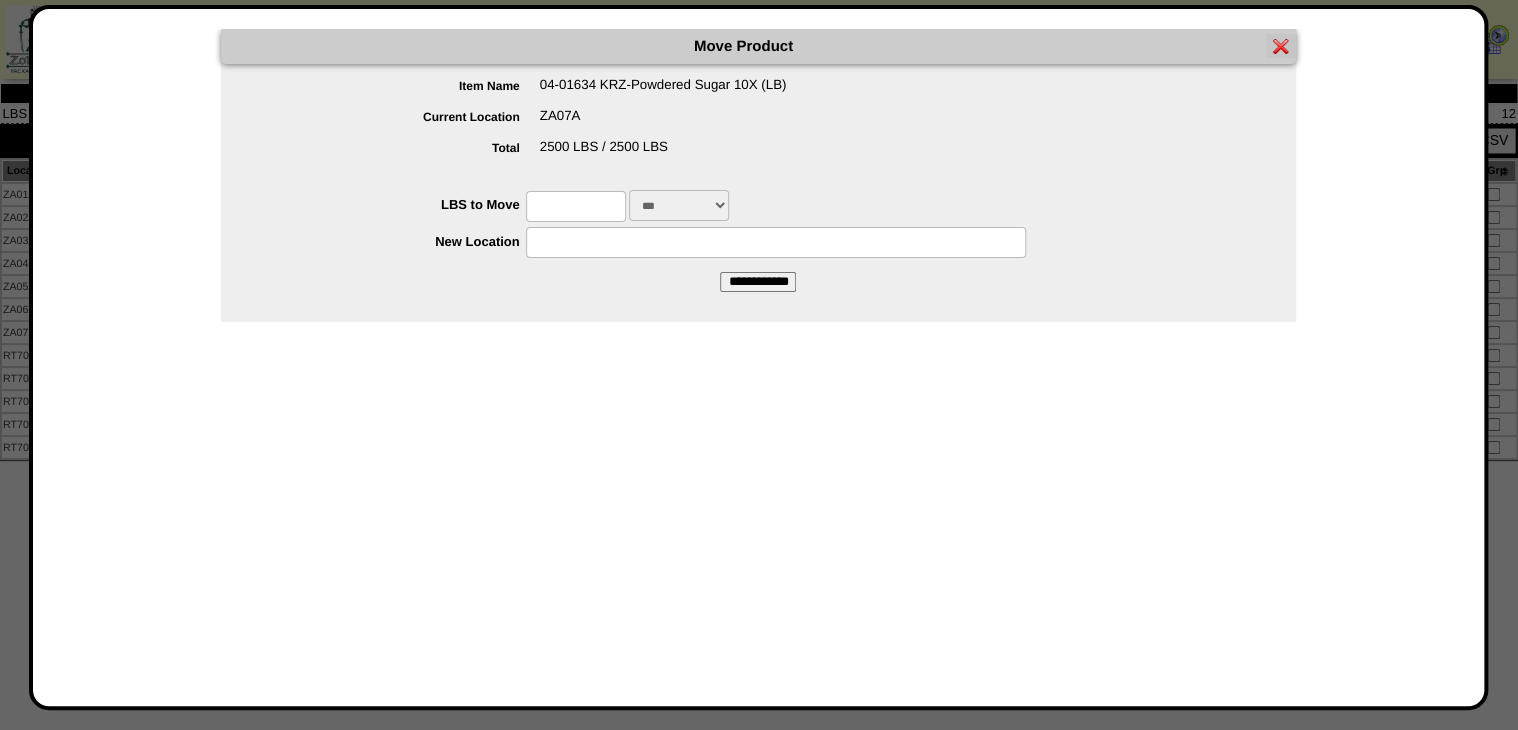 click at bounding box center (576, 206) 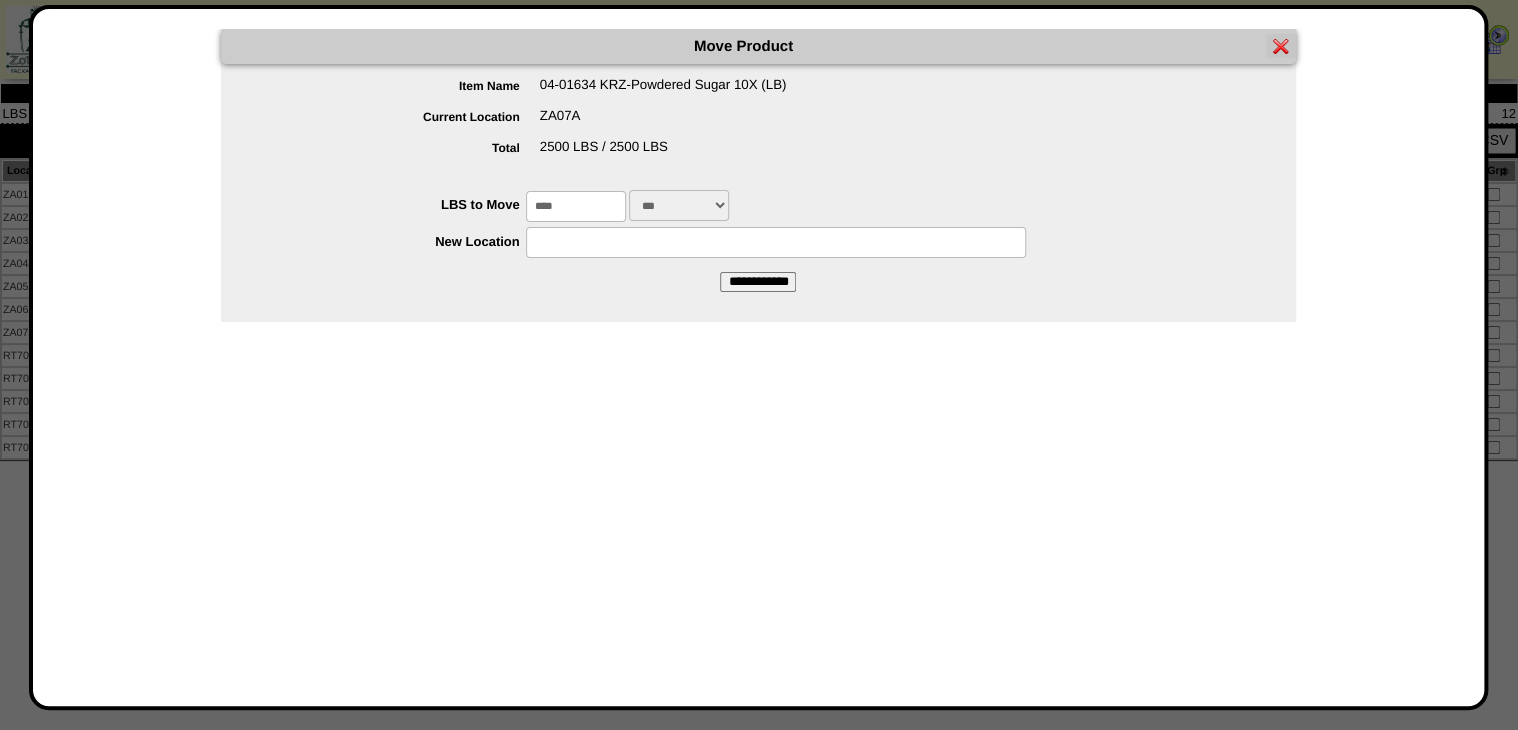 type on "****" 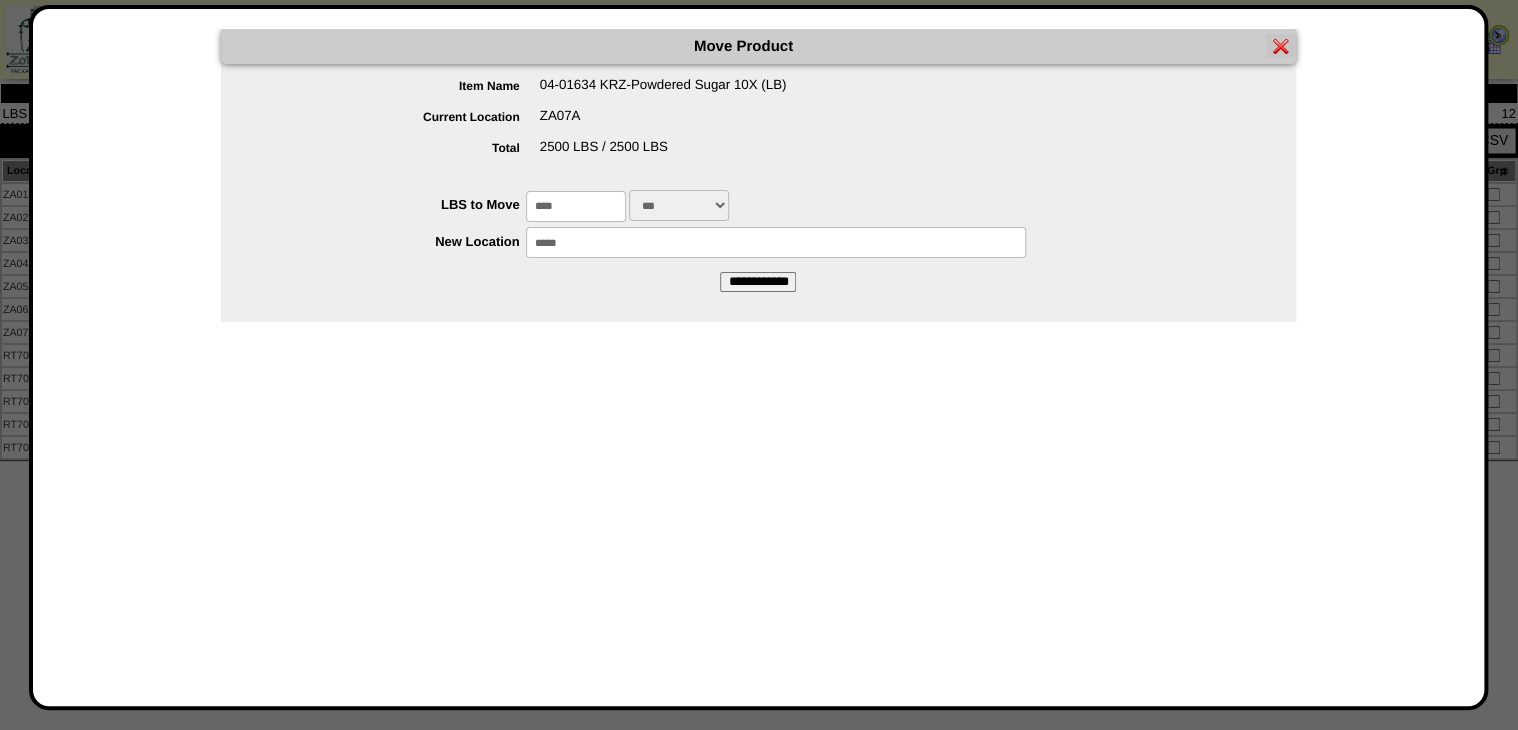 click on "**********" at bounding box center [758, 282] 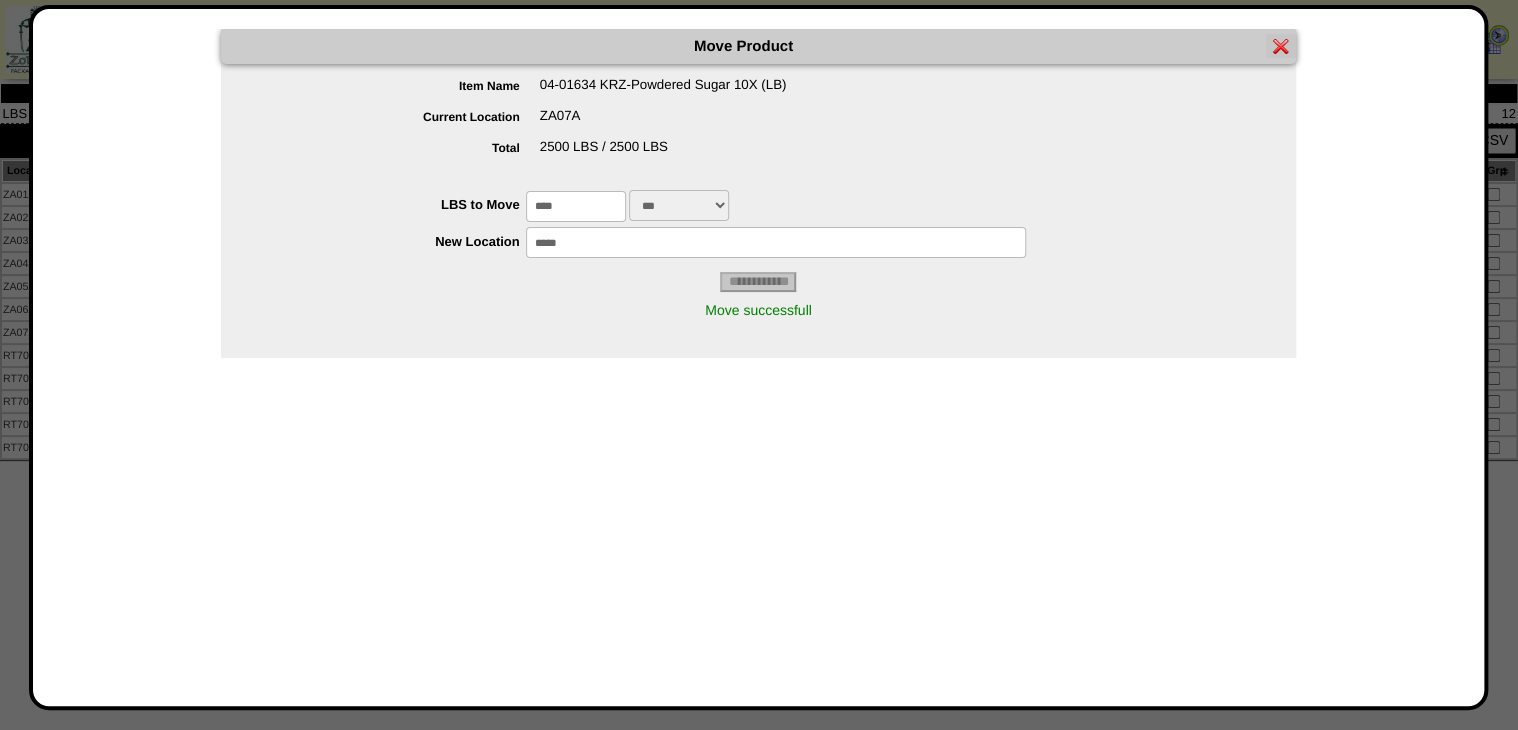 click at bounding box center (1281, 46) 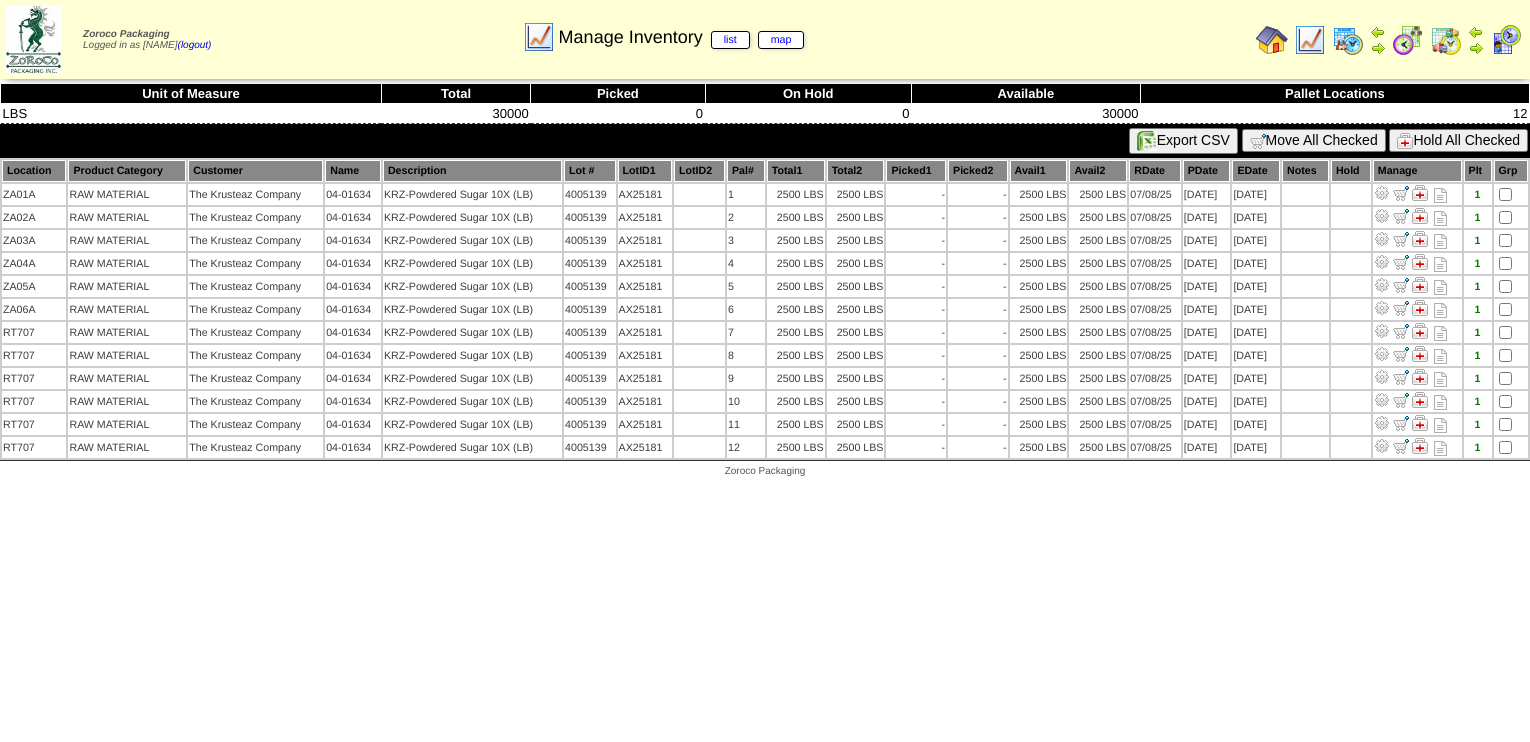 scroll, scrollTop: 0, scrollLeft: 0, axis: both 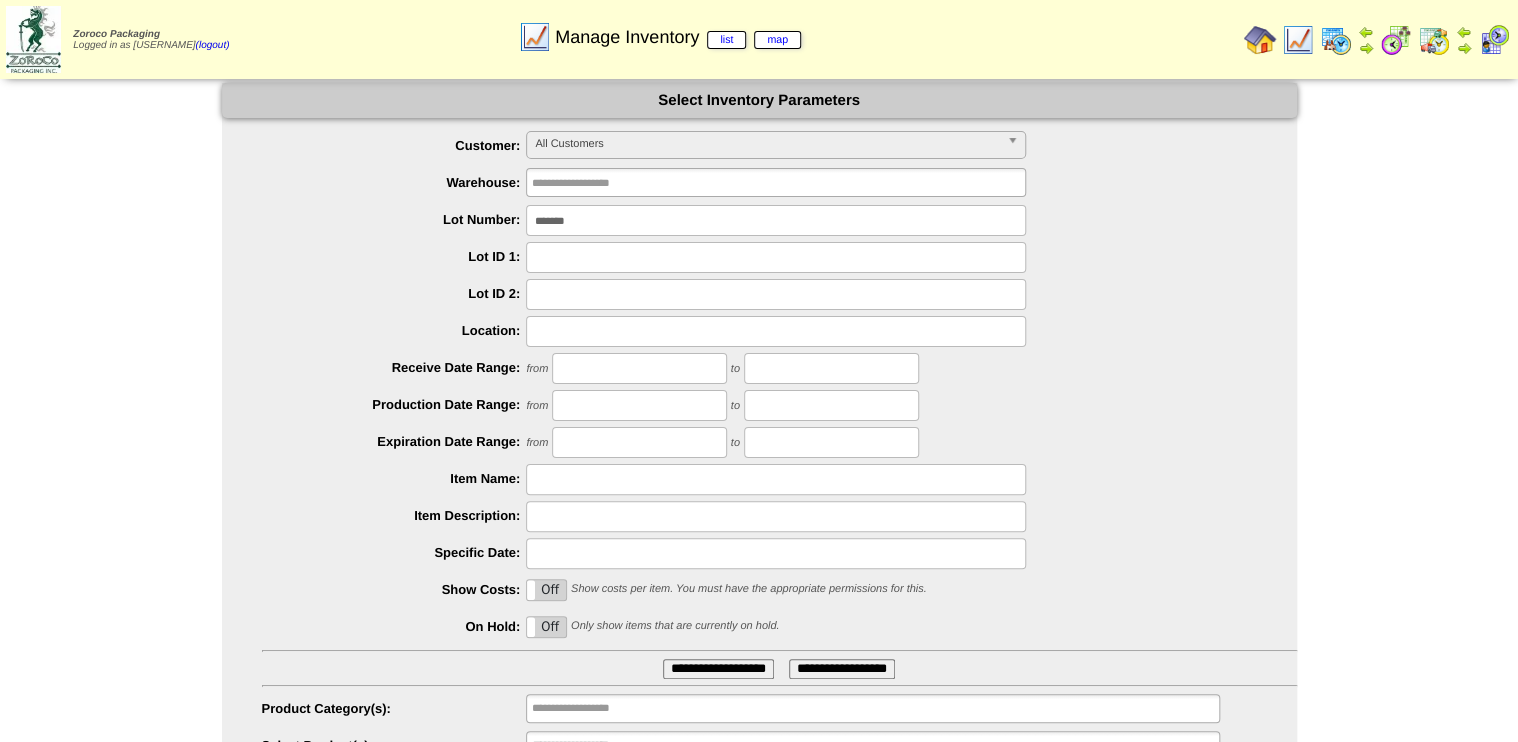 click on "*******" at bounding box center [776, 220] 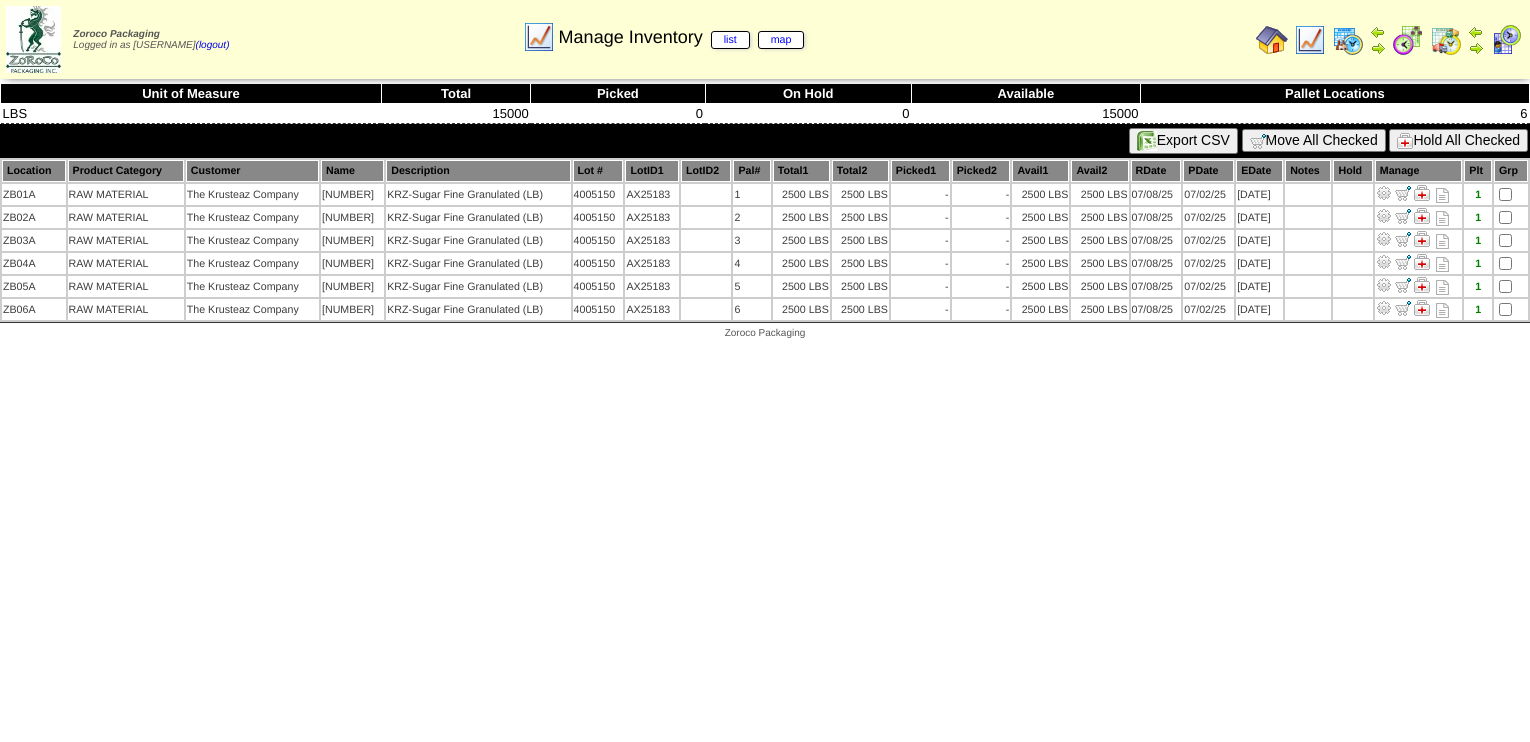 scroll, scrollTop: 0, scrollLeft: 0, axis: both 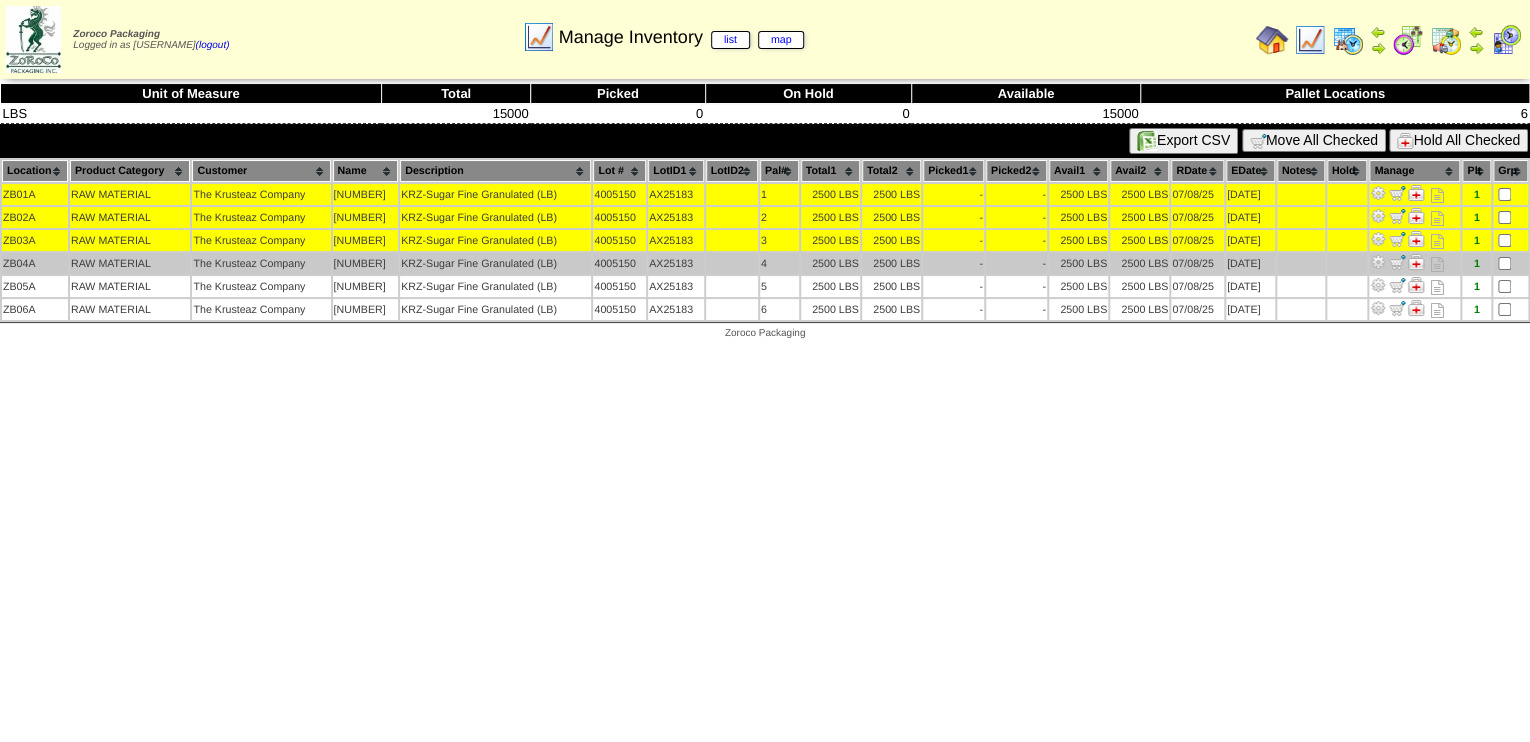 click at bounding box center [1510, 263] 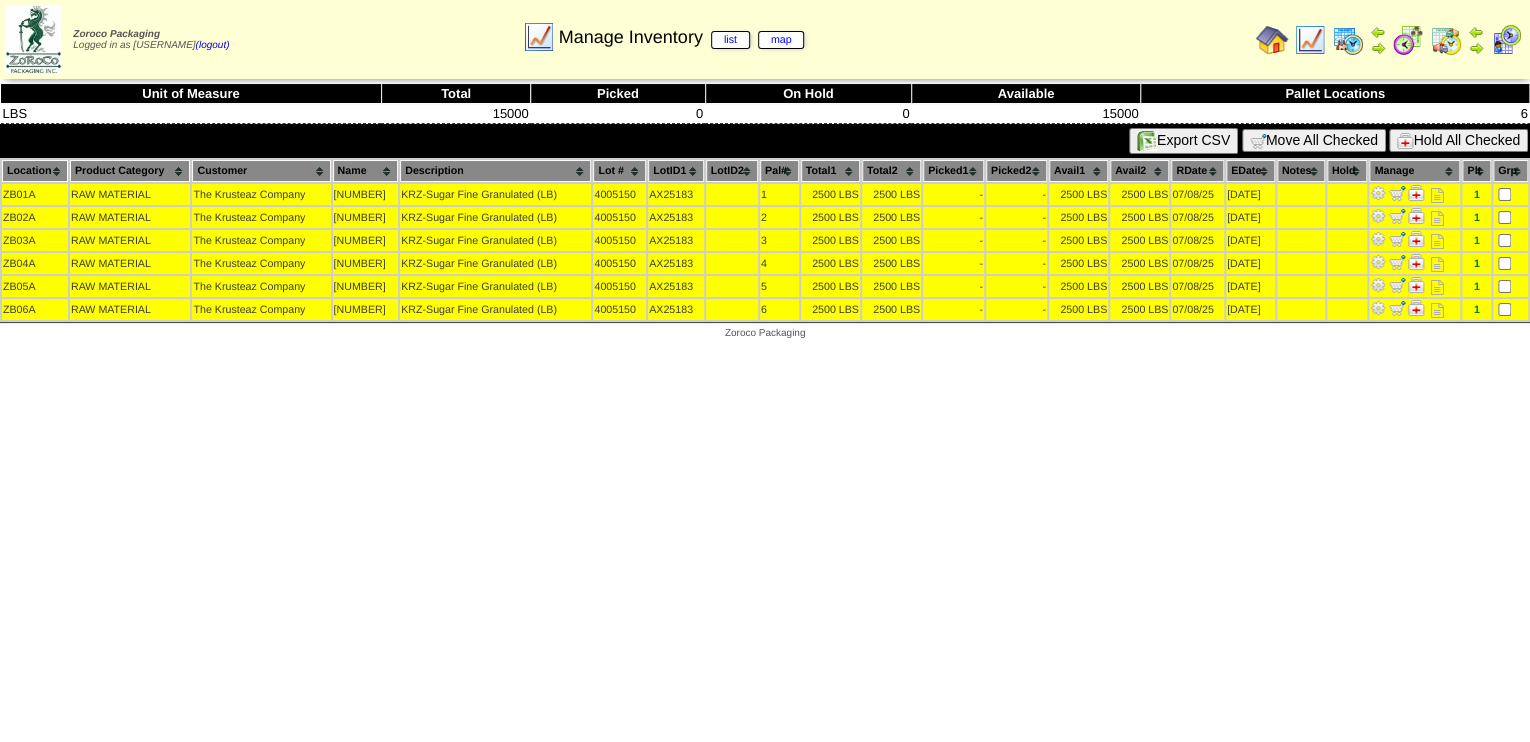 click on "Move All Checked" at bounding box center [1314, 140] 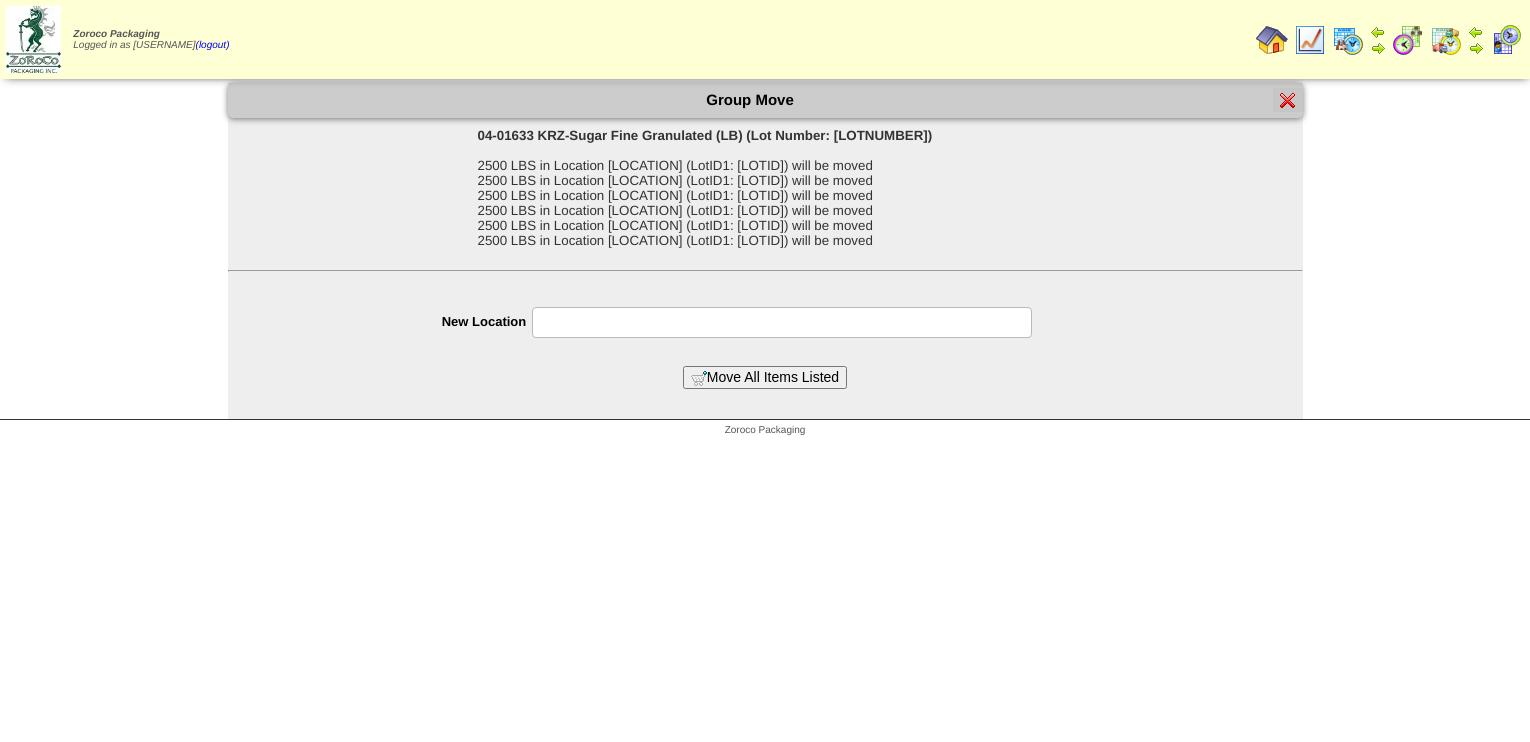 scroll, scrollTop: 0, scrollLeft: 0, axis: both 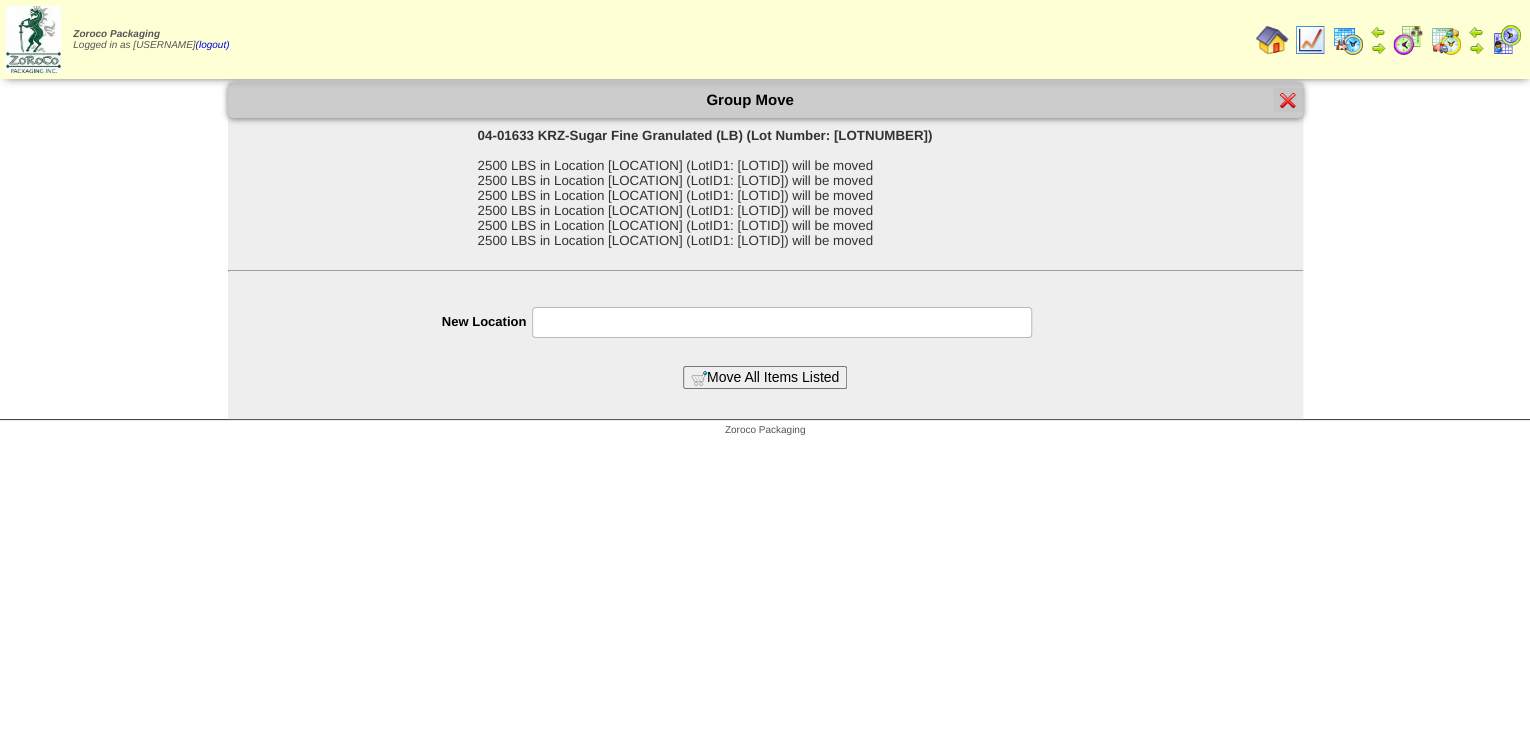 drag, startPoint x: 608, startPoint y: 316, endPoint x: 616, endPoint y: 341, distance: 26.24881 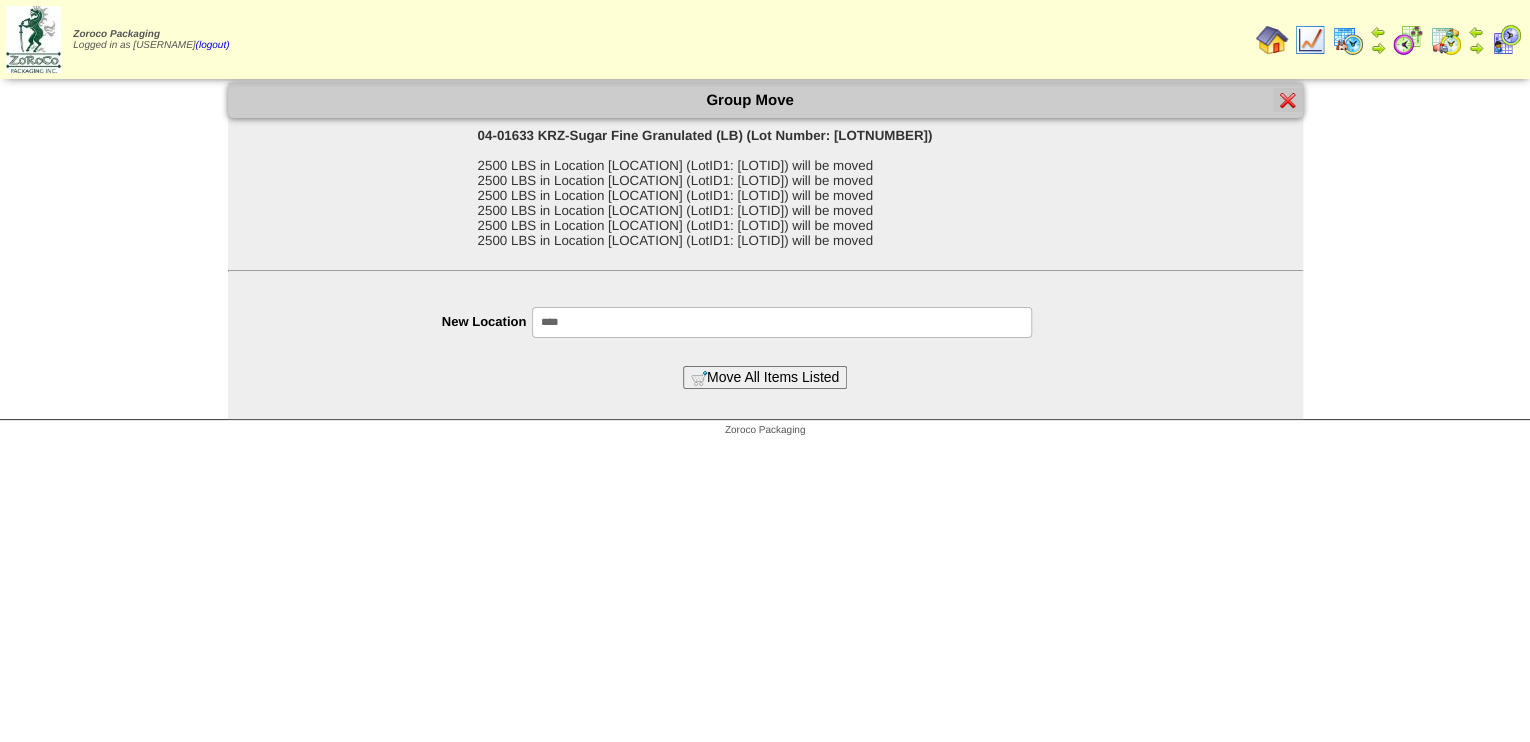 type on "*****" 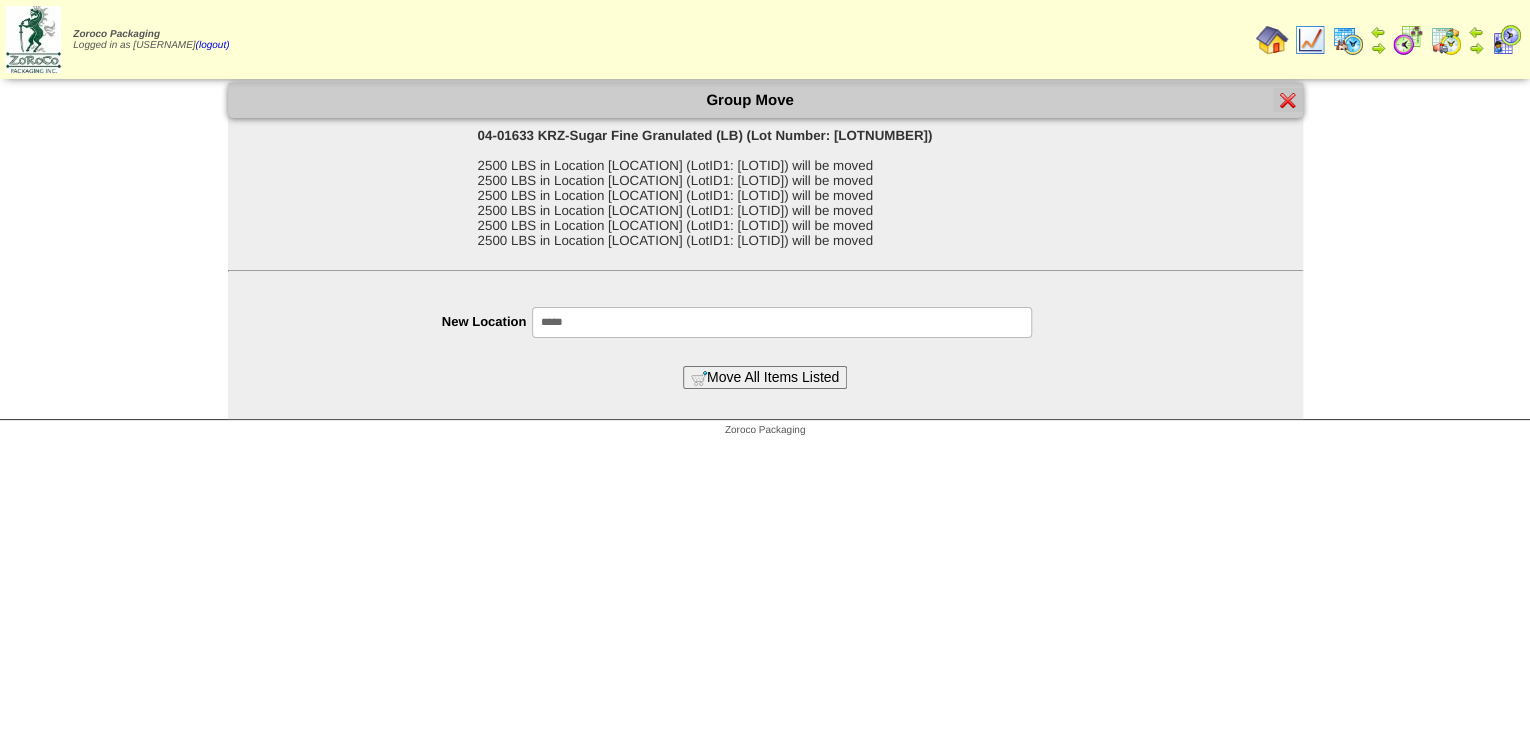 click on "Move All Items Listed" at bounding box center (765, 377) 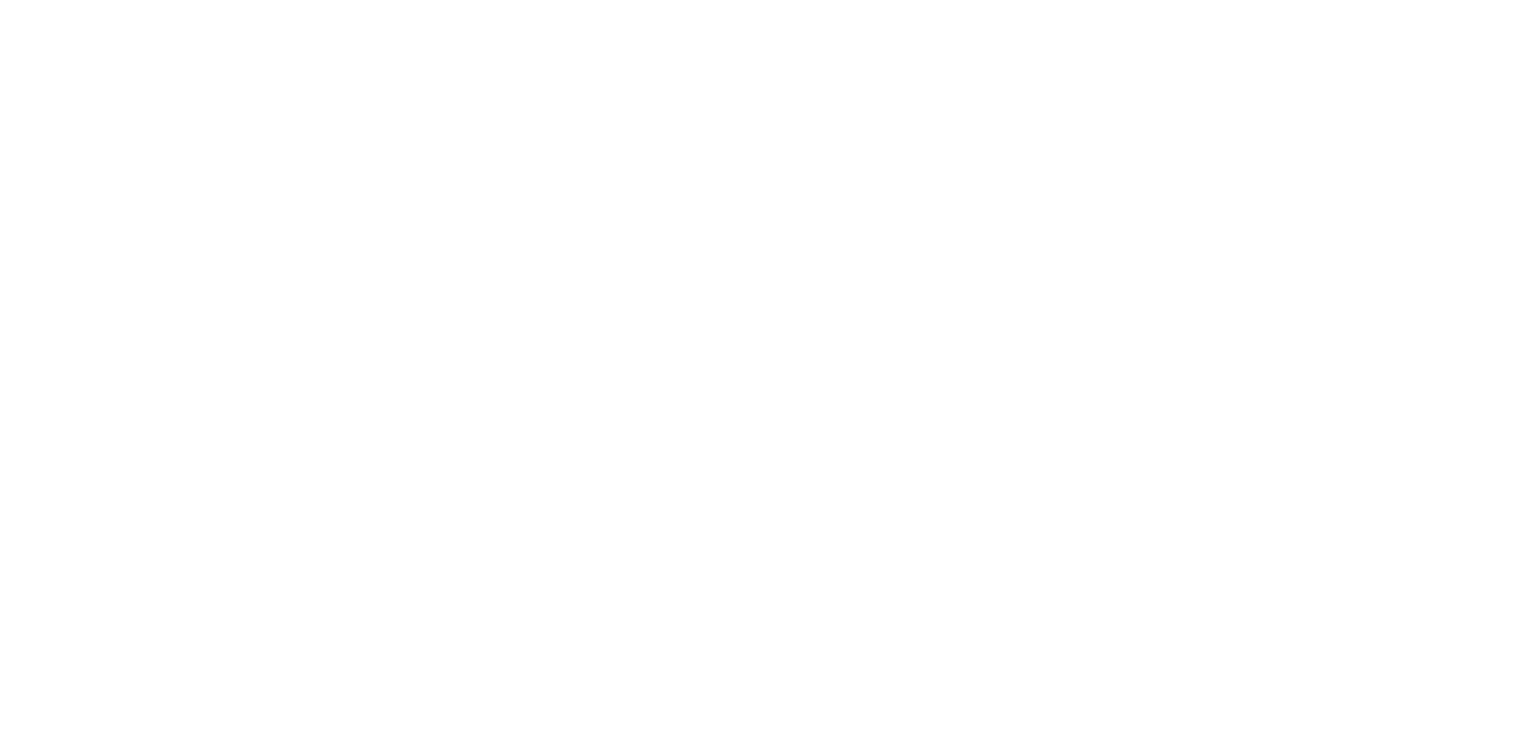 scroll, scrollTop: 0, scrollLeft: 0, axis: both 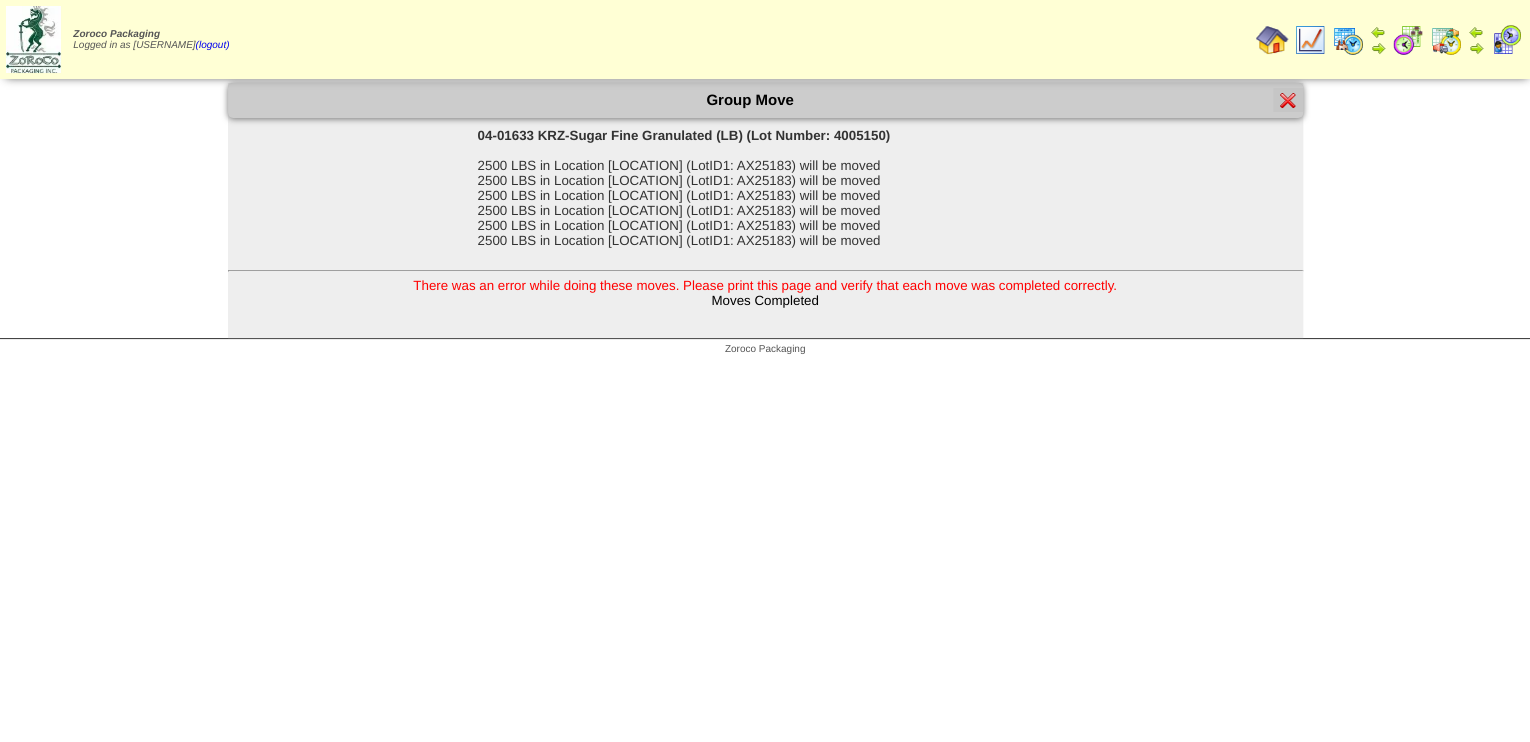 click at bounding box center (1288, 103) 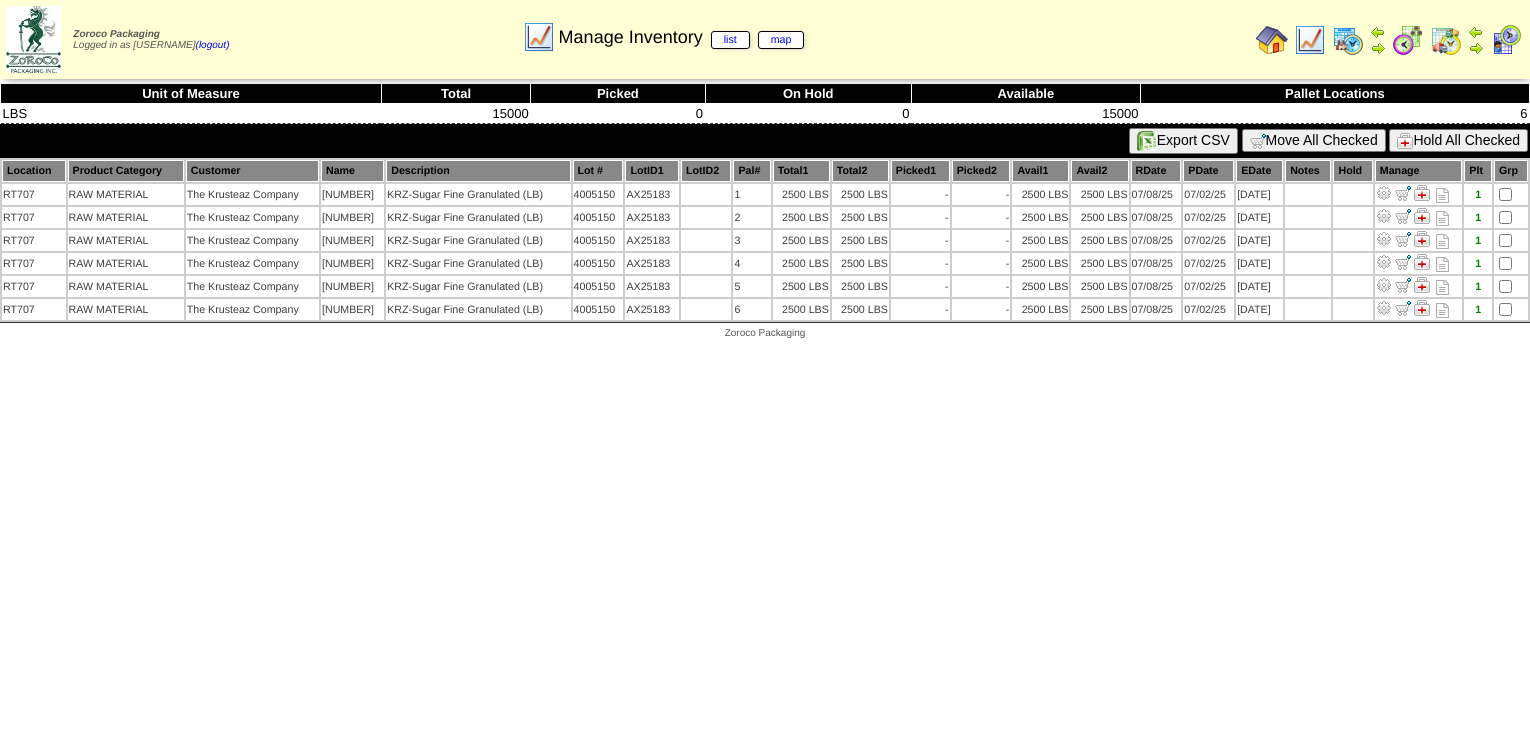 scroll, scrollTop: 0, scrollLeft: 0, axis: both 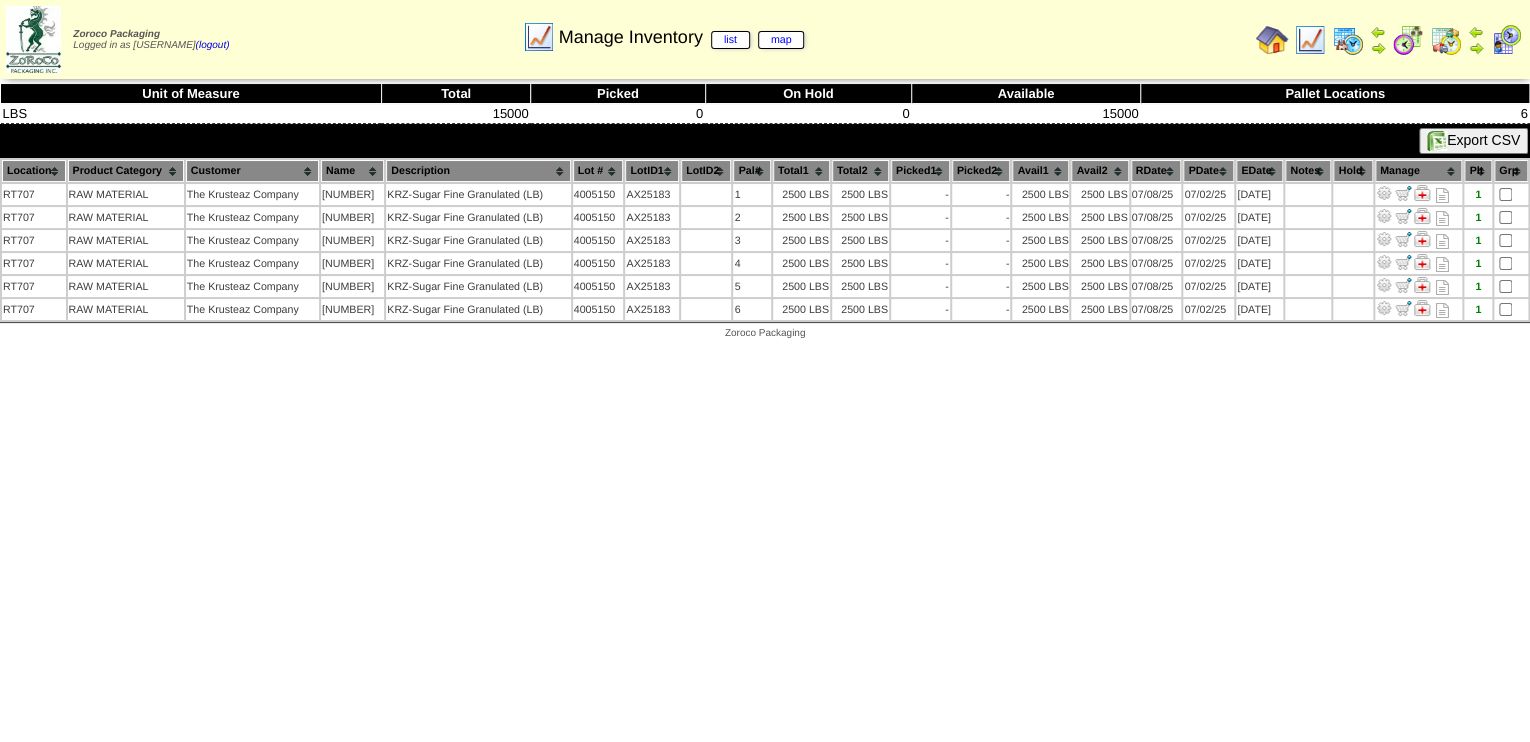 click at bounding box center (1310, 40) 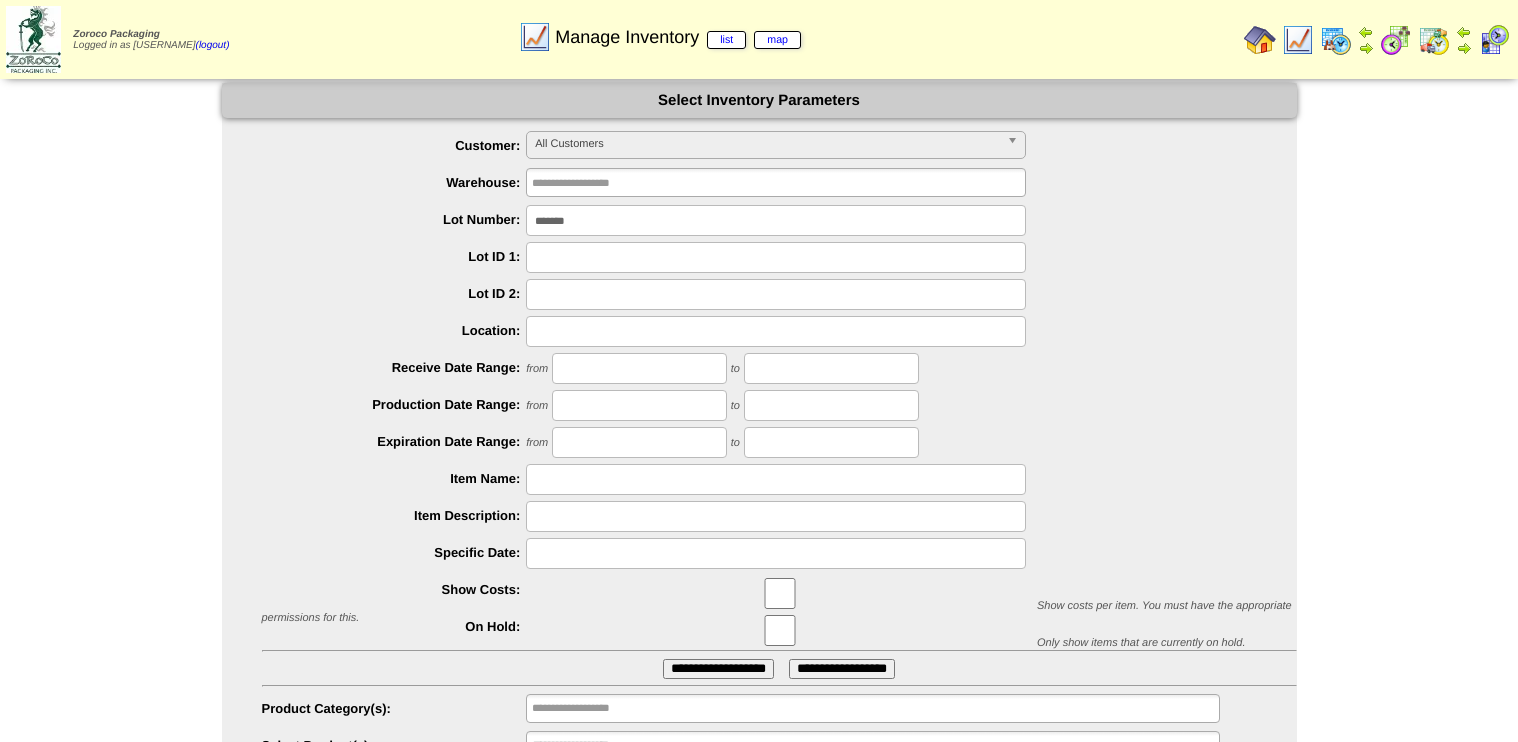 scroll, scrollTop: 0, scrollLeft: 0, axis: both 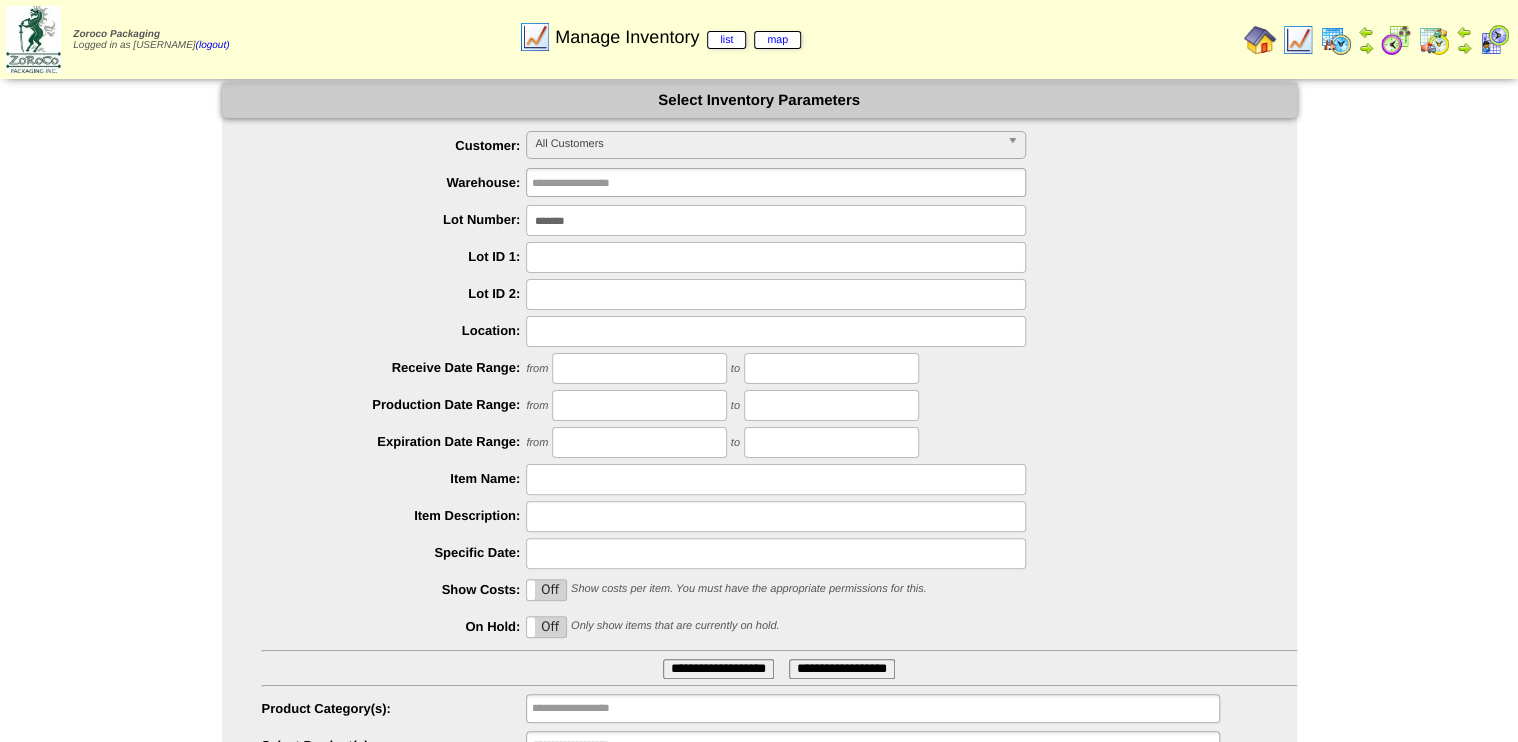 drag, startPoint x: 647, startPoint y: 224, endPoint x: 400, endPoint y: 270, distance: 251.24689 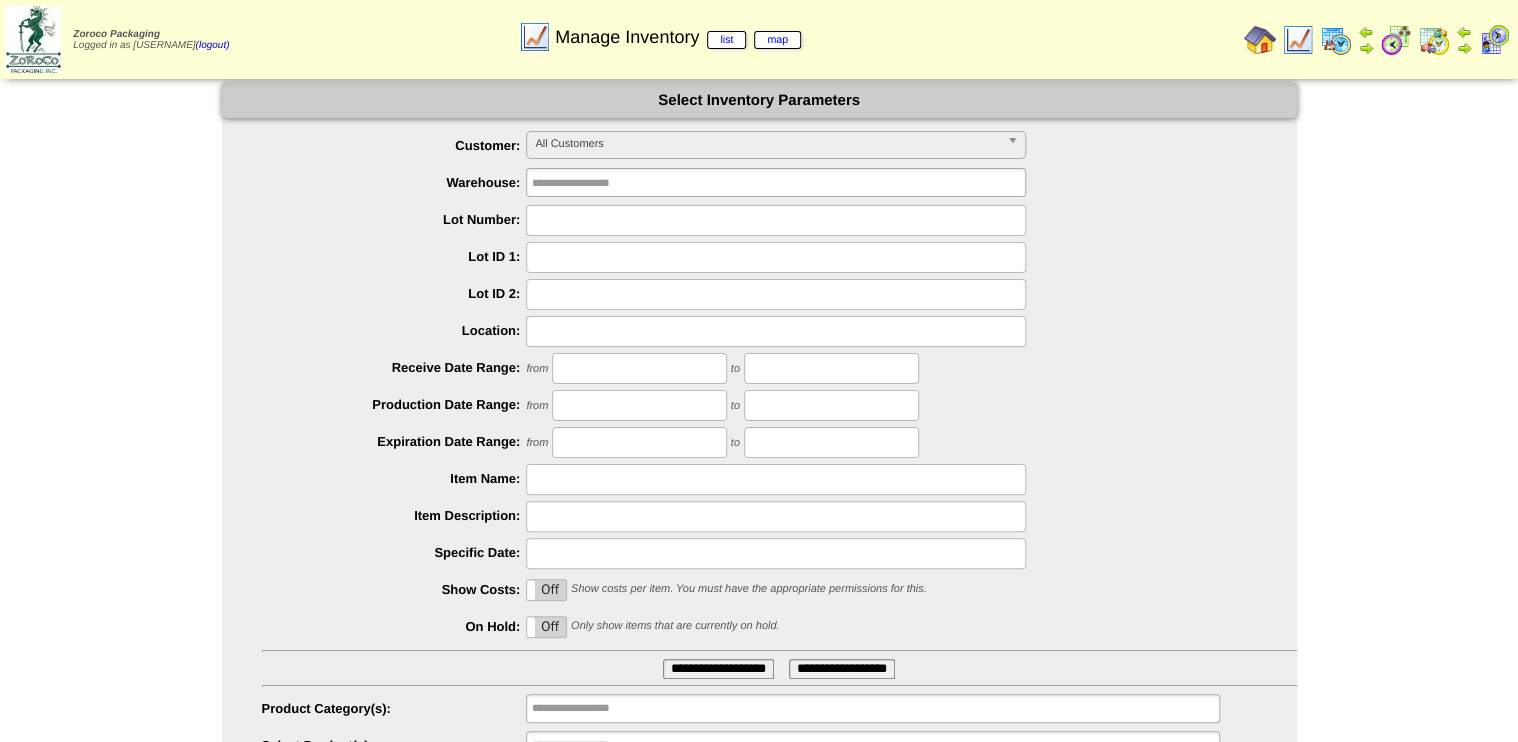 type 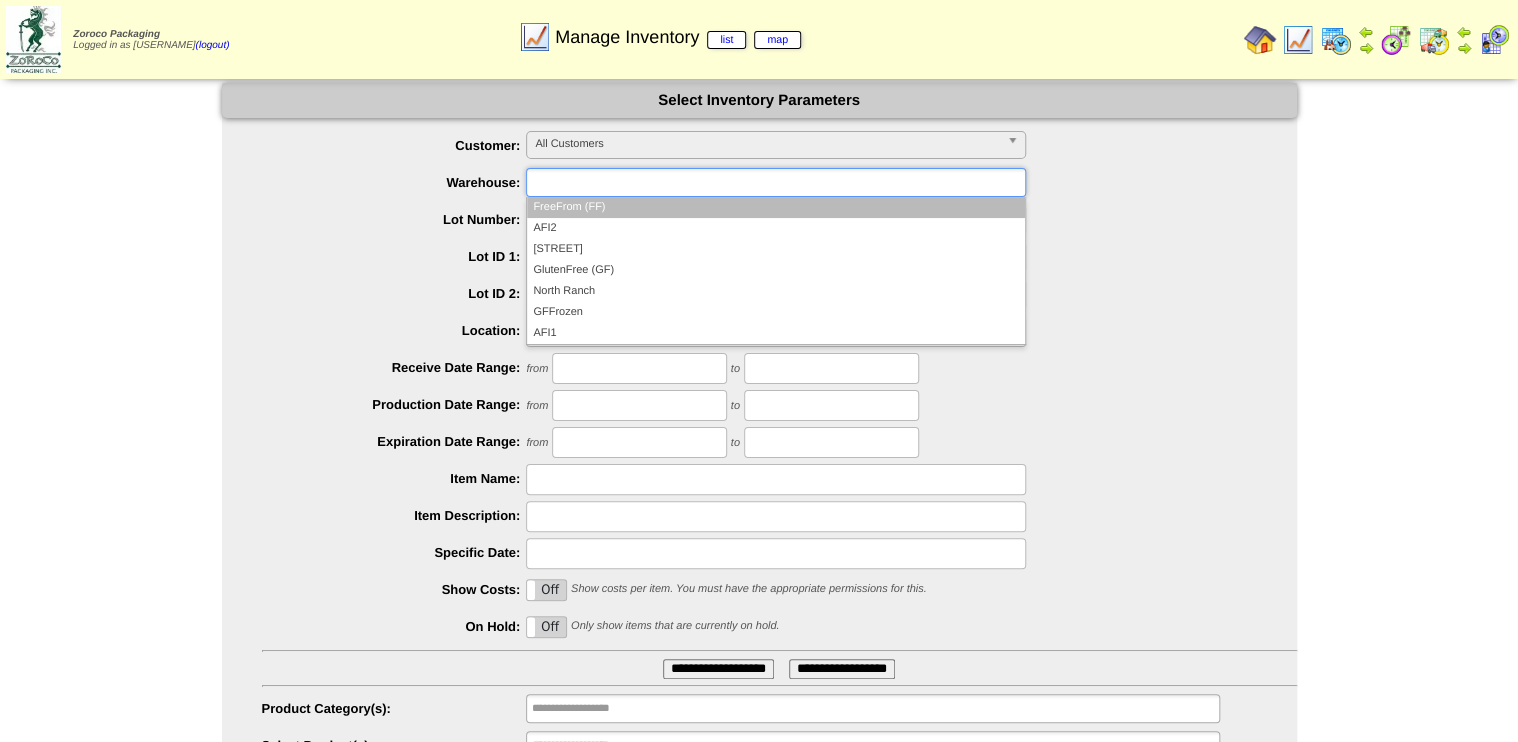 click at bounding box center (776, 182) 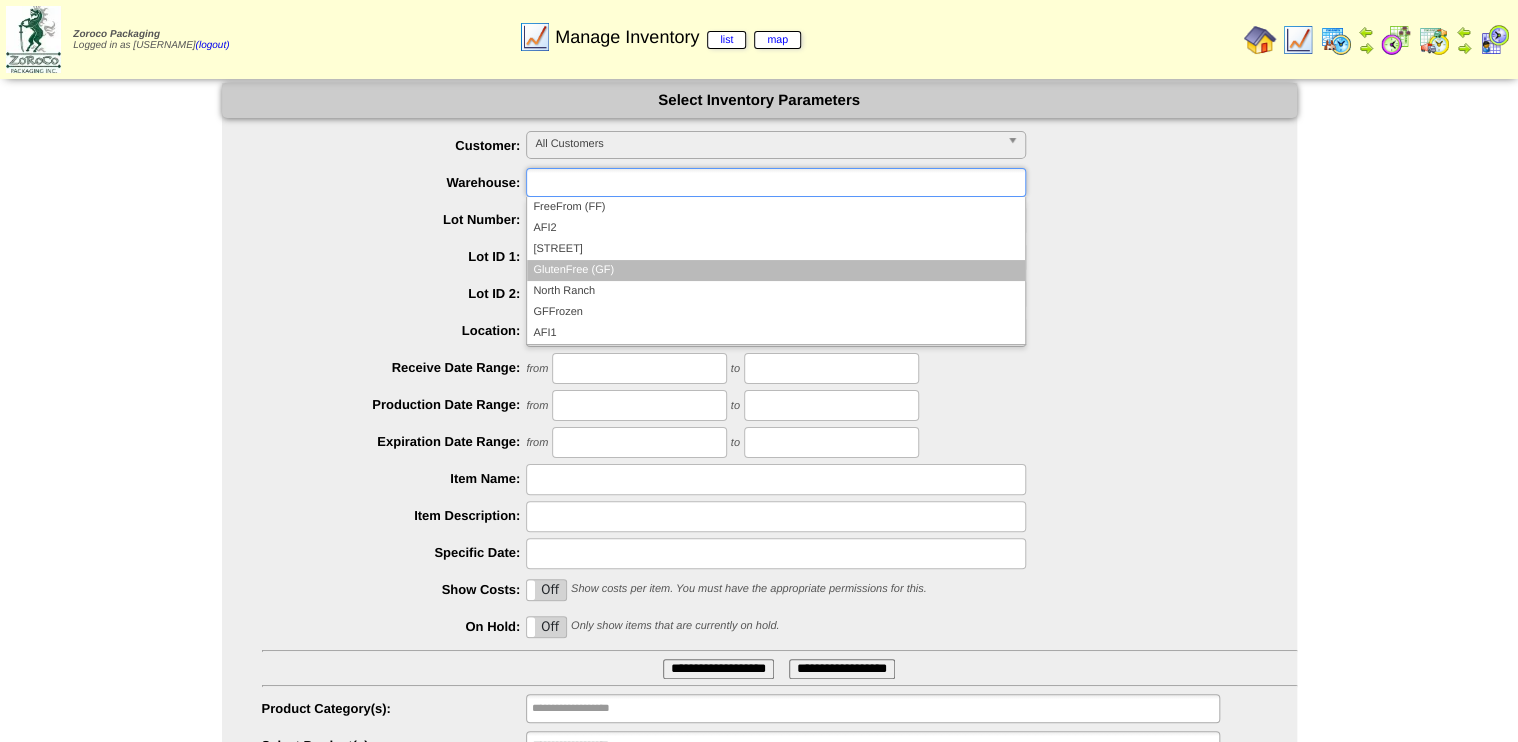click on "GlutenFree (GF)" at bounding box center [776, 270] 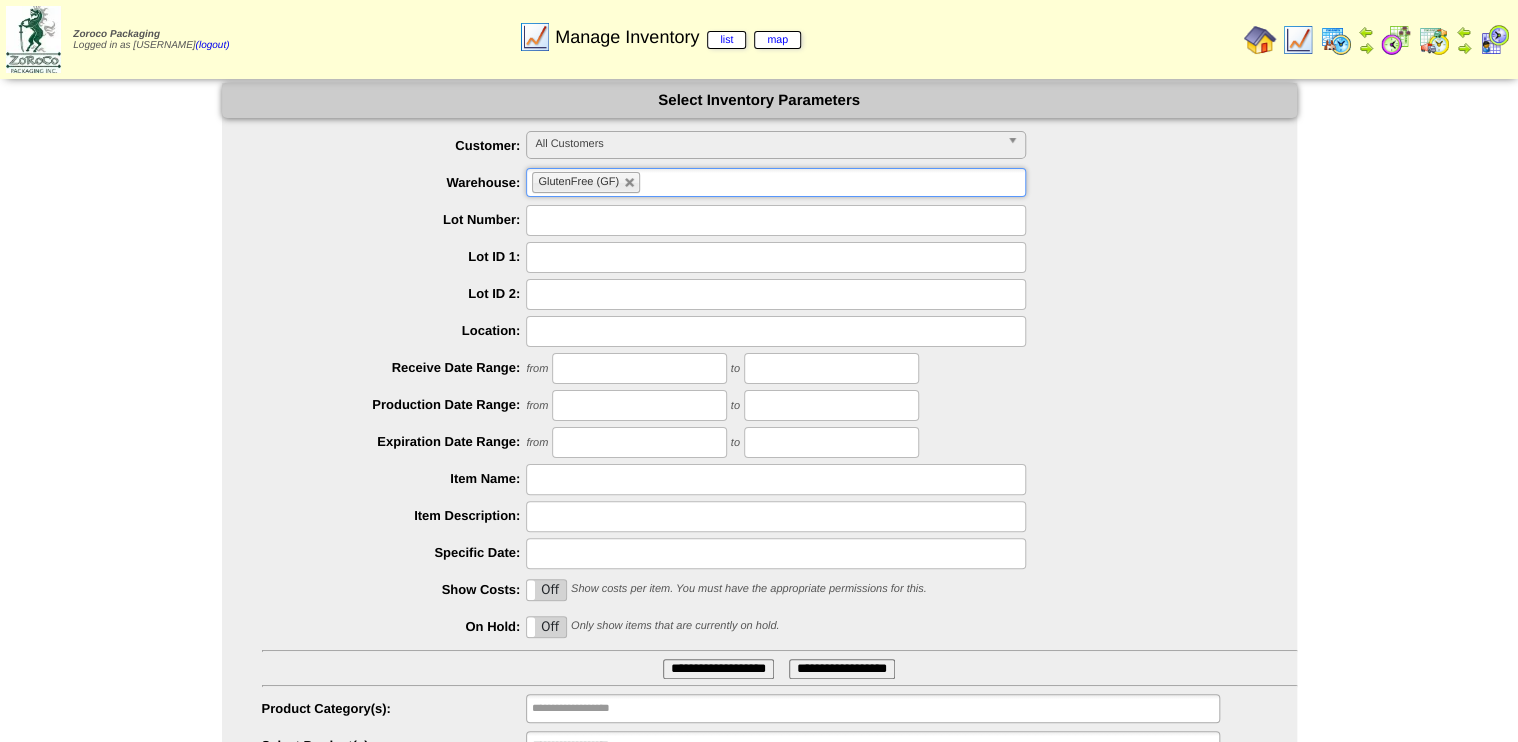 click at bounding box center [776, 220] 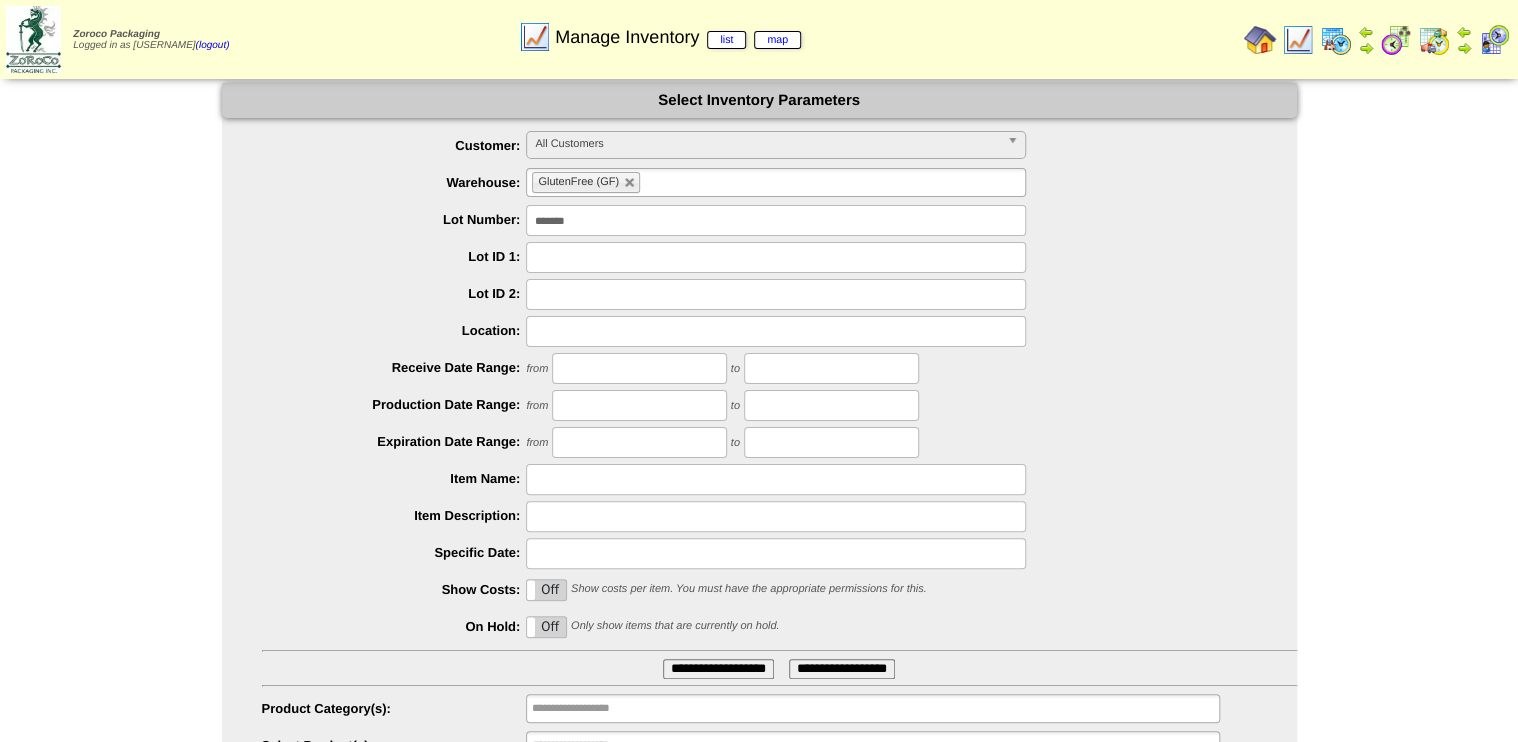 type on "*******" 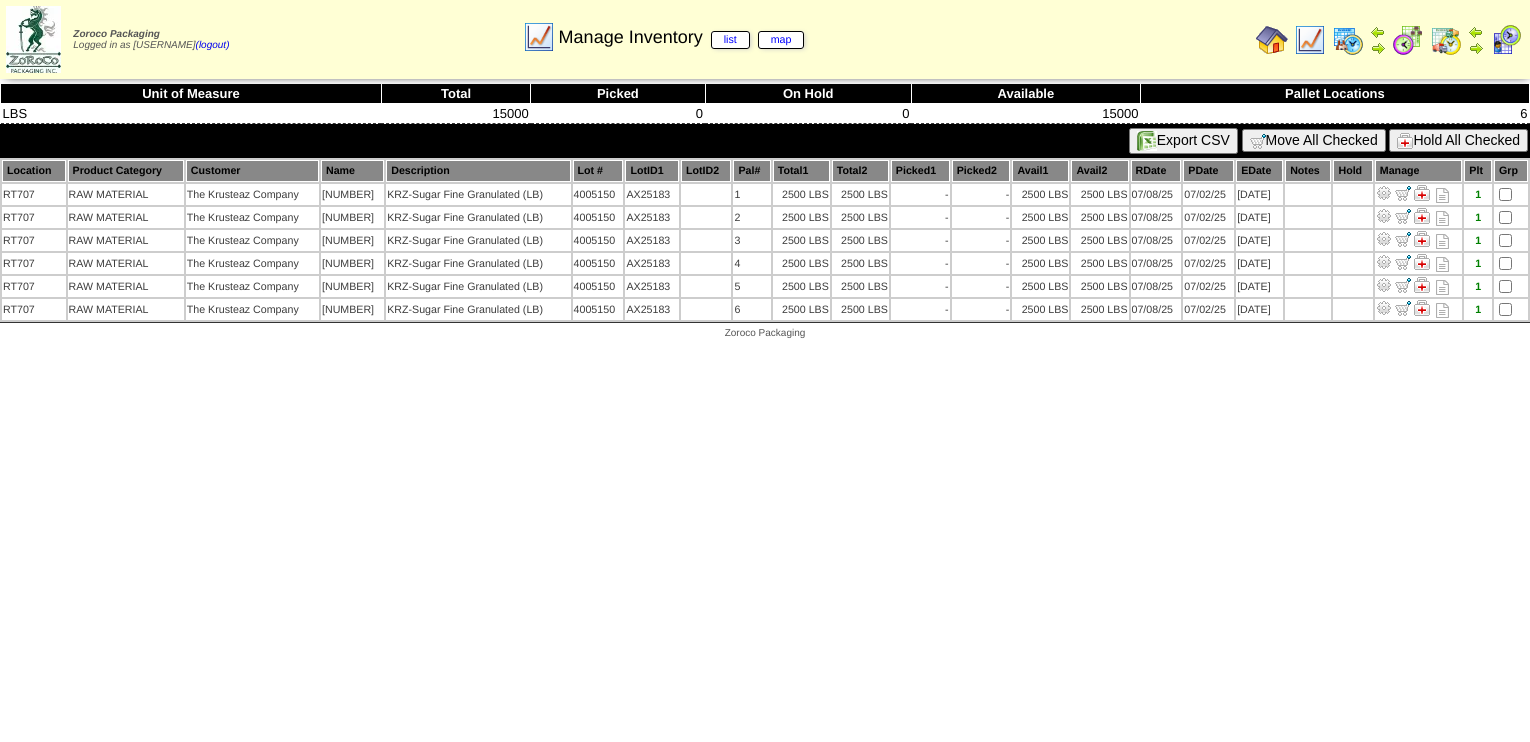 scroll, scrollTop: 0, scrollLeft: 0, axis: both 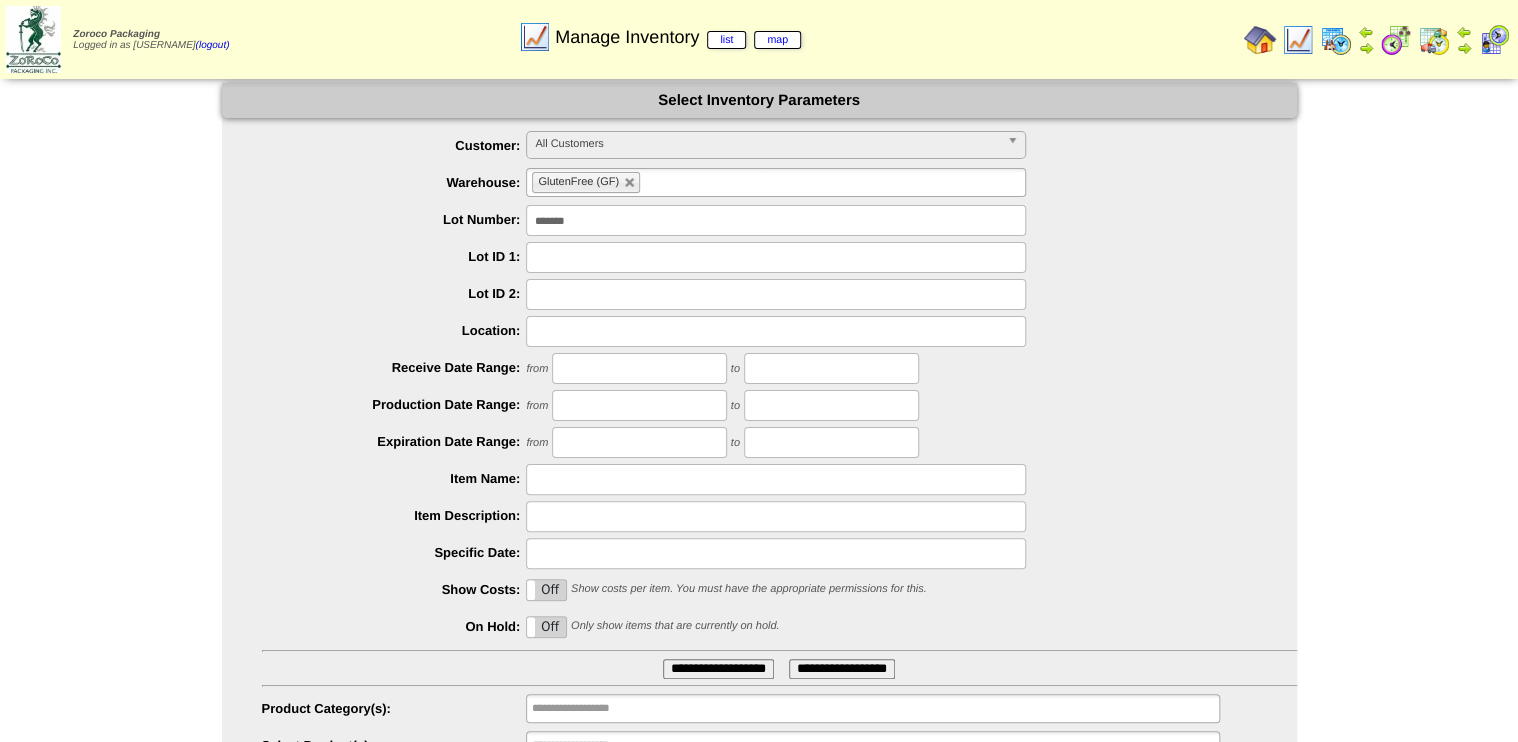 drag, startPoint x: 670, startPoint y: 230, endPoint x: 408, endPoint y: 257, distance: 263.38754 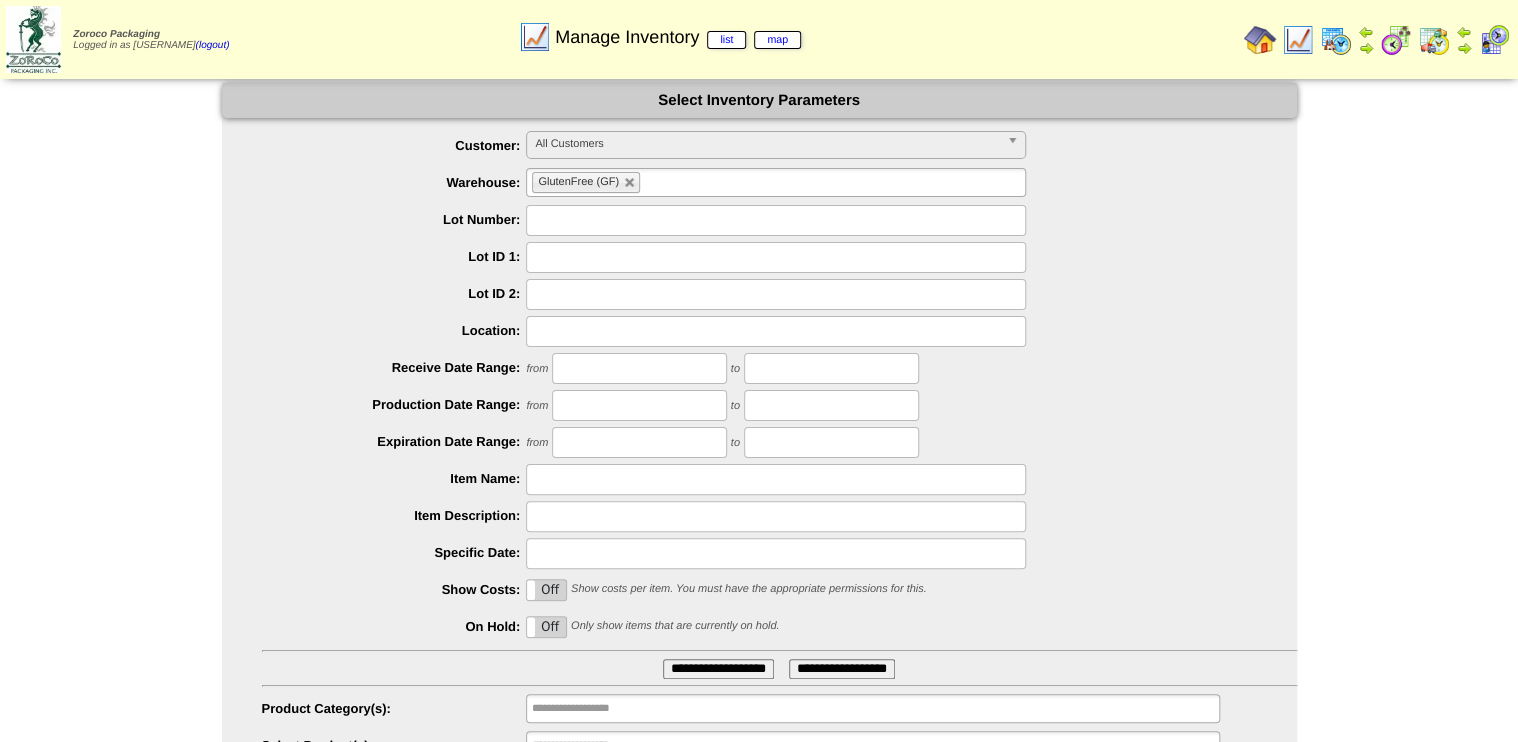 click at bounding box center [779, 331] 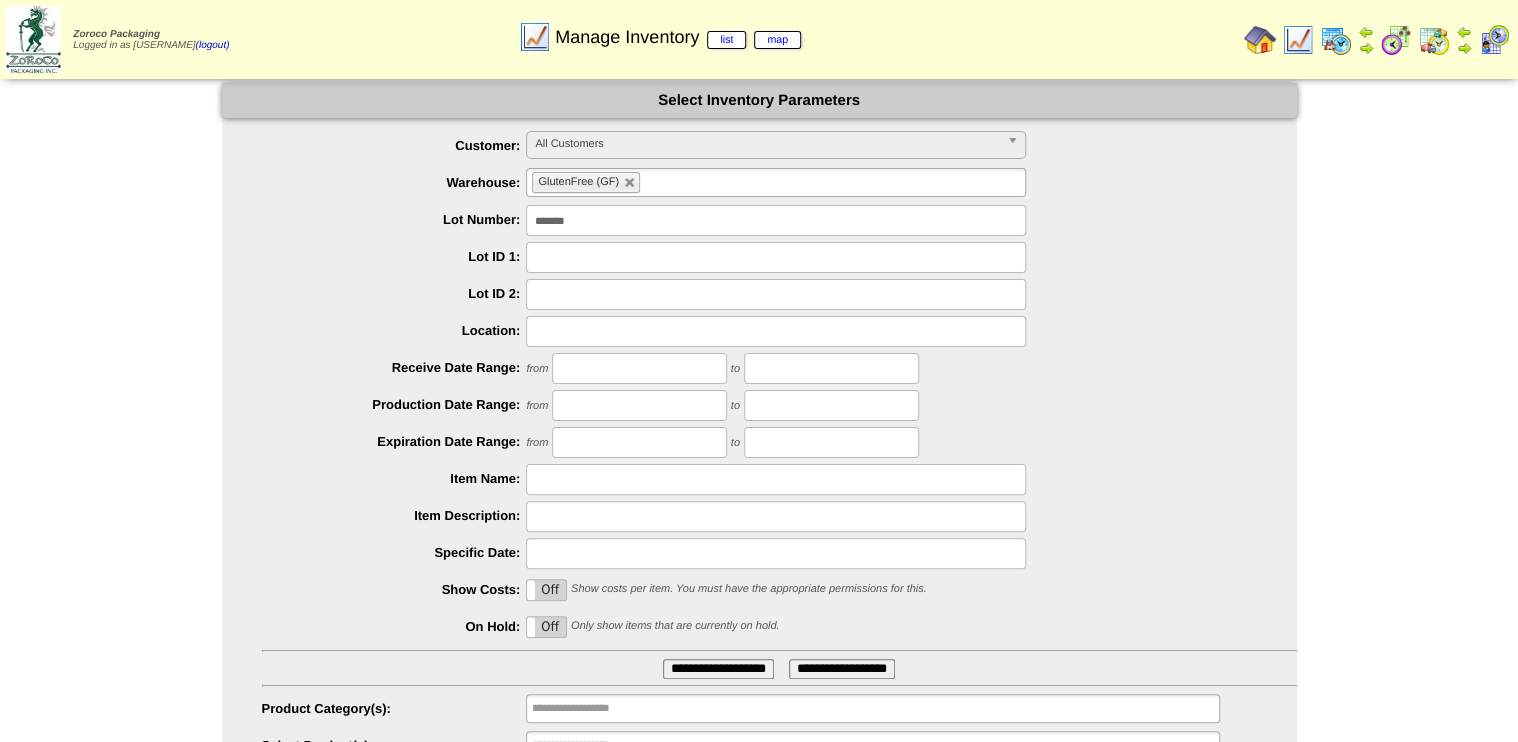 type on "*******" 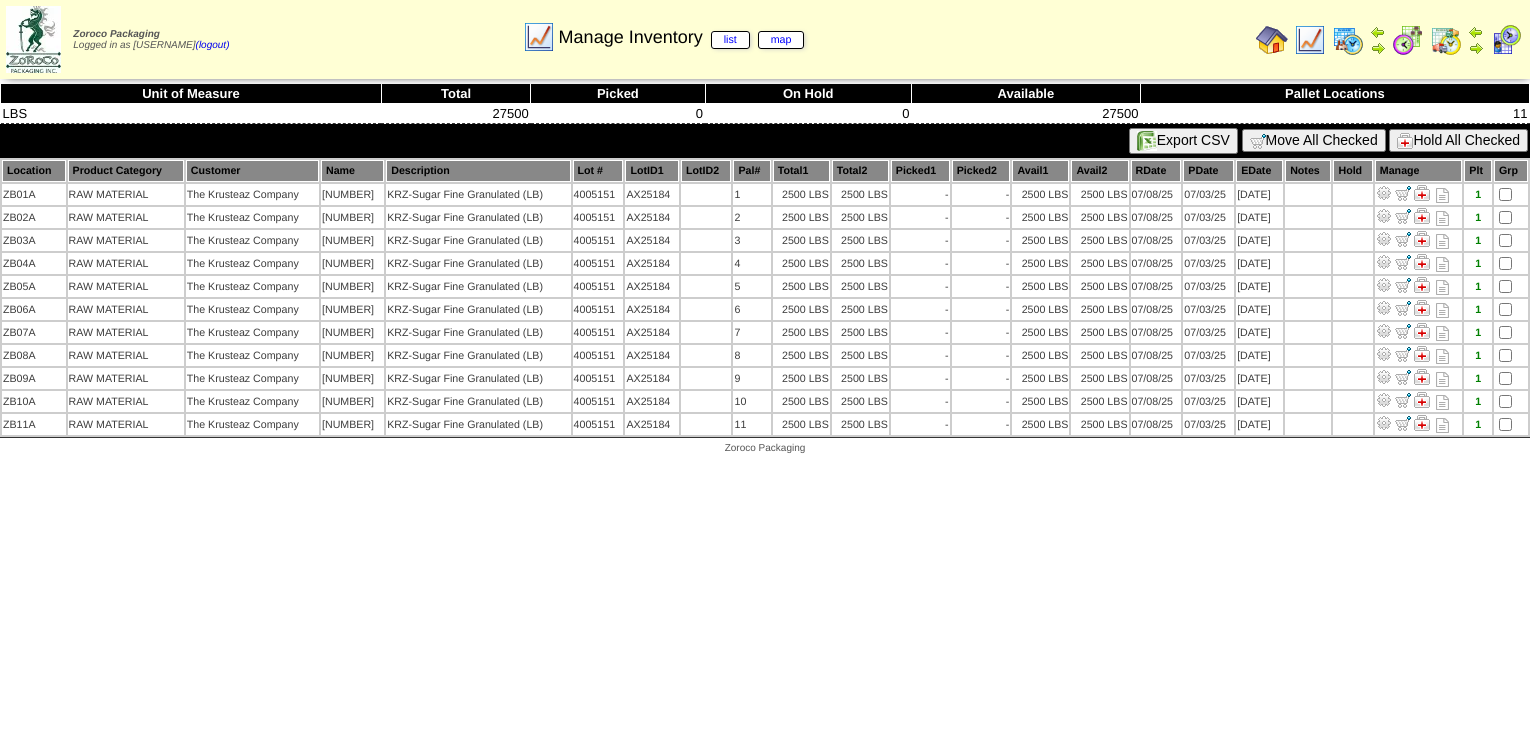 scroll, scrollTop: 0, scrollLeft: 0, axis: both 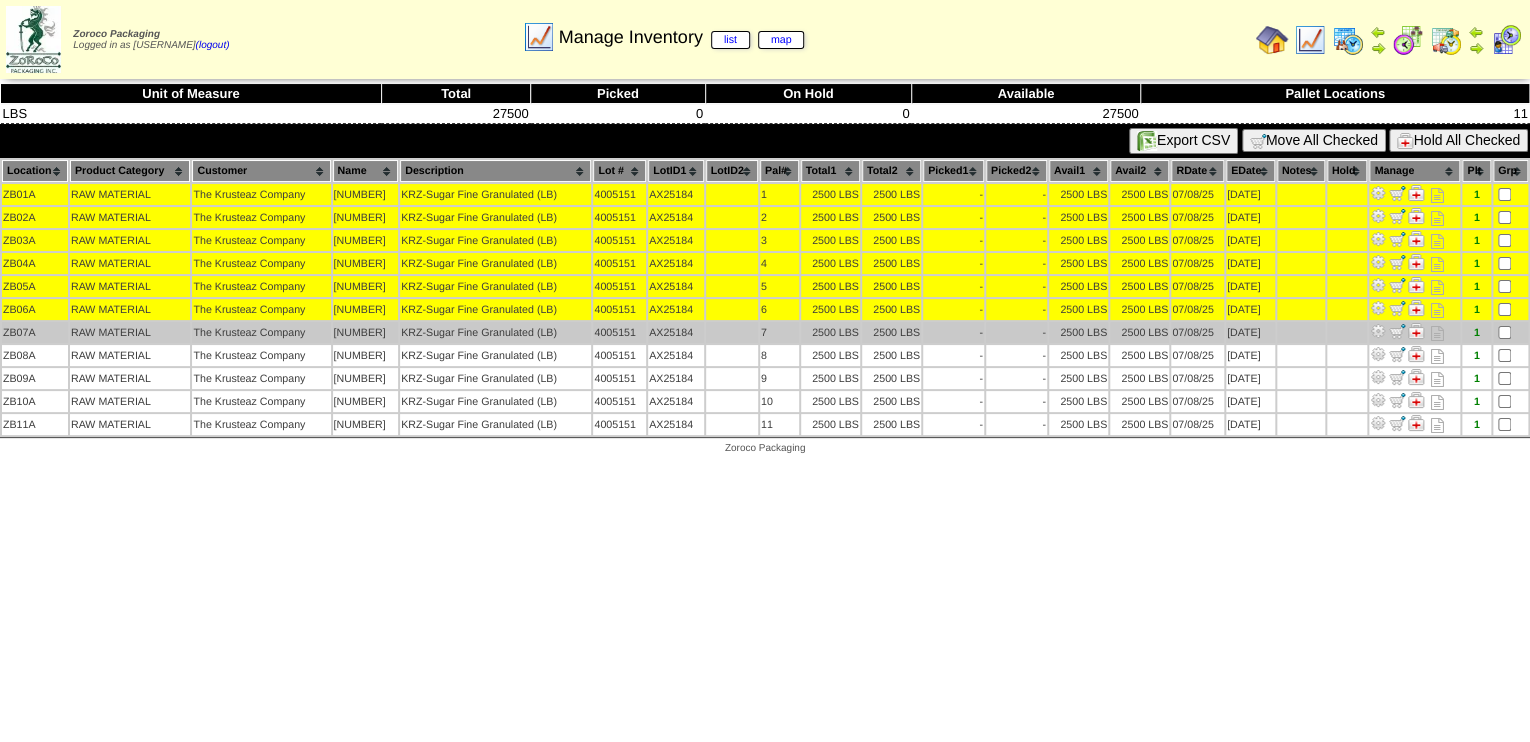 click at bounding box center (1510, 332) 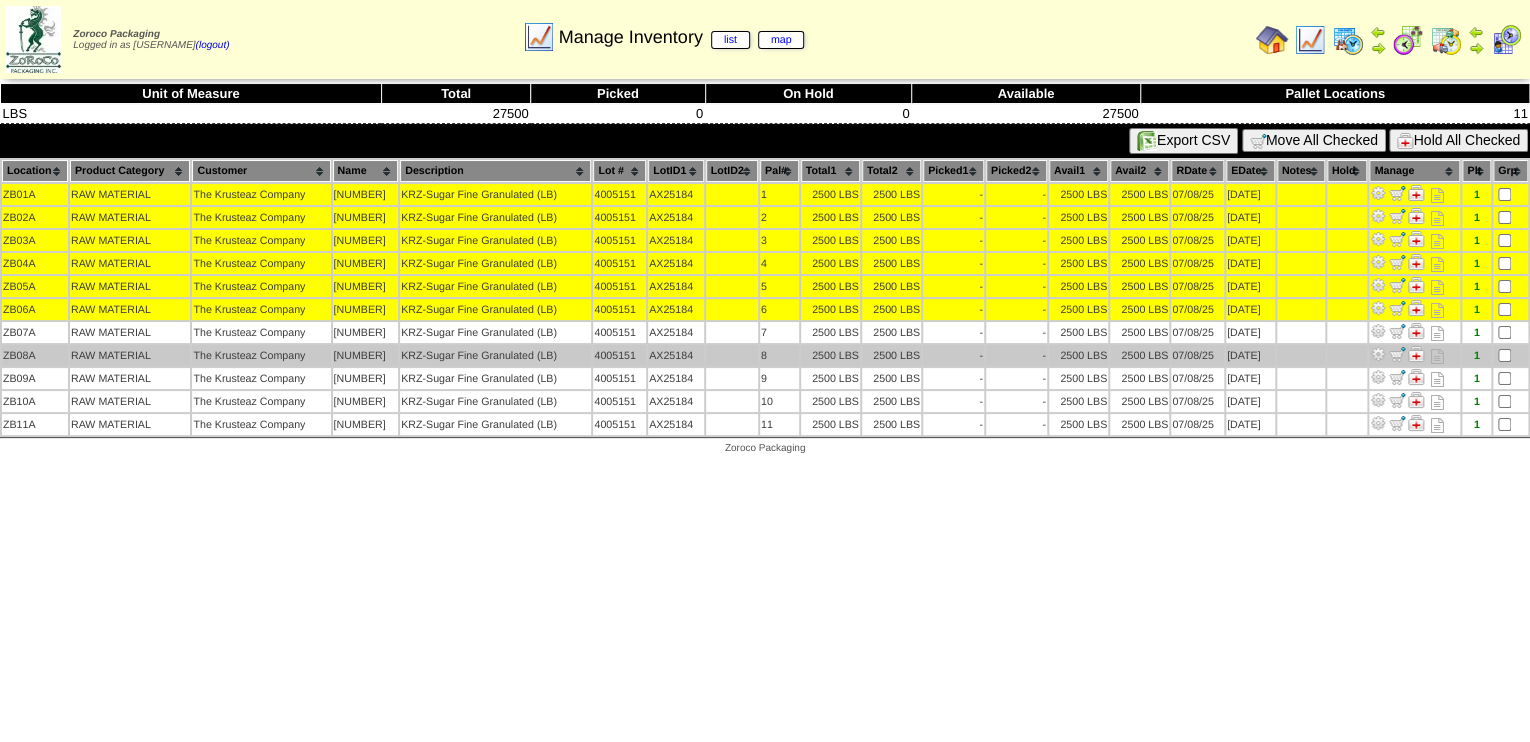 click at bounding box center [1510, 355] 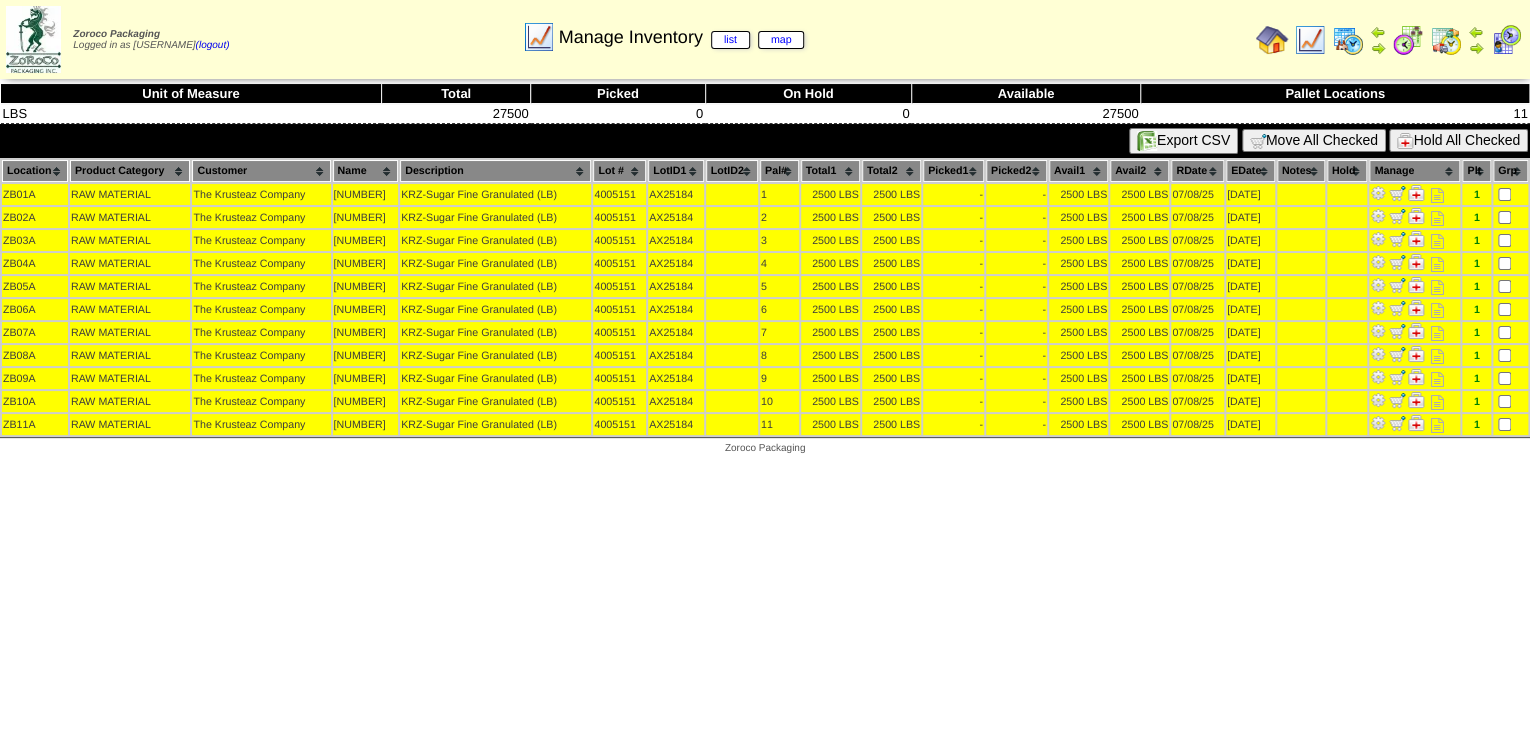click on "Move All Checked" at bounding box center [1314, 140] 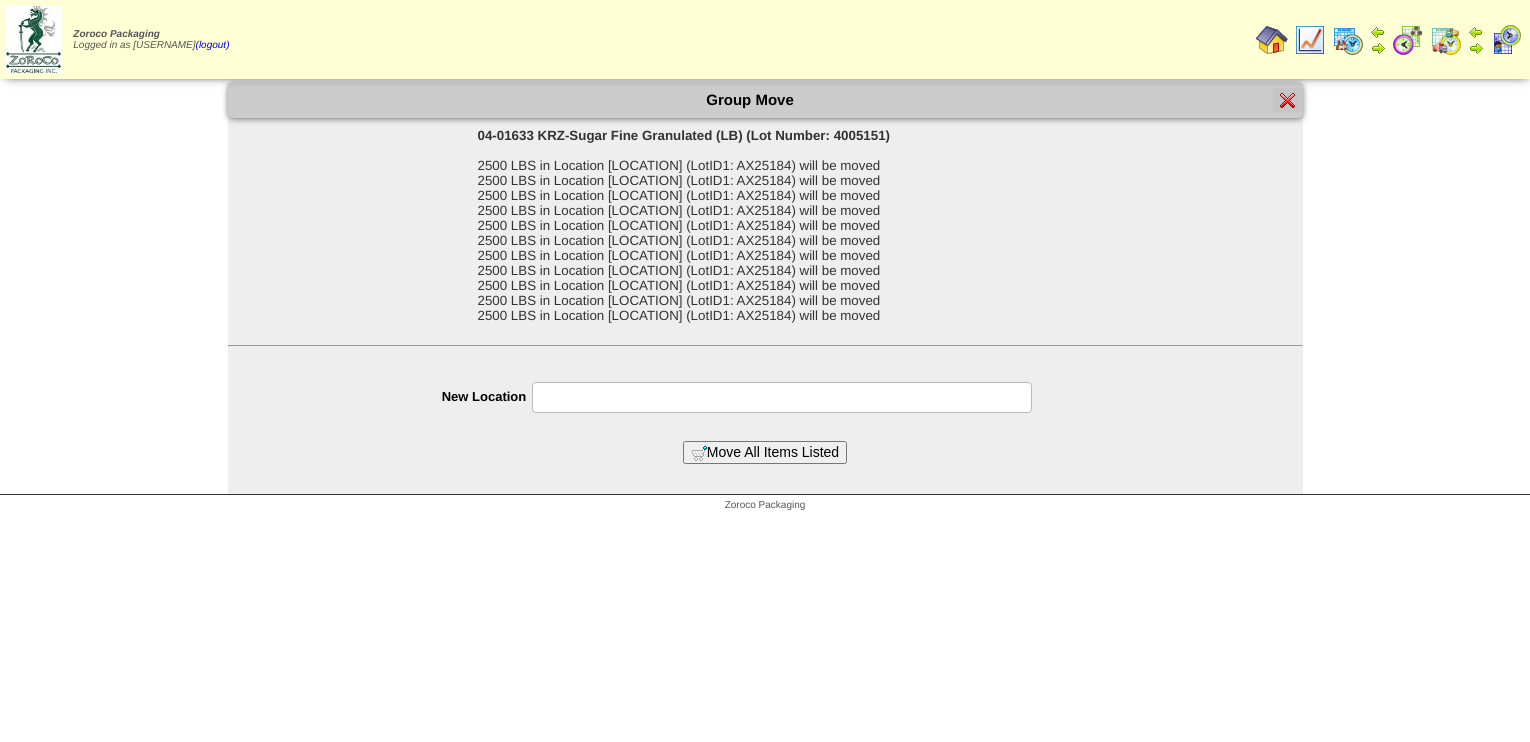 scroll, scrollTop: 0, scrollLeft: 0, axis: both 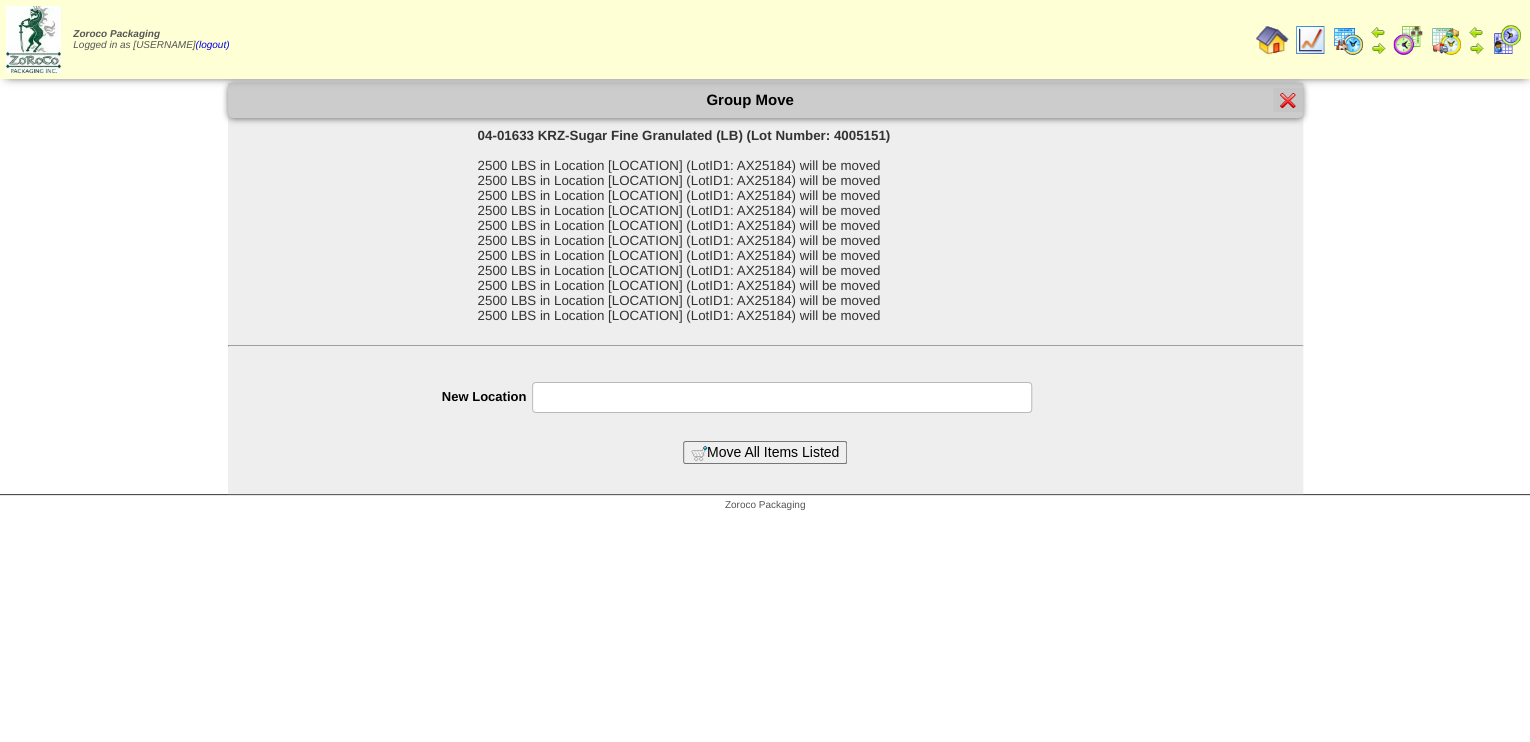 click at bounding box center (782, 397) 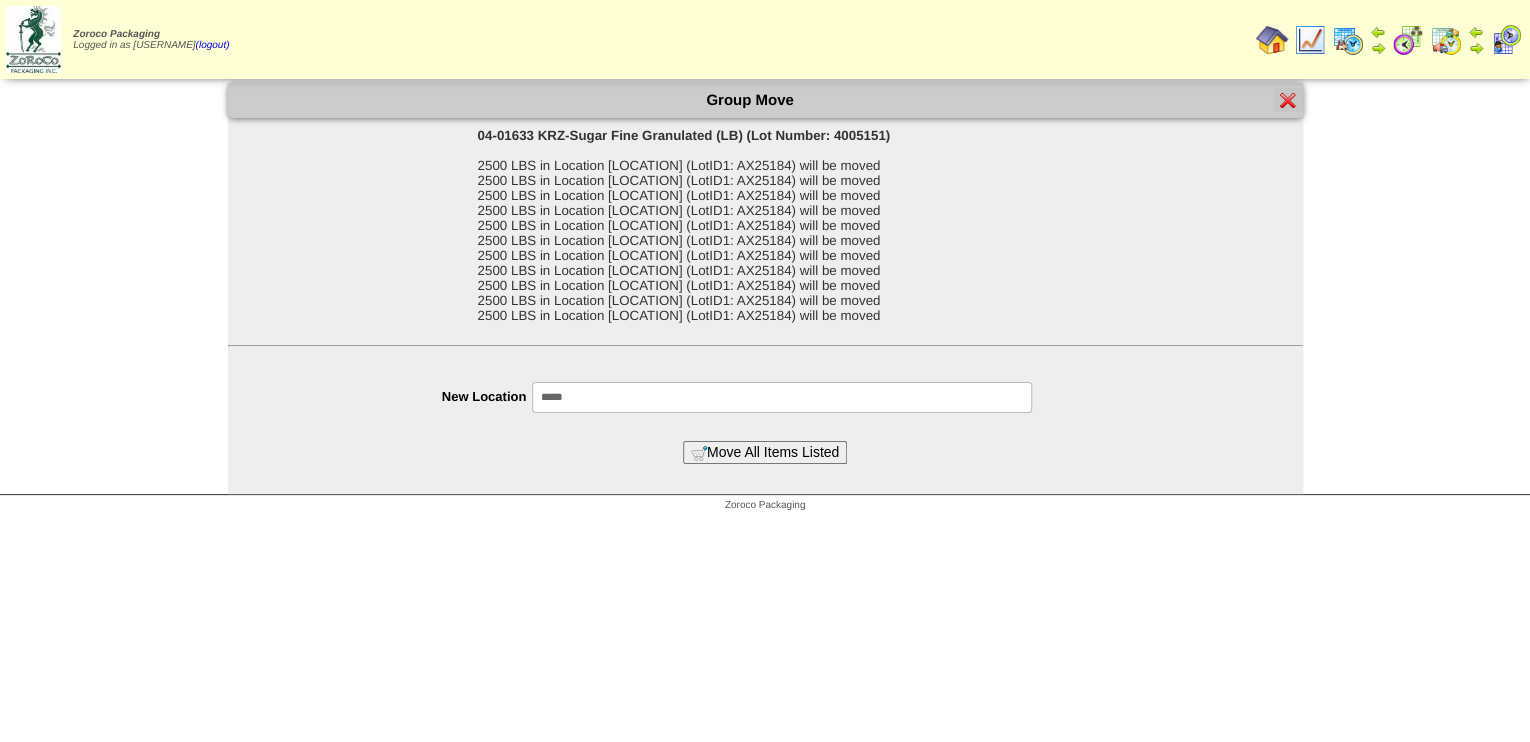 type on "*****" 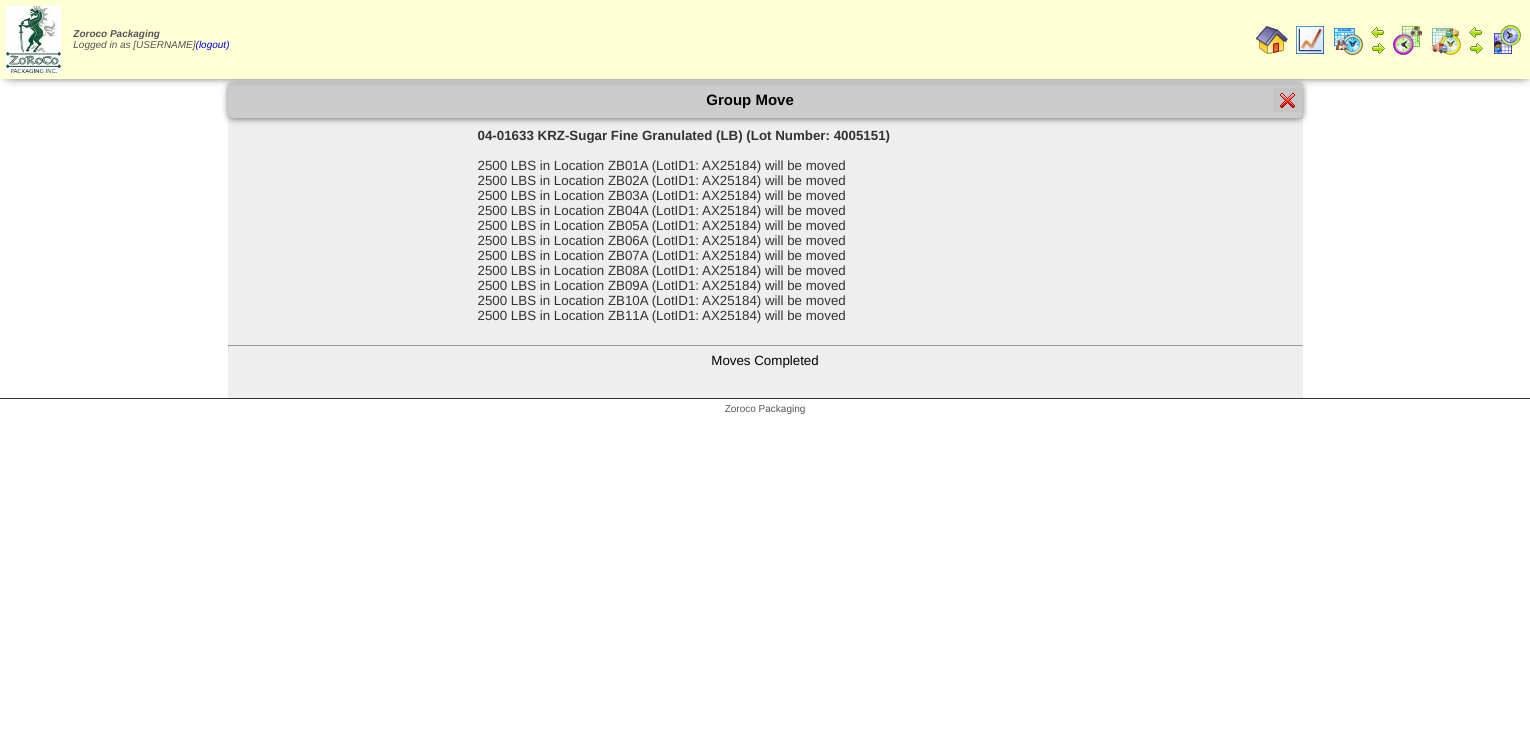 scroll, scrollTop: 0, scrollLeft: 0, axis: both 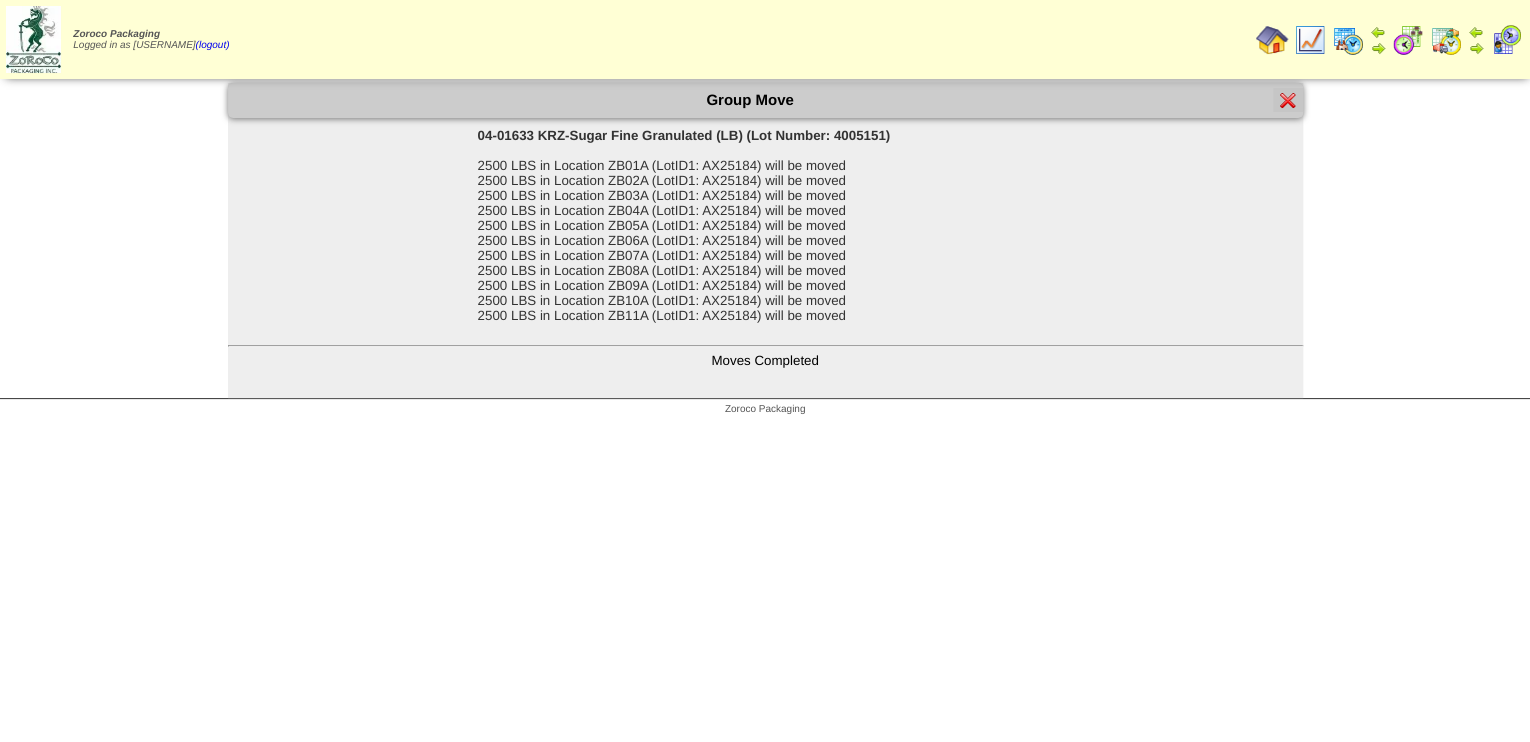 click at bounding box center [1288, 100] 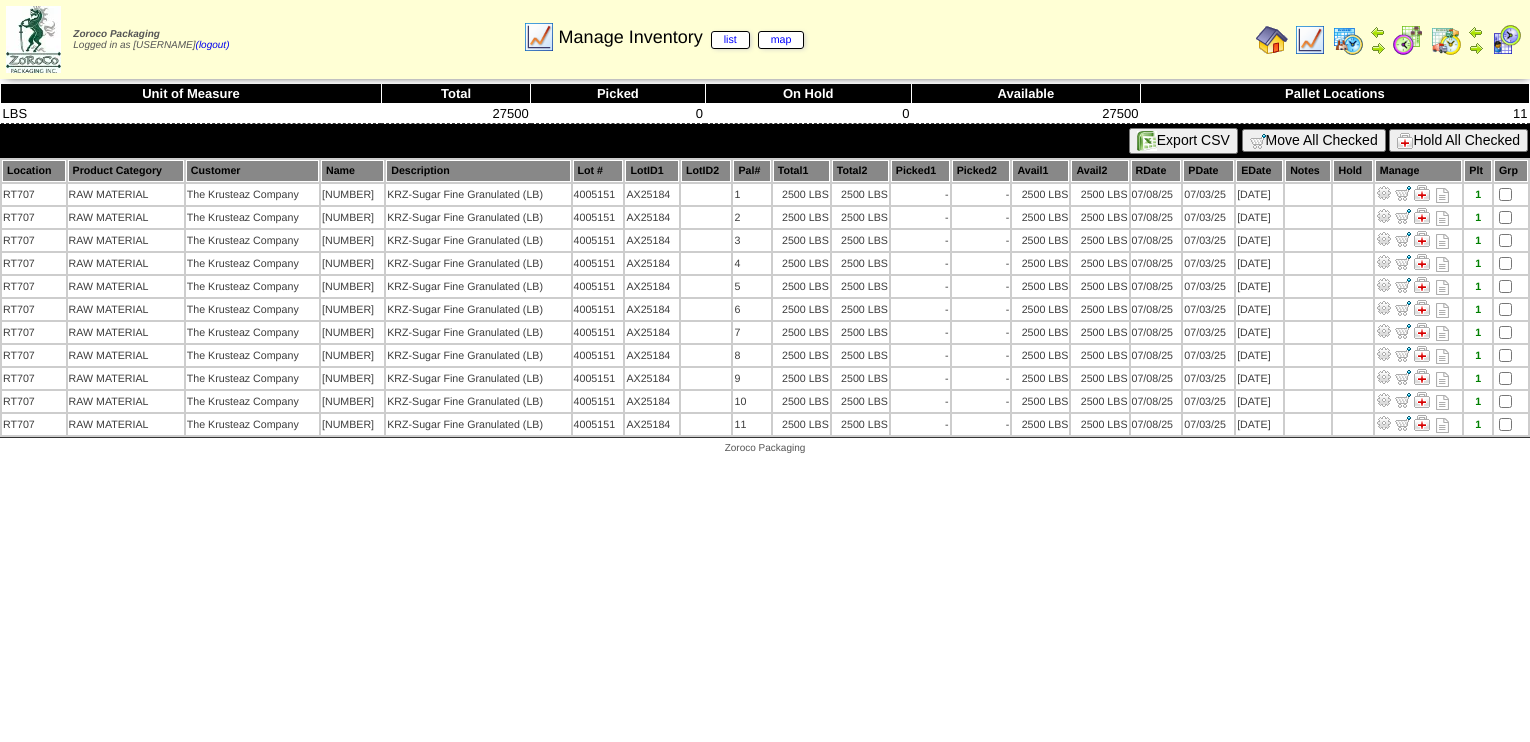 scroll, scrollTop: 0, scrollLeft: 0, axis: both 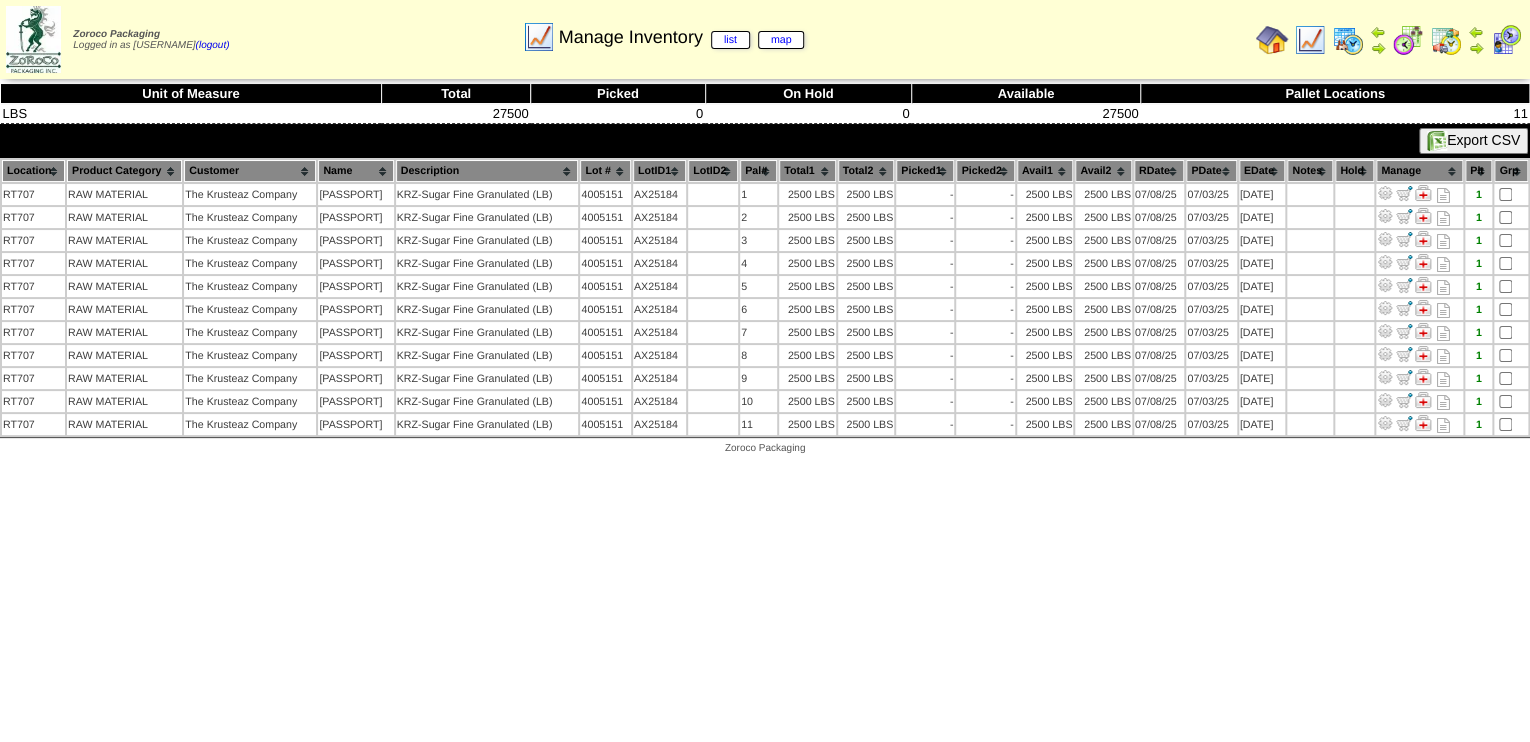 click at bounding box center [1408, 40] 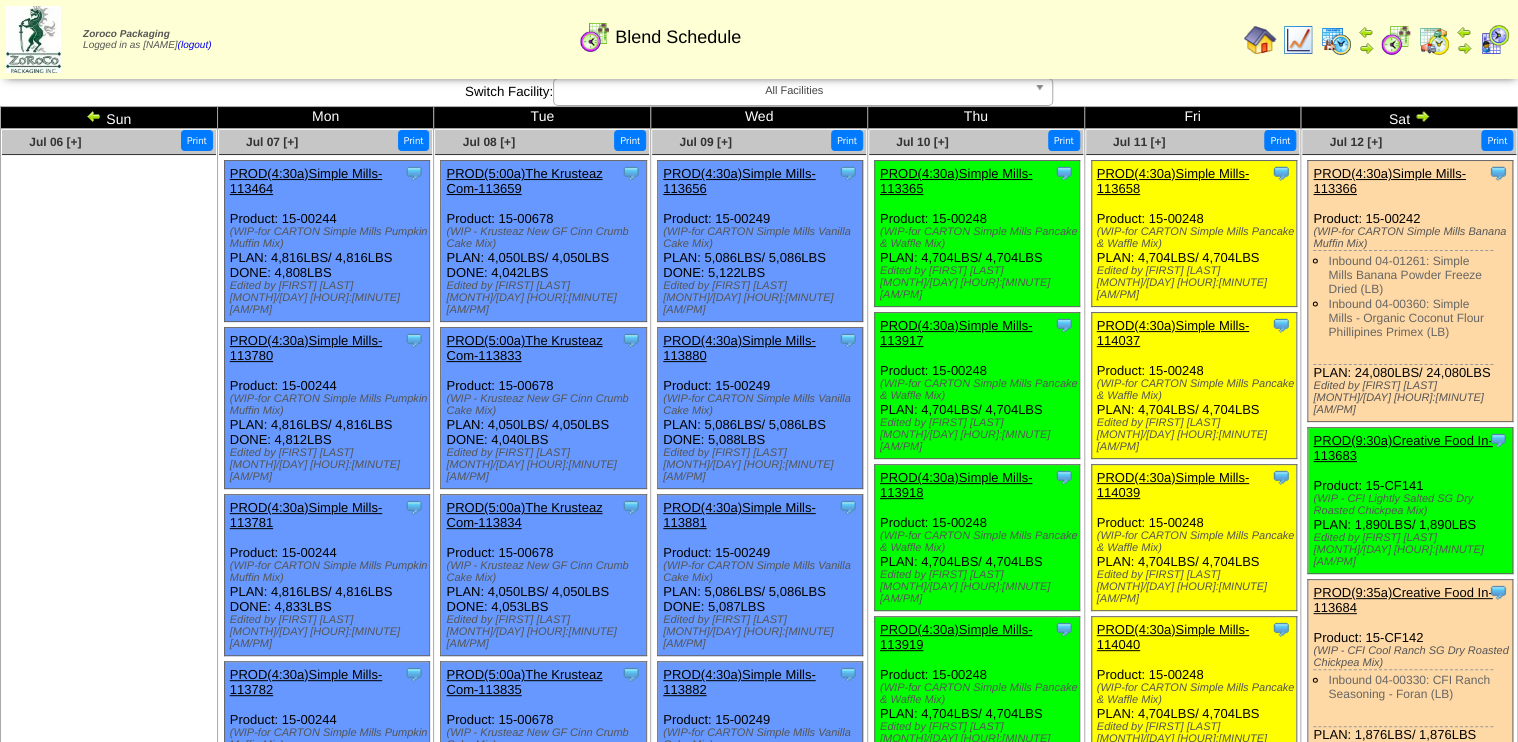 scroll, scrollTop: 0, scrollLeft: 0, axis: both 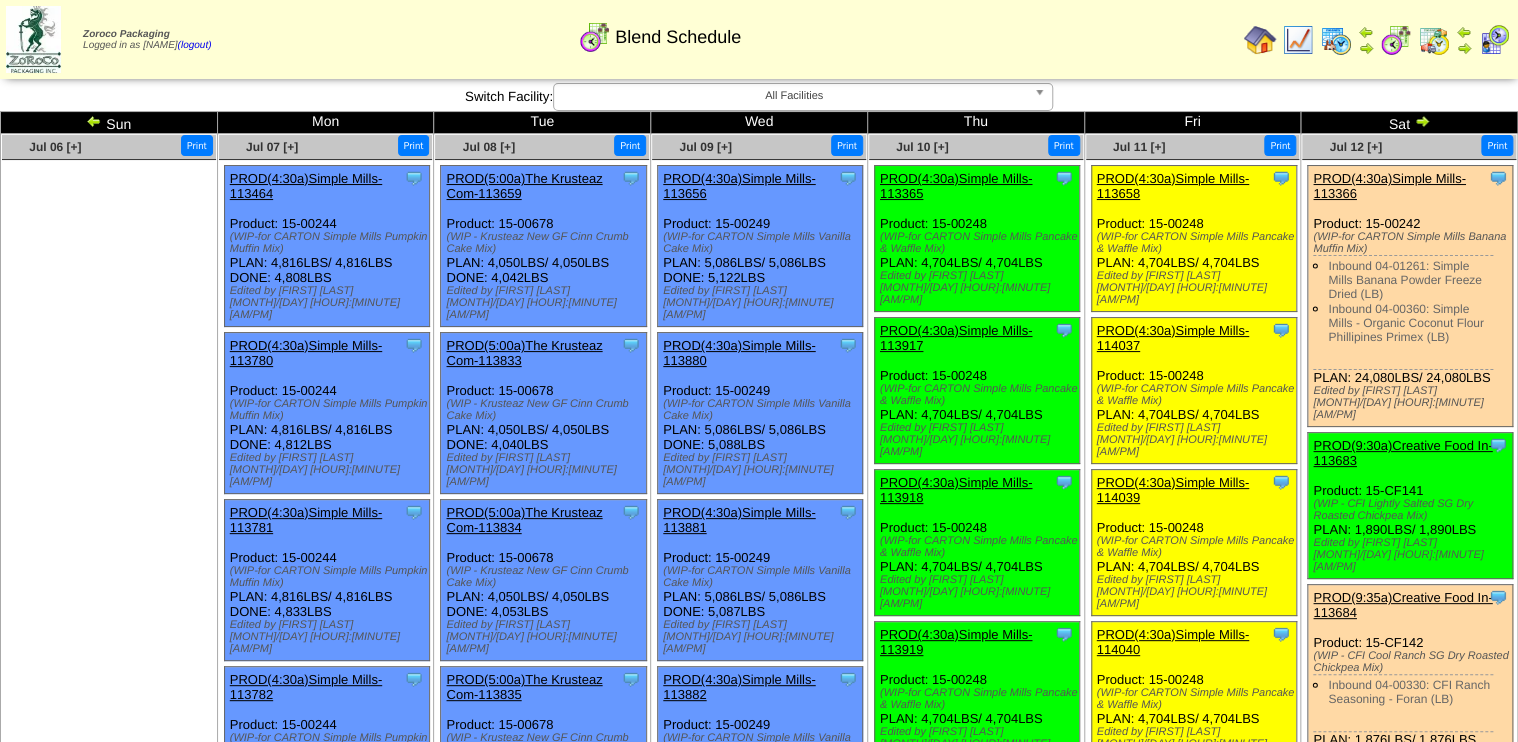 click at bounding box center [1298, 40] 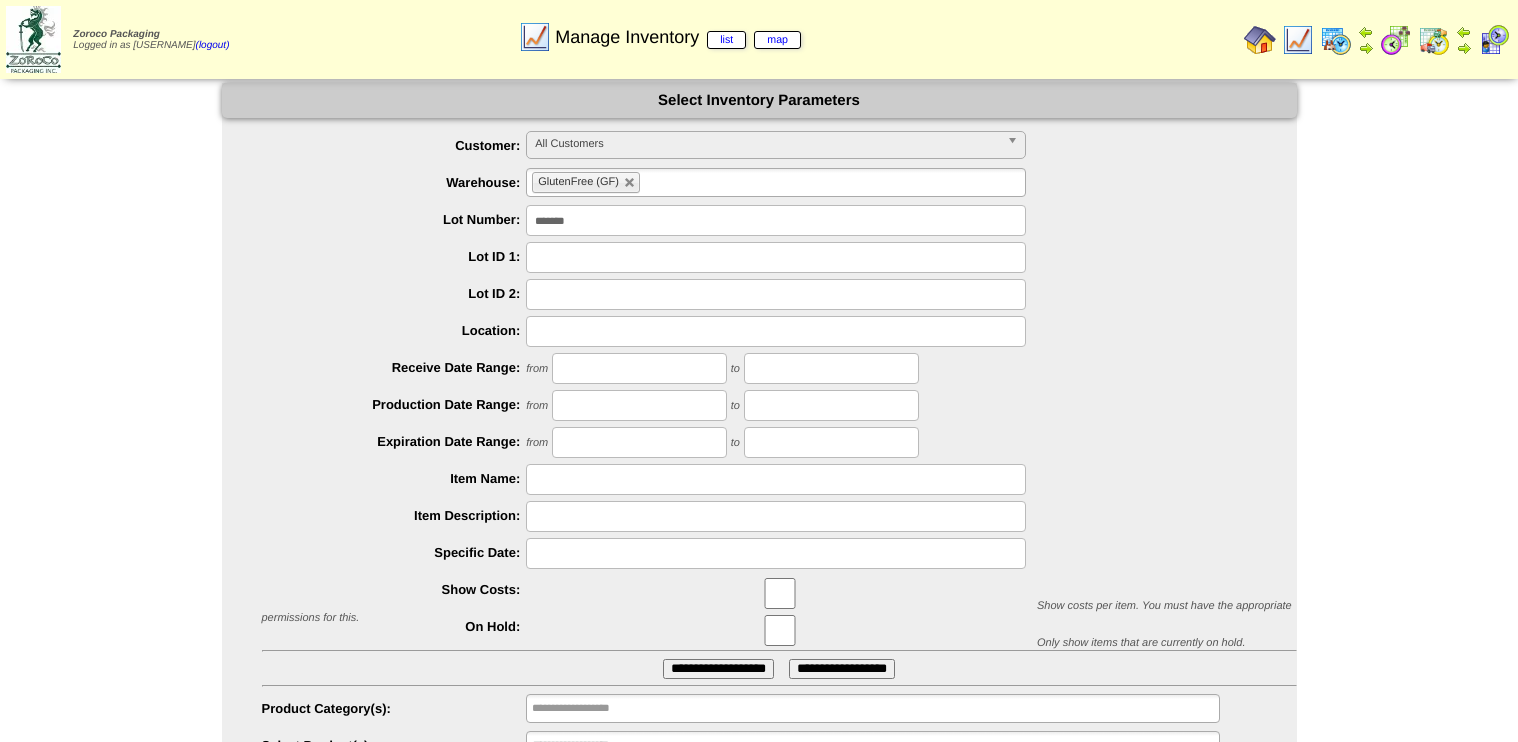 scroll, scrollTop: 0, scrollLeft: 0, axis: both 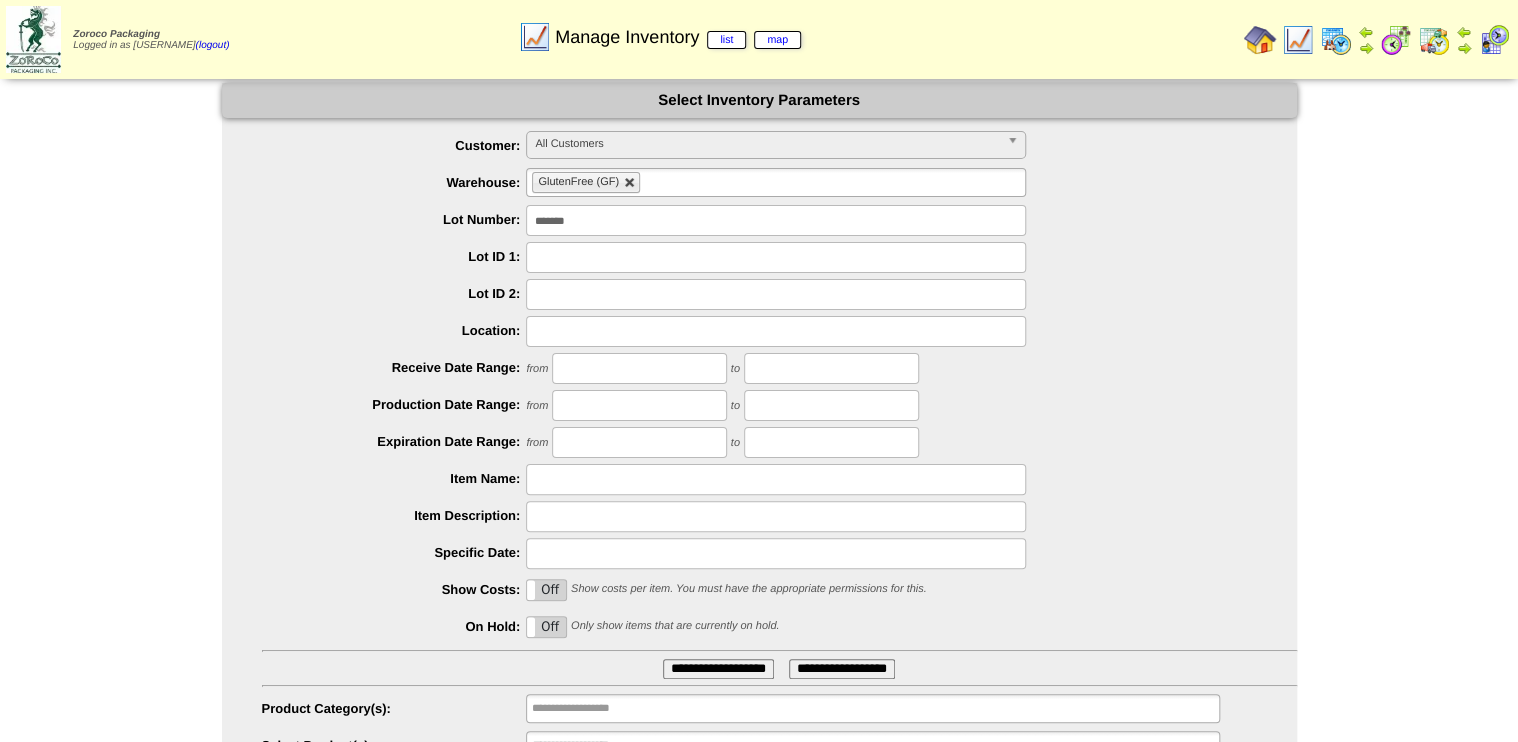 click at bounding box center (630, 183) 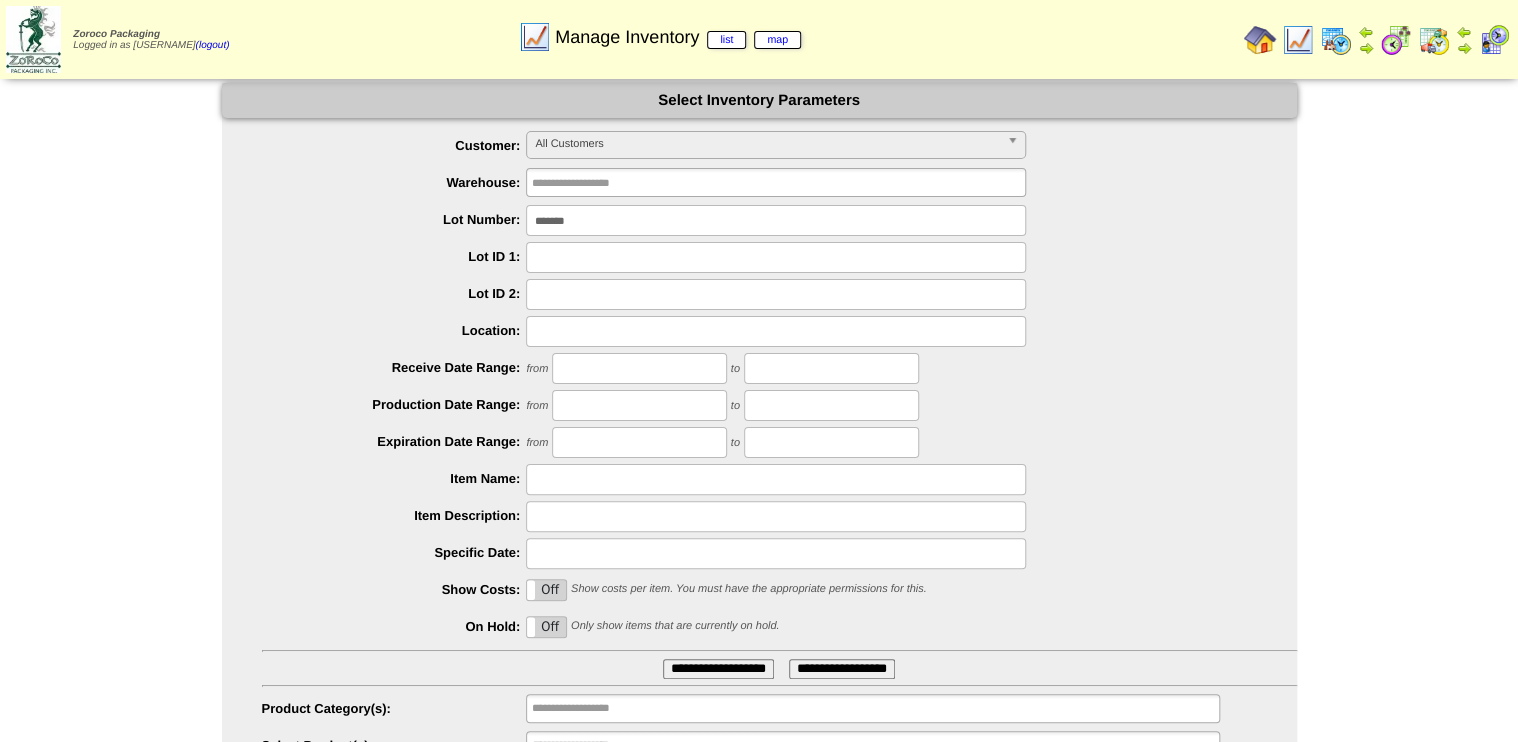drag, startPoint x: 620, startPoint y: 217, endPoint x: 353, endPoint y: 291, distance: 277.06497 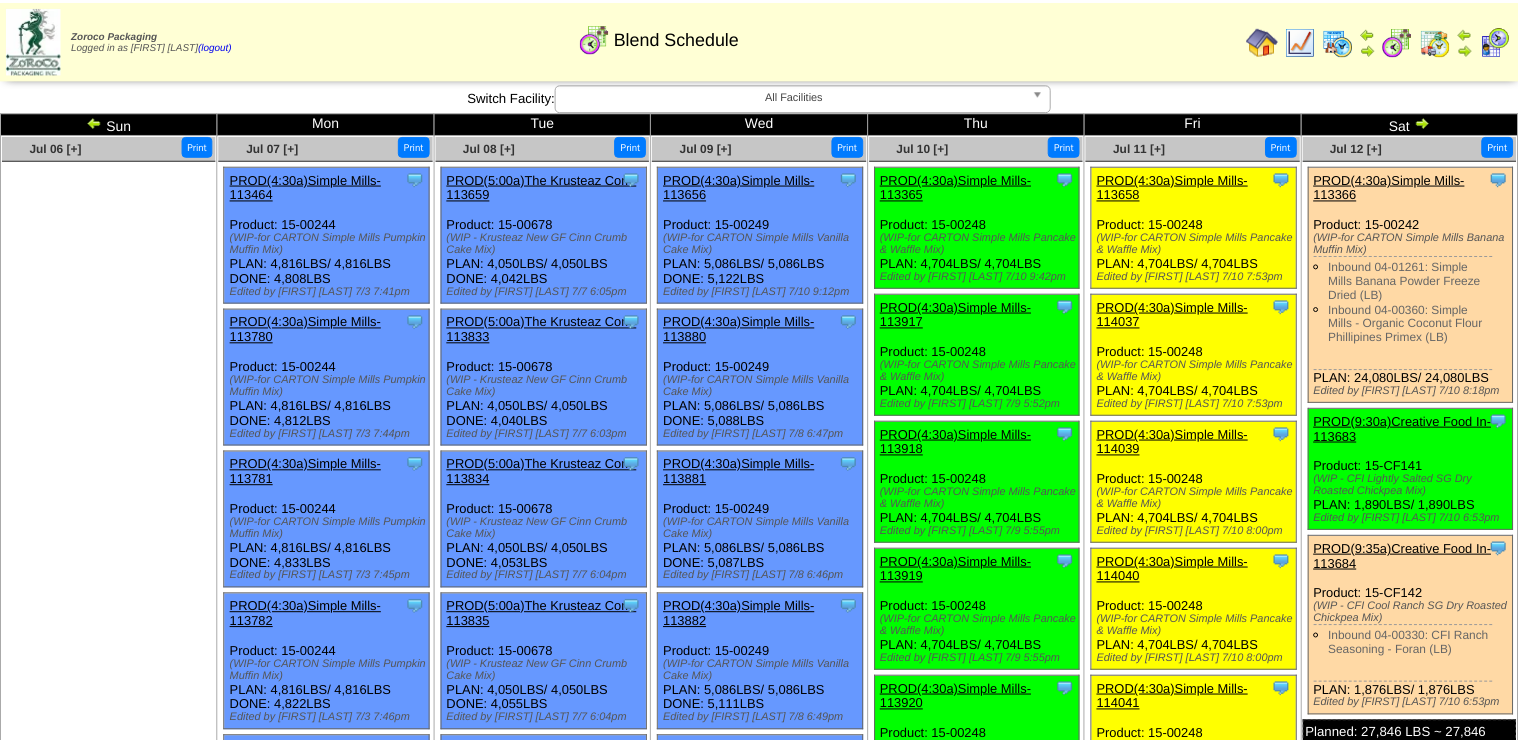scroll, scrollTop: 0, scrollLeft: 0, axis: both 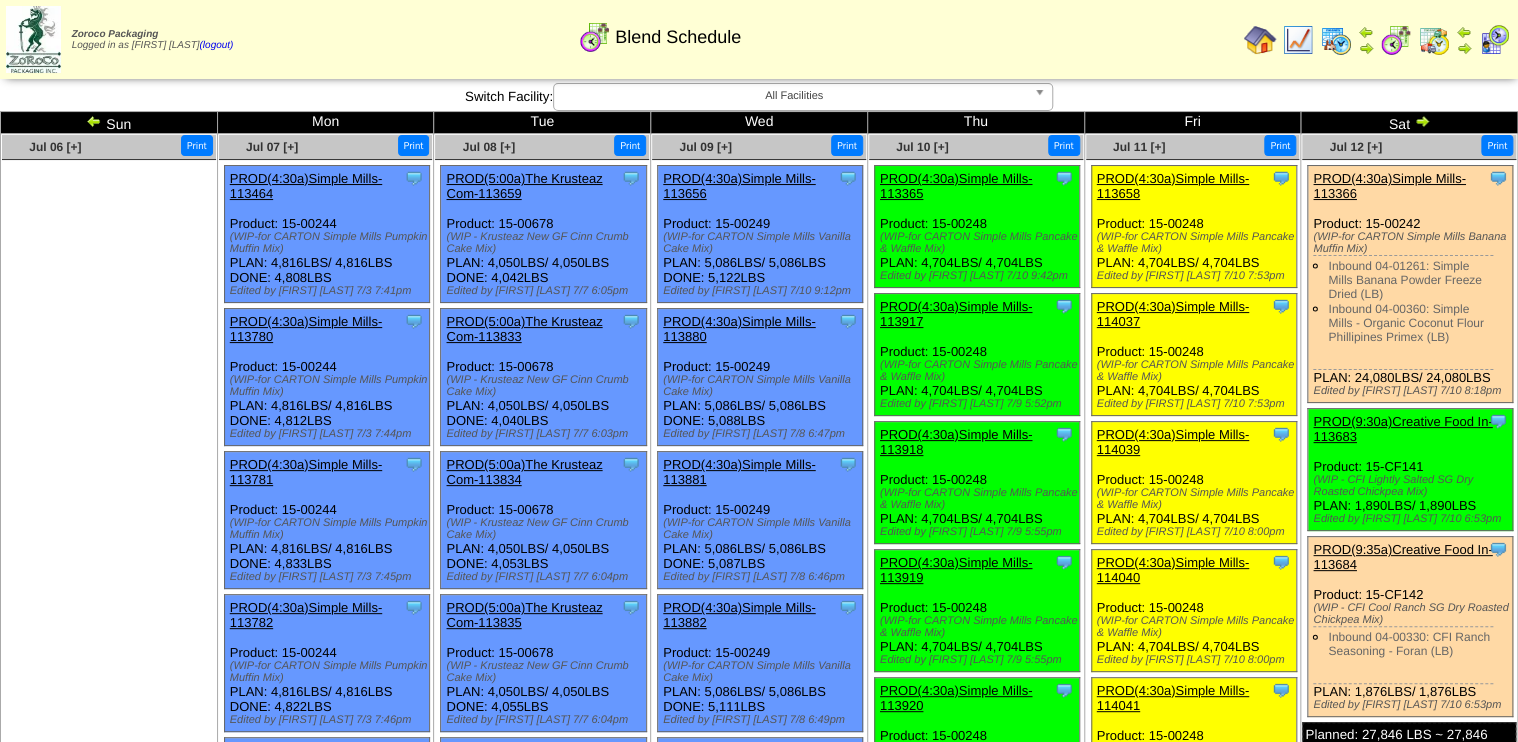 click at bounding box center (1260, 40) 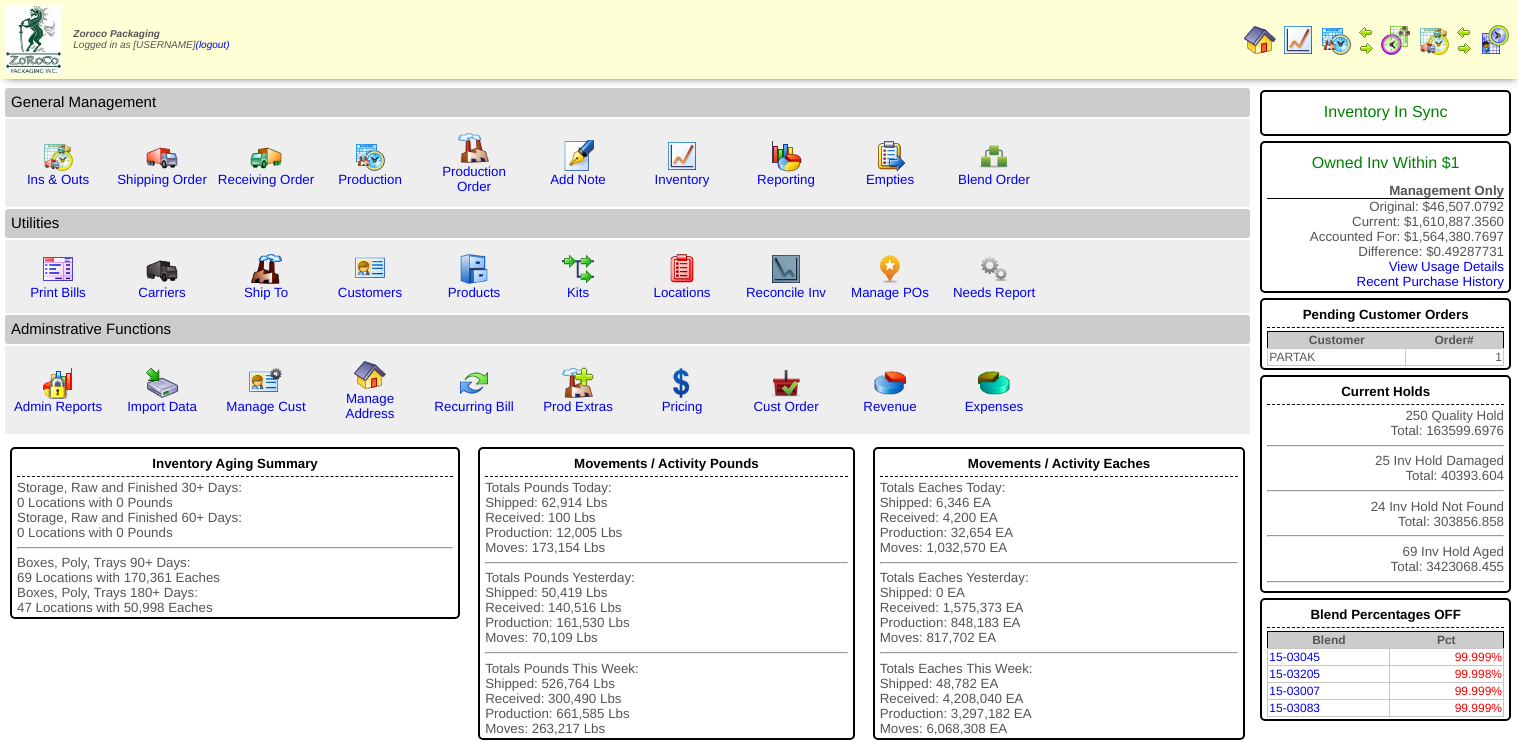 scroll, scrollTop: 0, scrollLeft: 0, axis: both 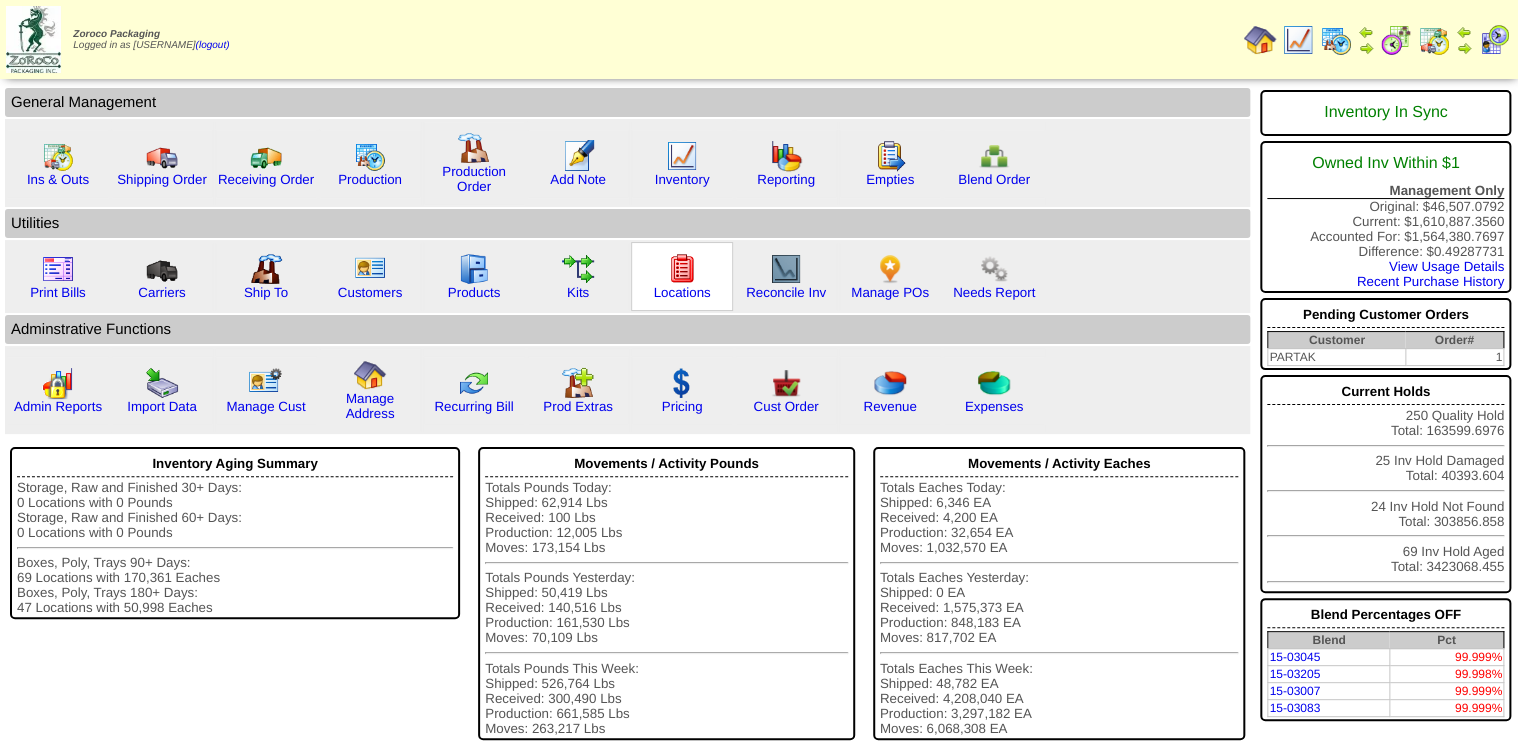 click at bounding box center [682, 269] 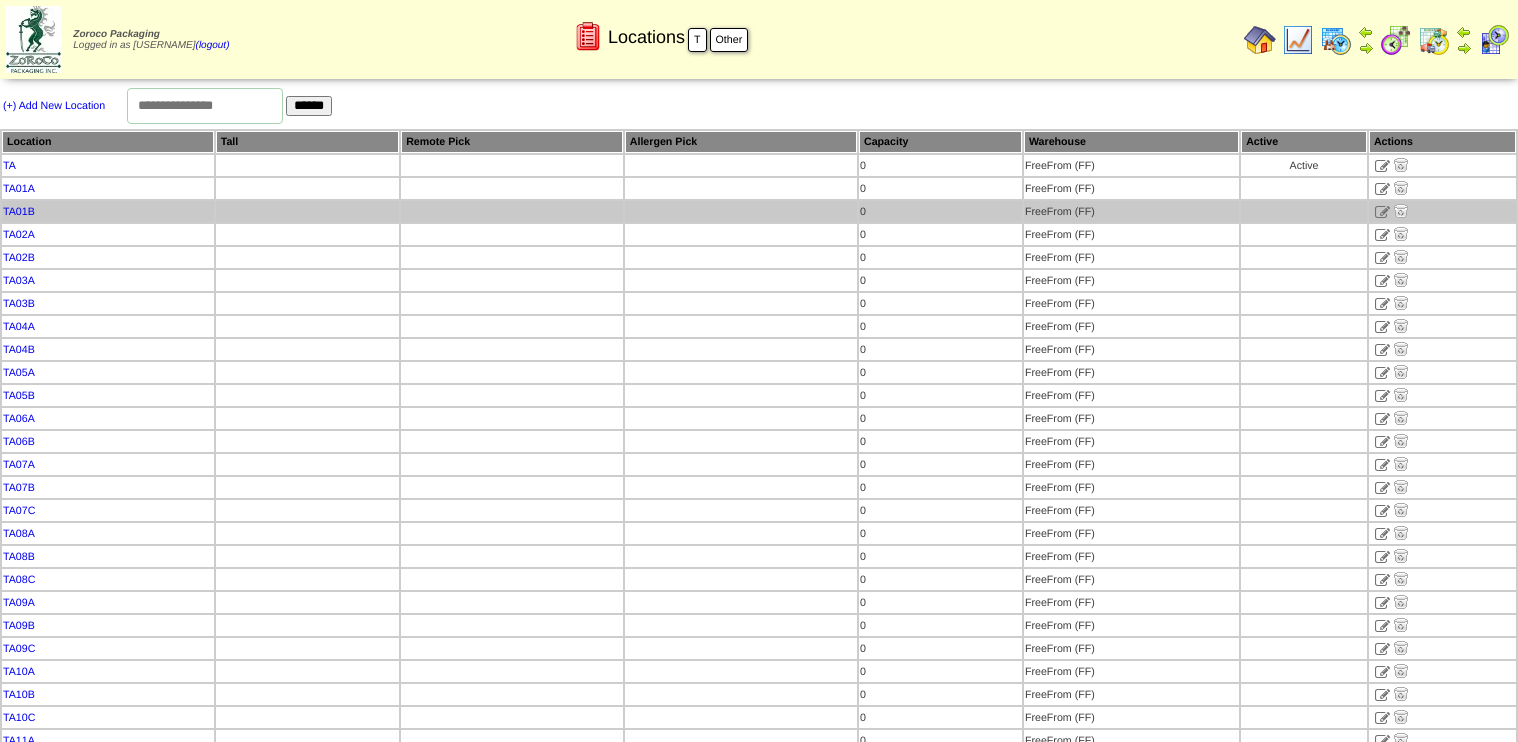 scroll, scrollTop: 0, scrollLeft: 0, axis: both 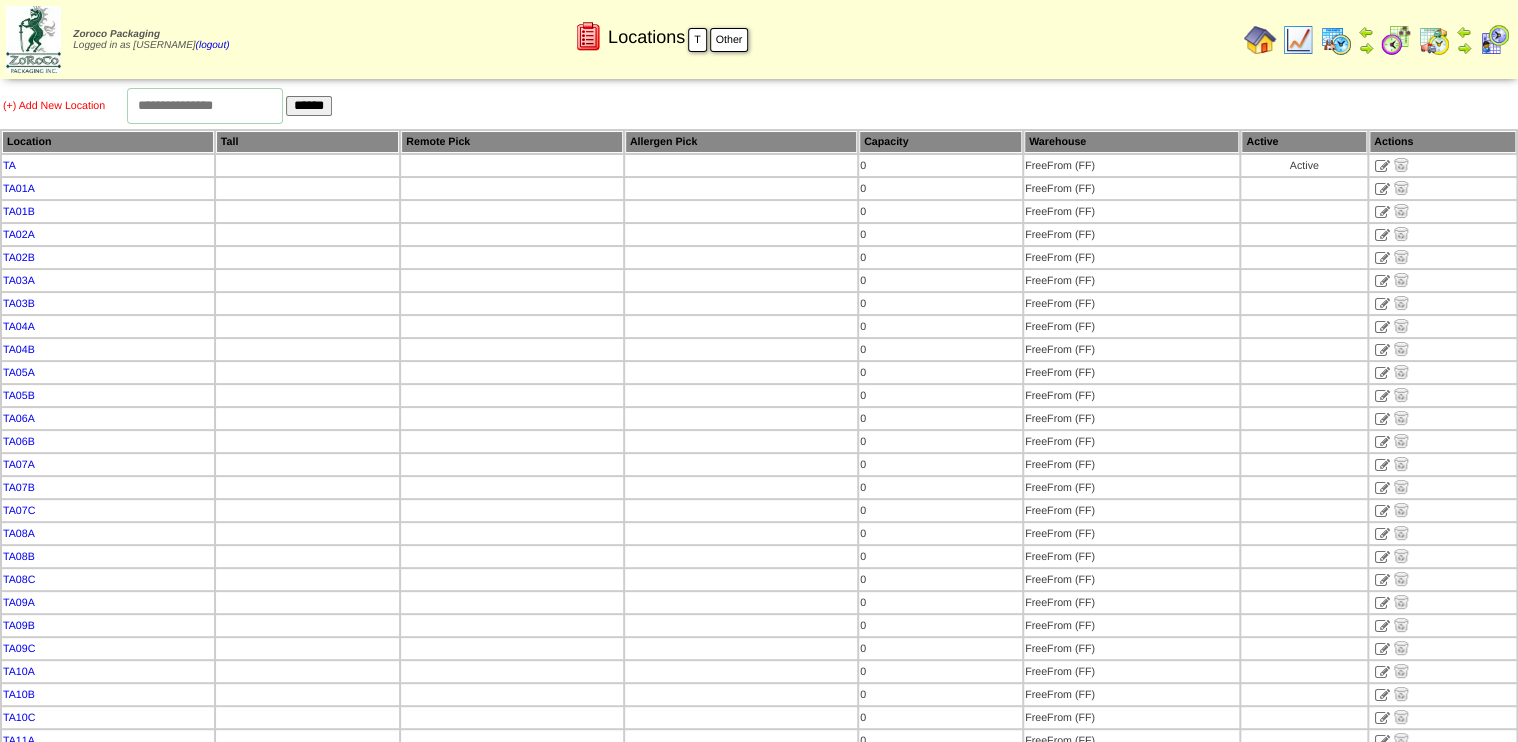click on "(+) Add New Location" at bounding box center (54, 106) 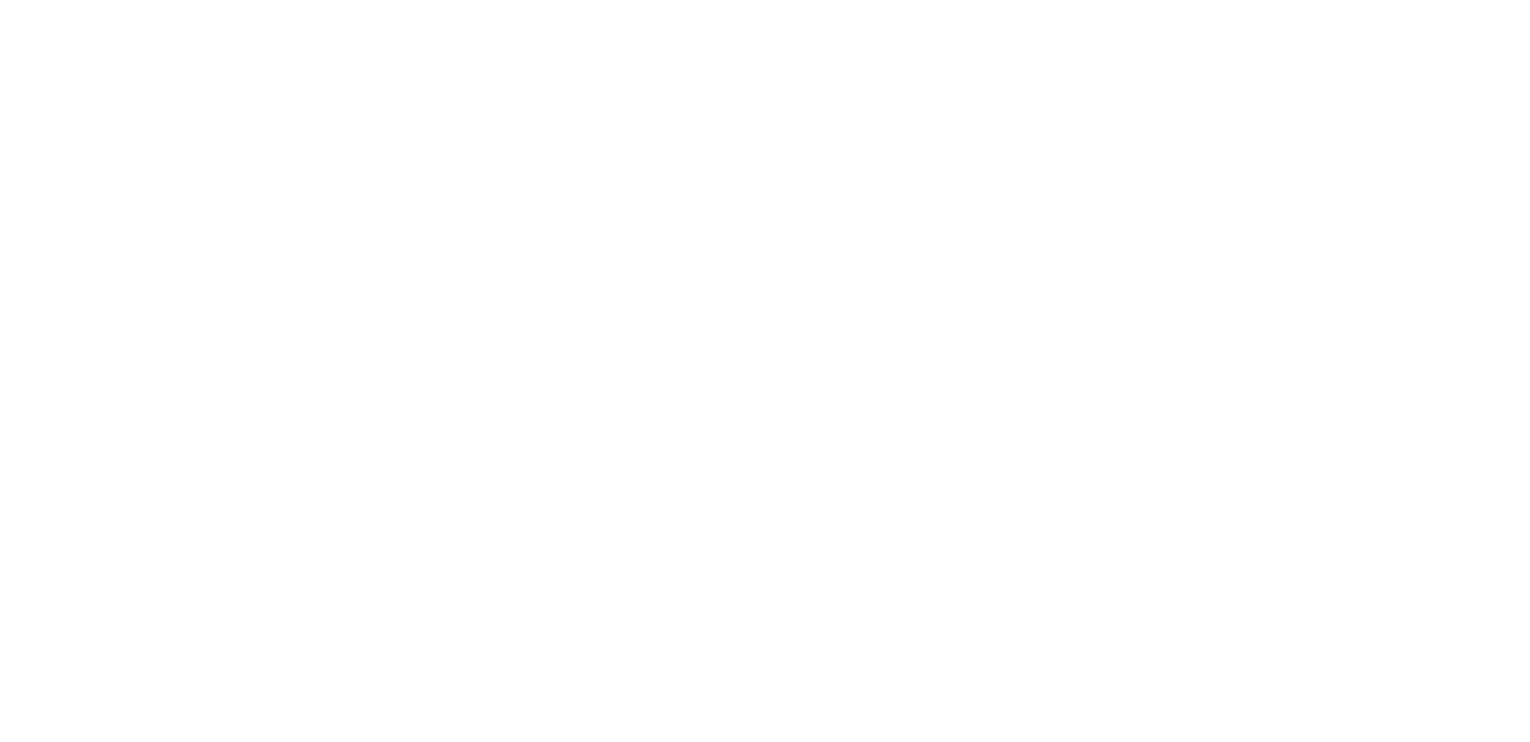 scroll, scrollTop: 0, scrollLeft: 0, axis: both 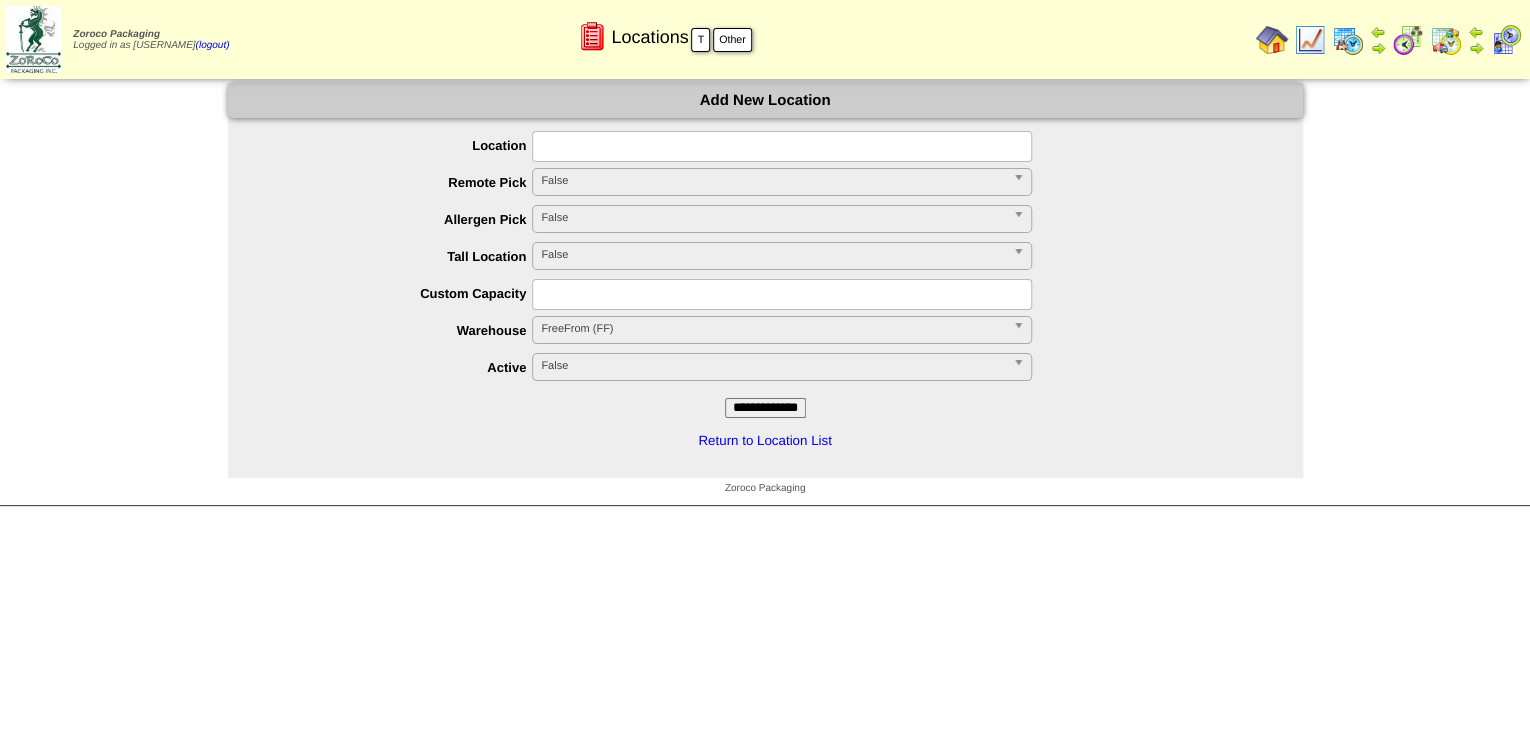 click at bounding box center [782, 146] 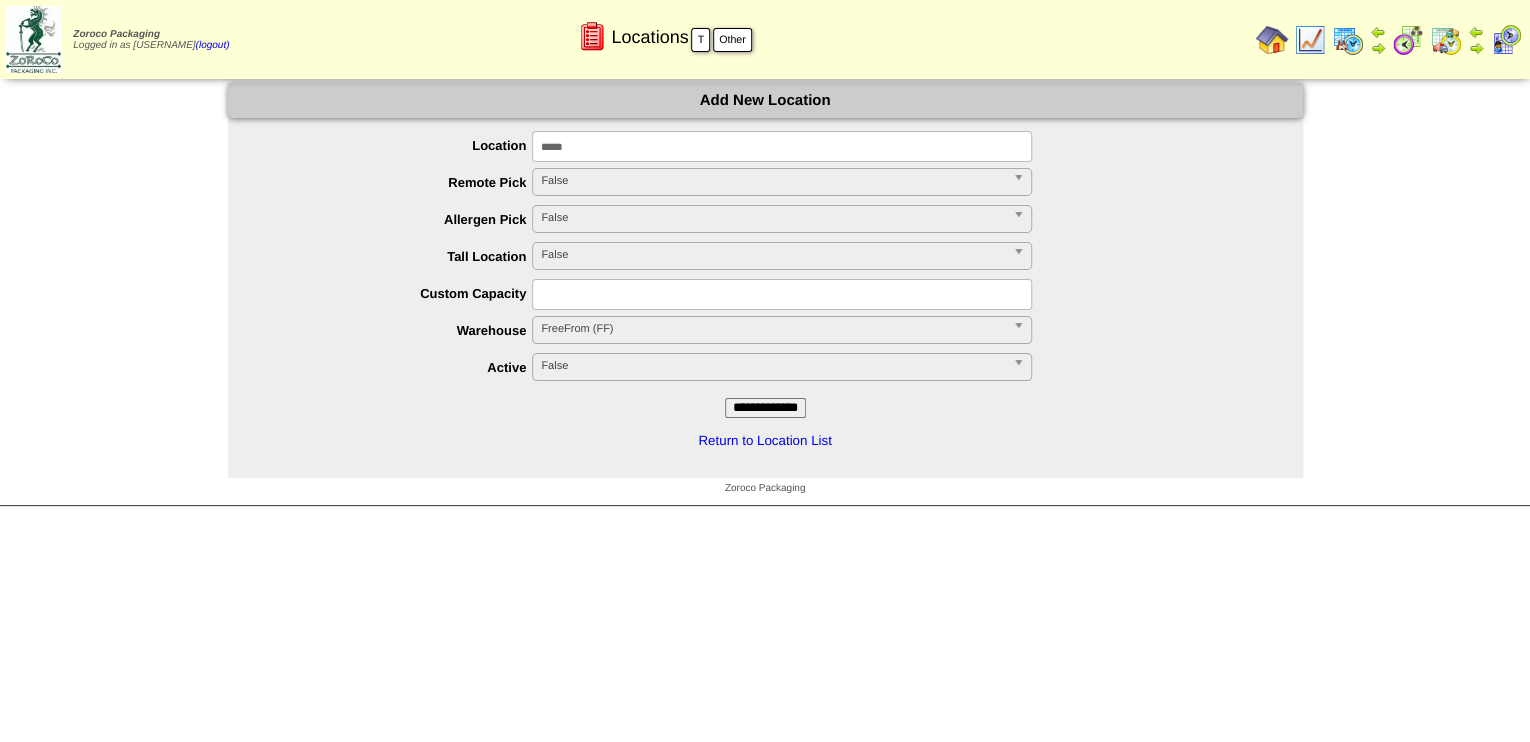 type on "*****" 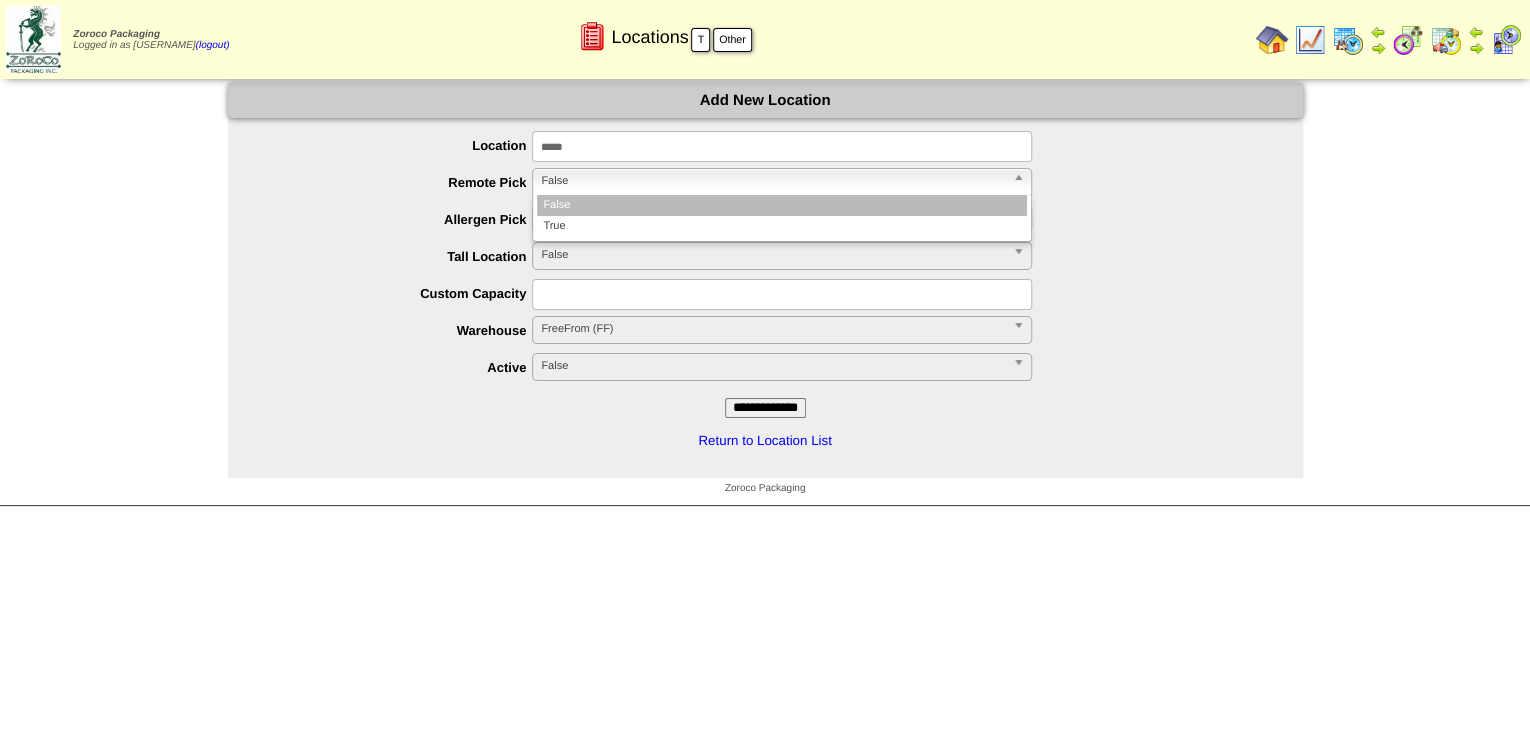 click on "[POSTAL_CODE] [POSTAL_CODE]
False
False True" at bounding box center [785, 183] 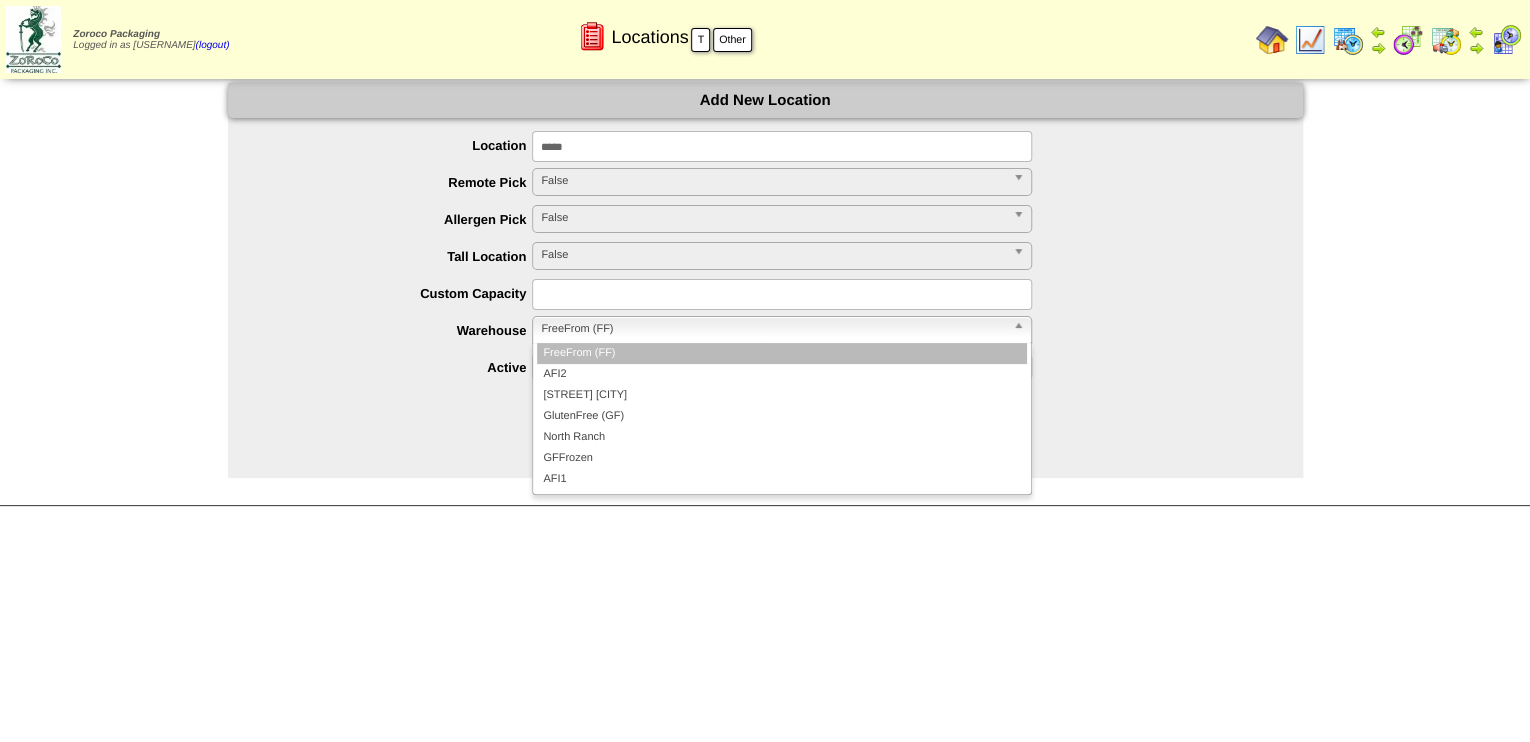 click on "FreeFrom (FF)" at bounding box center [773, 329] 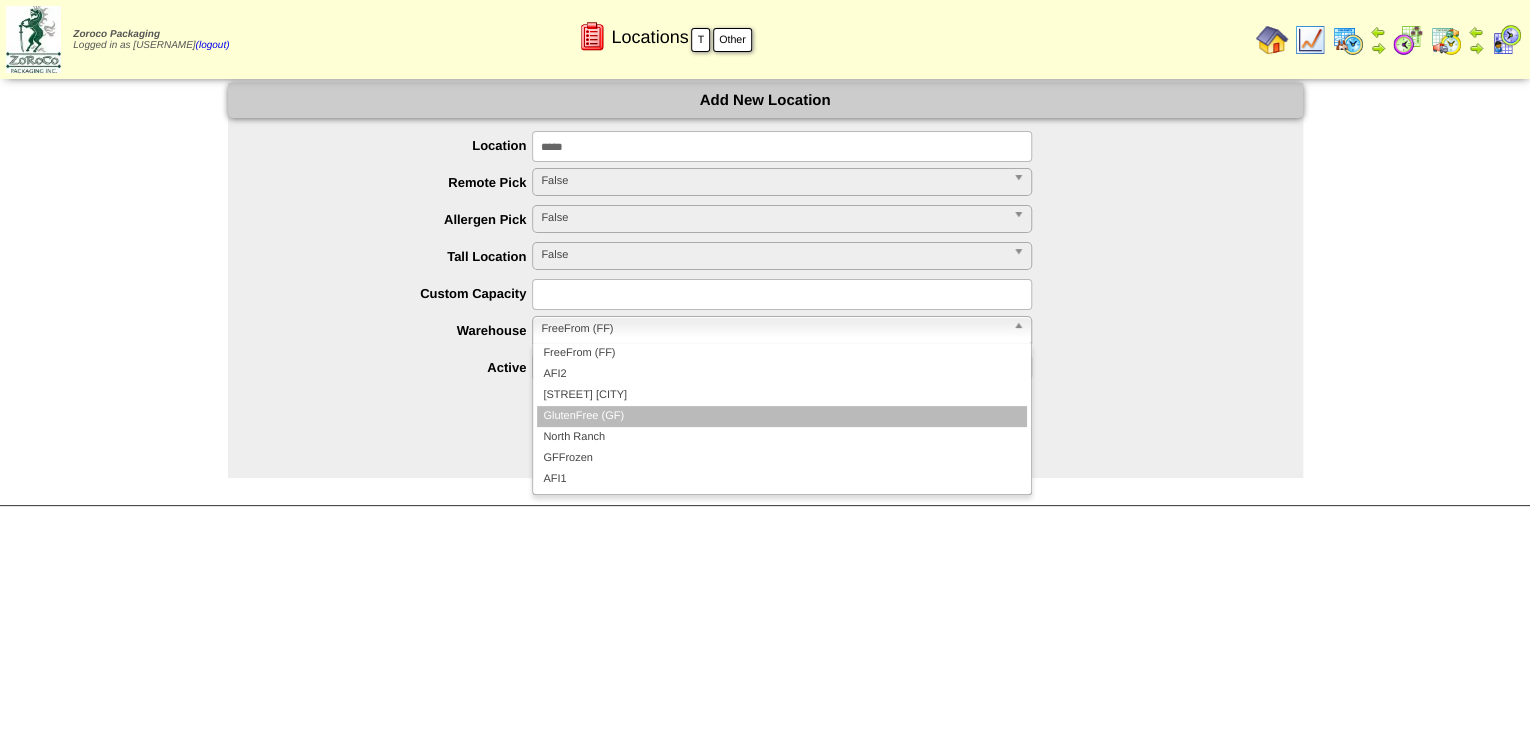 click on "GlutenFree (GF)" at bounding box center (782, 416) 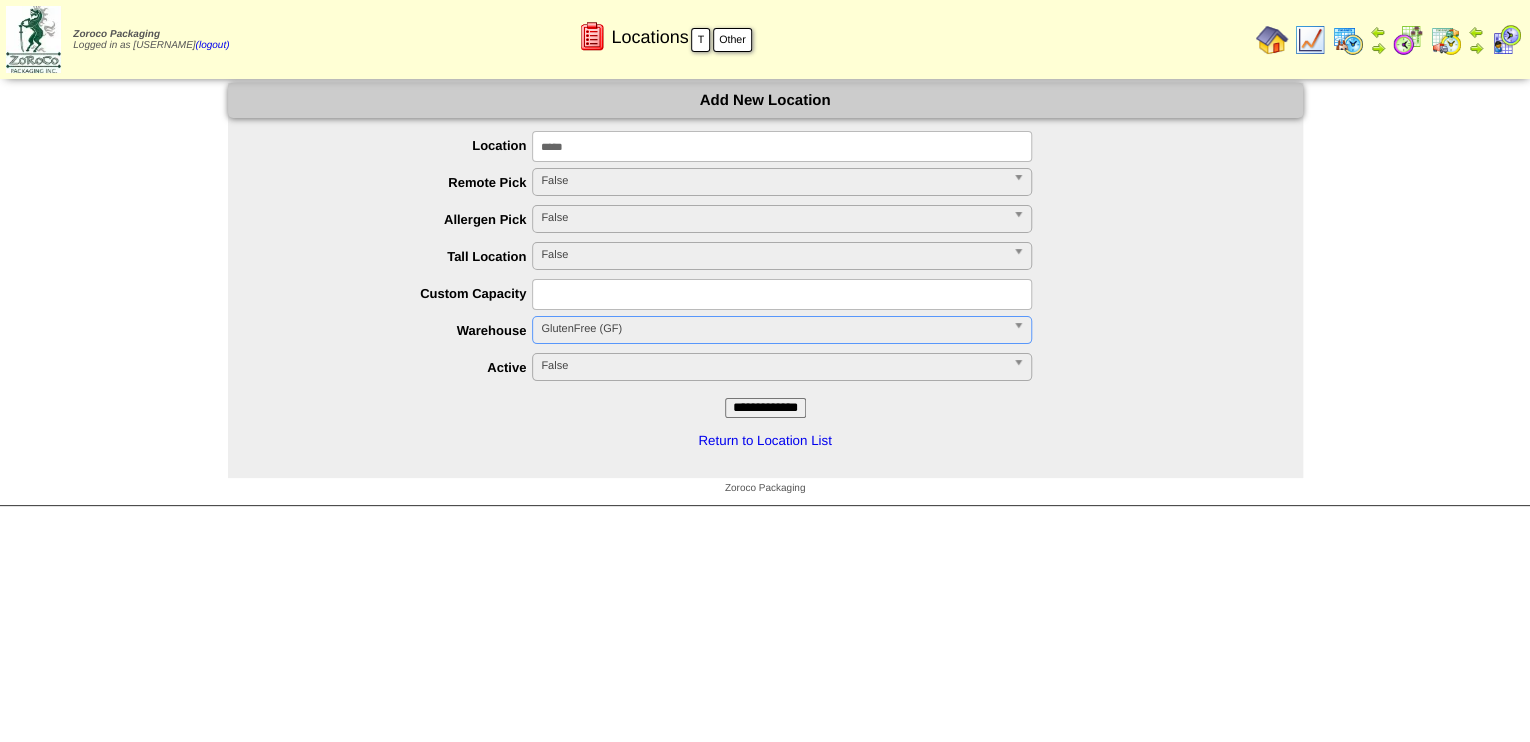 click on "Add New Location
Location
[POSTAL_CODE]
Remote Pick
[POSTAL_CODE] [POSTAL_CODE]
False
False True
Allergen Pick
[POSTAL_CODE] [POSTAL_CODE]
False
Tall Location
[POSTAL_CODE] [POSTAL_CODE]
False
Custom Capacity
Warehouse
[CREDIT_CARD] [CREDIT_CARD] [CREDIT_CARD] [CREDIT_CARD] [CREDIT_CARD] [CREDIT_CARD] [CREDIT_CARD]
GlutenFree (GF)
FreeFrom (FF) AFI2 [STREET] [CITY] [REGION]" at bounding box center (765, 250) 